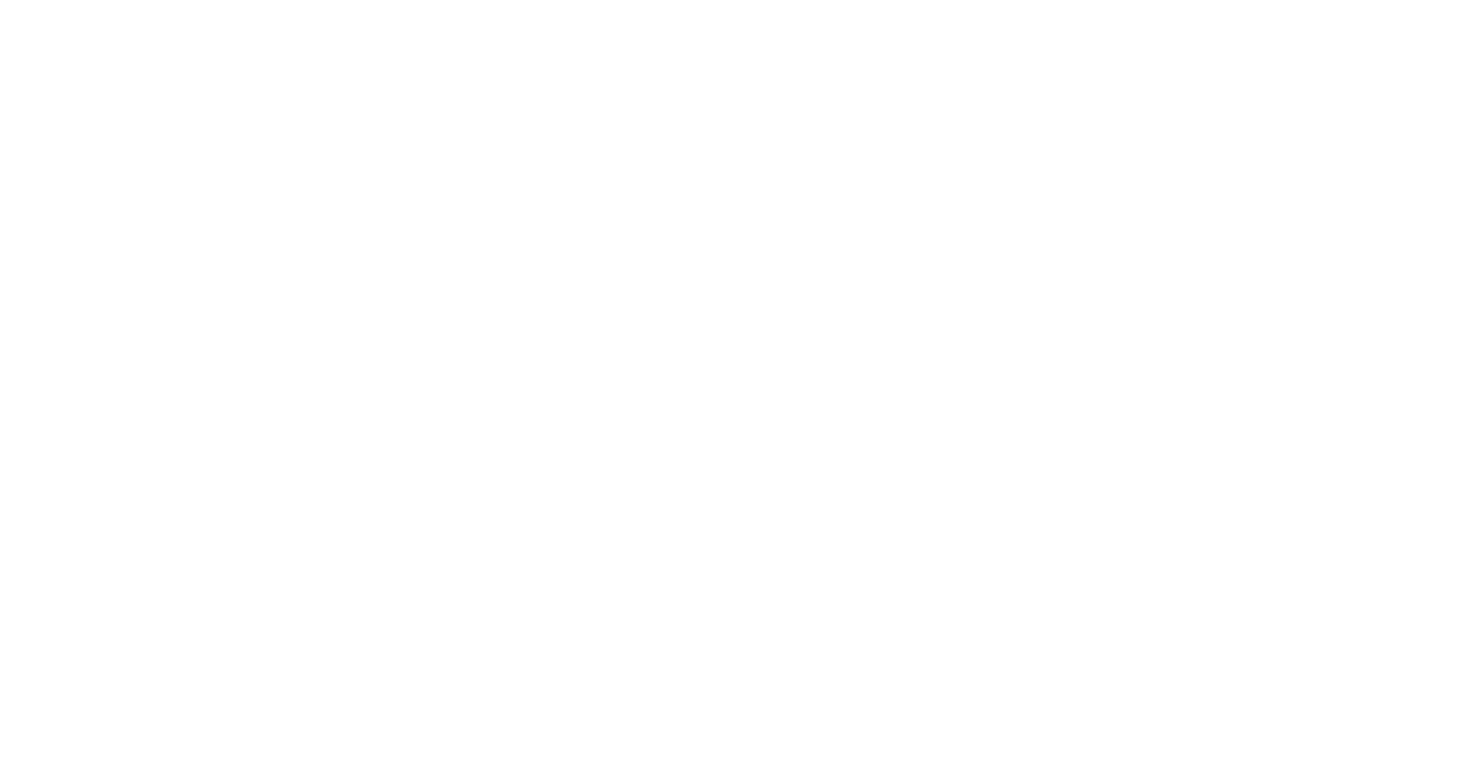 scroll, scrollTop: 0, scrollLeft: 0, axis: both 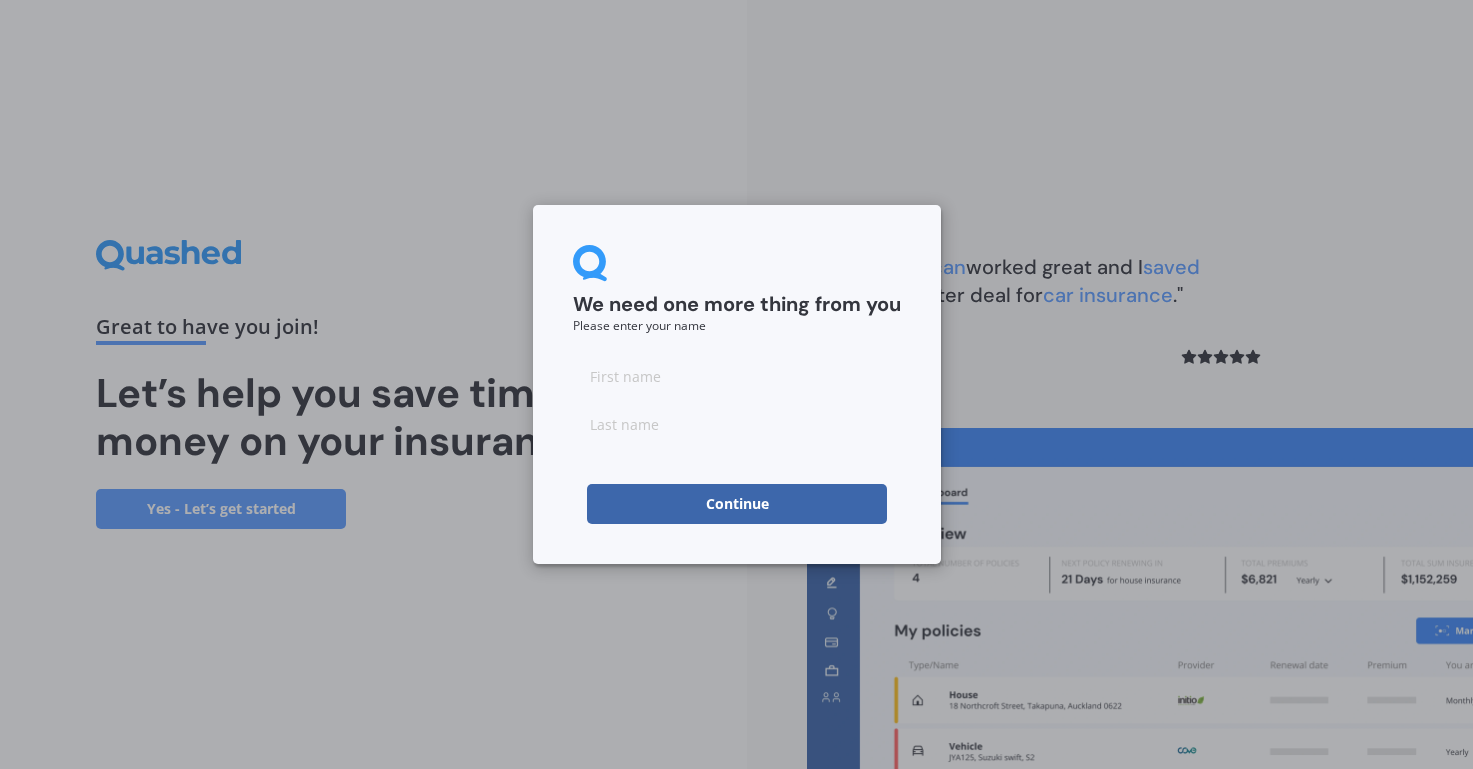 click at bounding box center [737, 376] 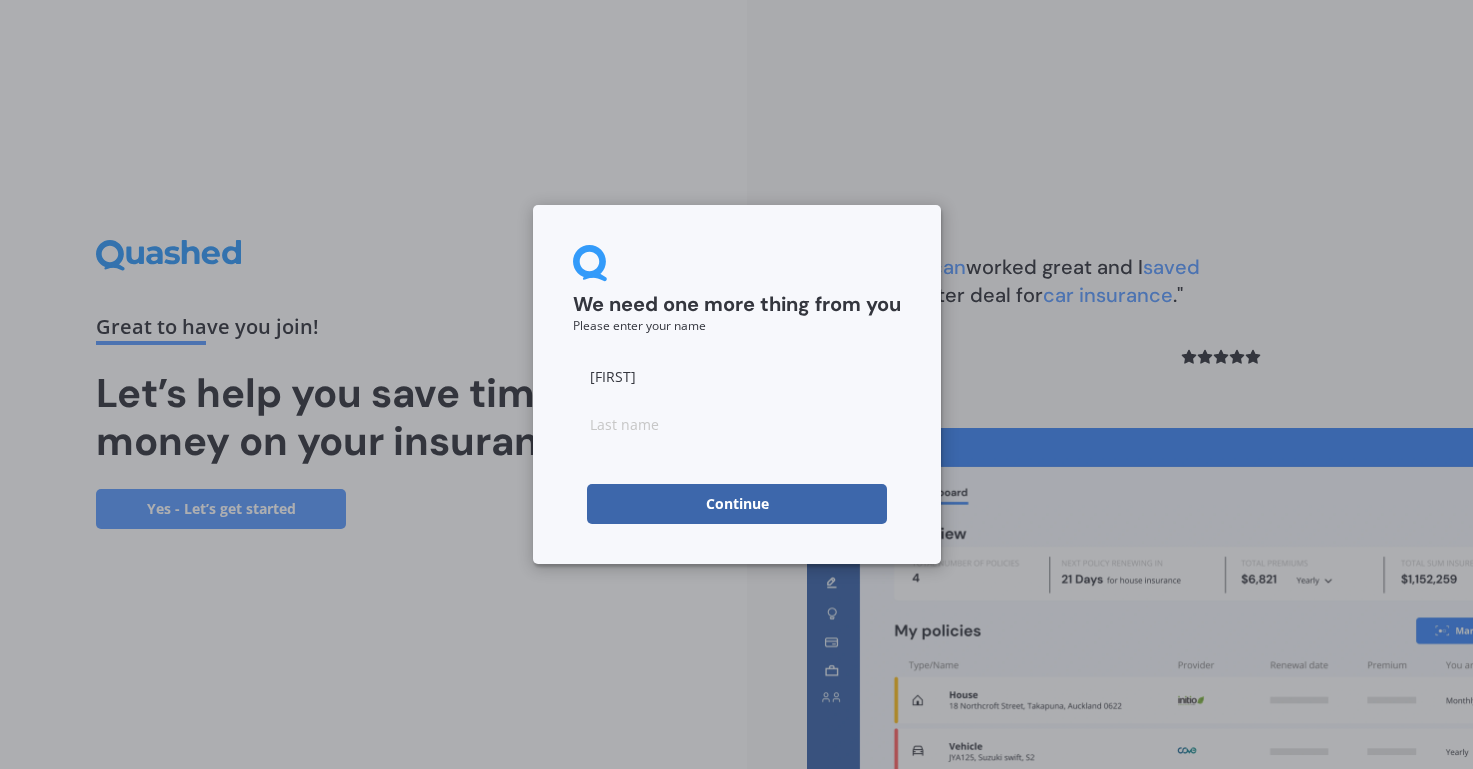 type on "[FIRST]" 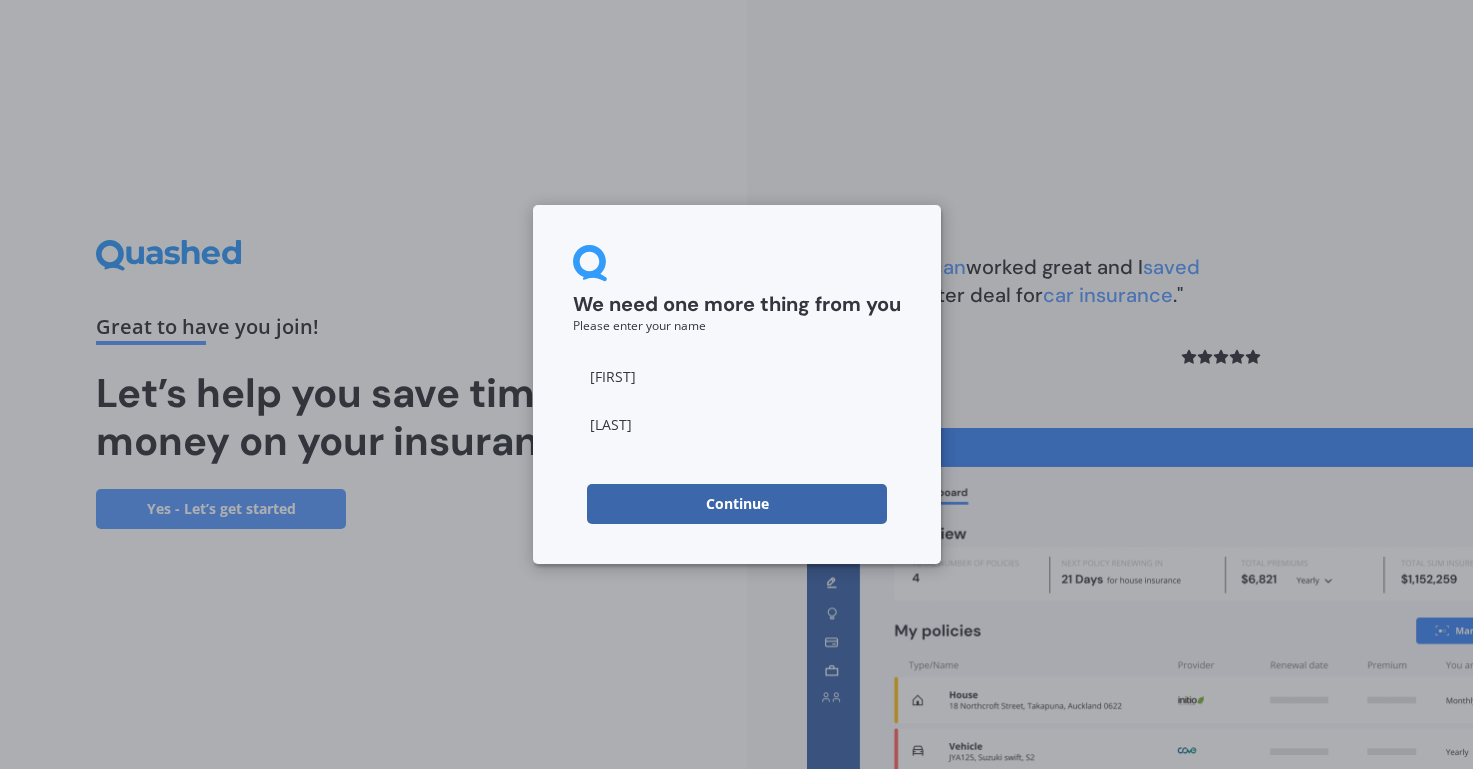 type on "[LAST]" 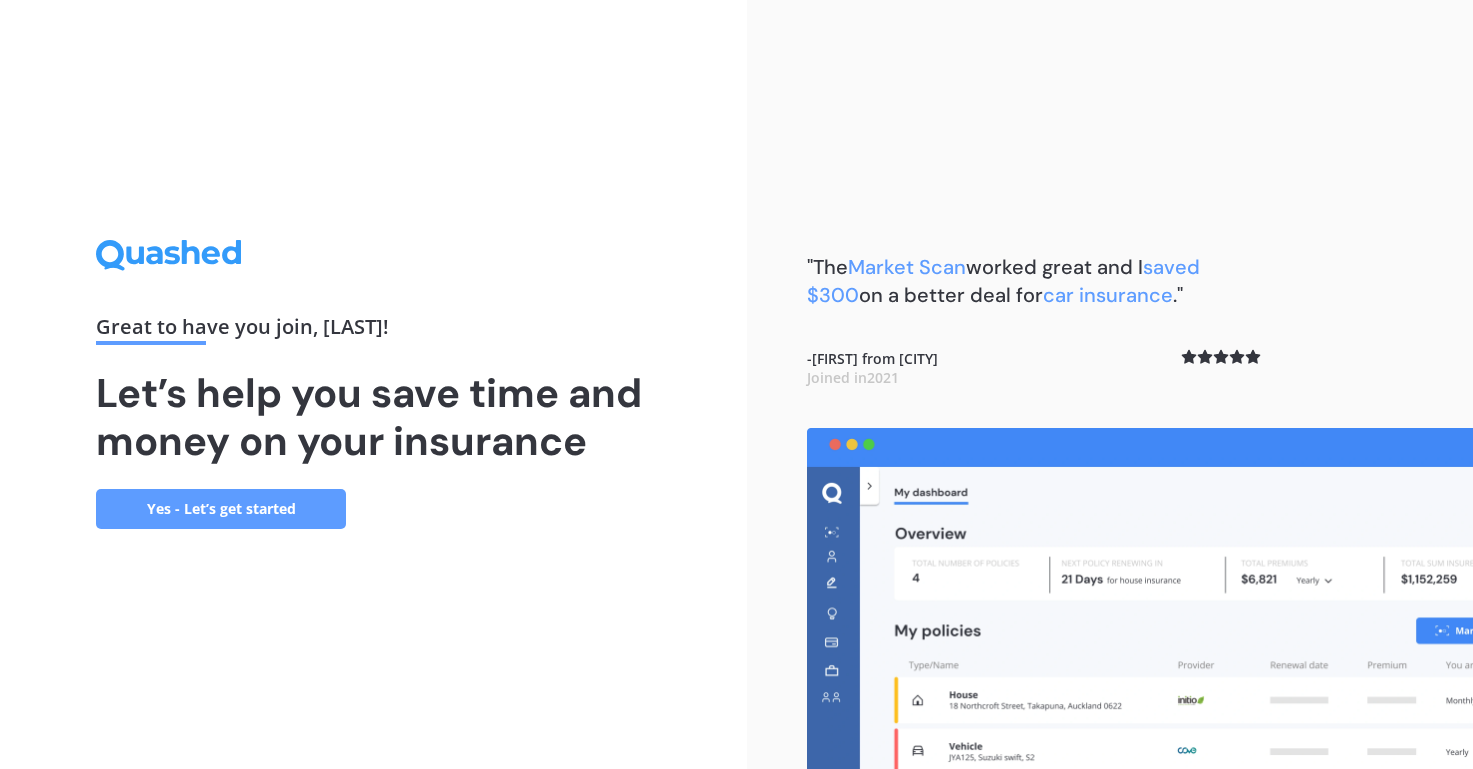 scroll, scrollTop: 0, scrollLeft: 0, axis: both 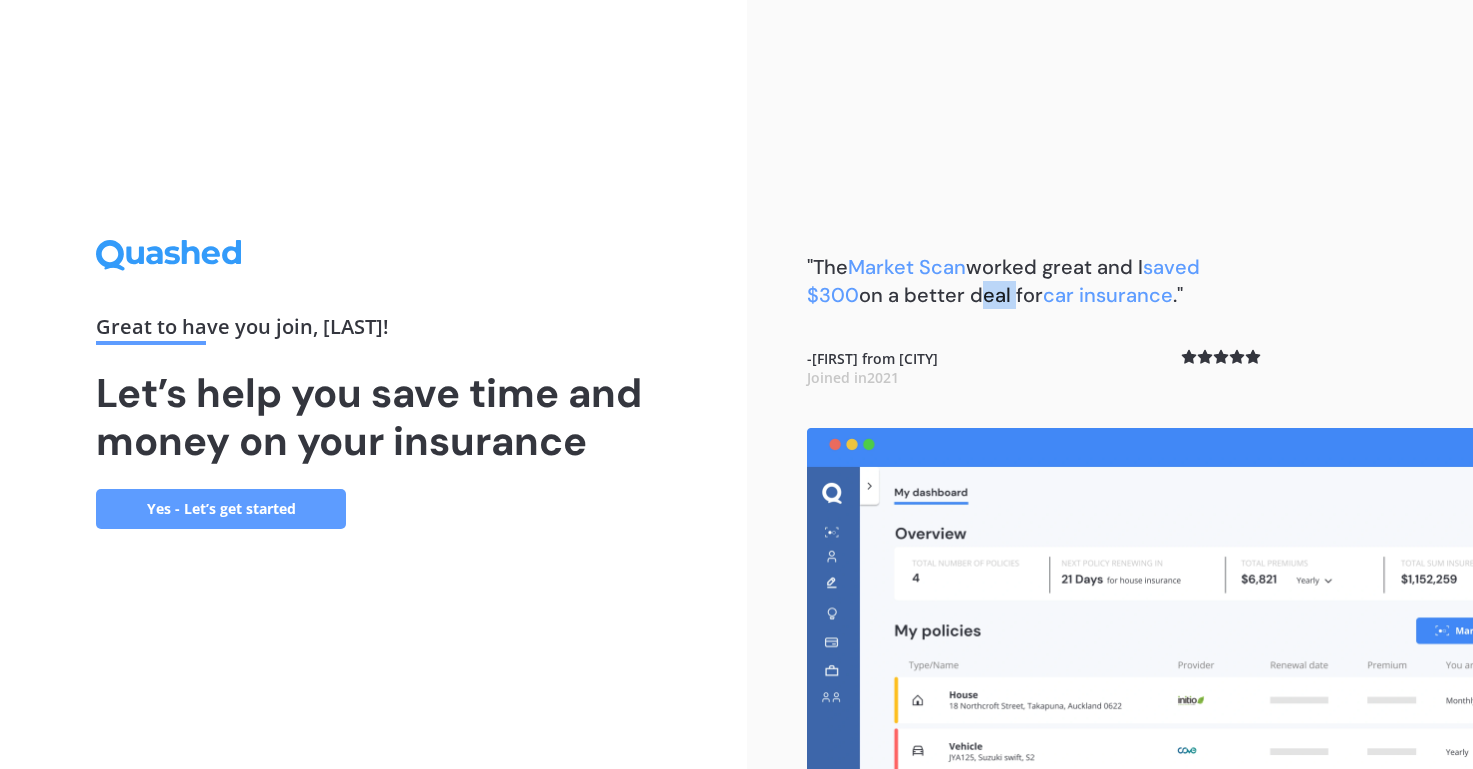 click on ""The  Market Scan  worked great and I  saved $300  on a better deal for  car insurance ."" at bounding box center [1003, 281] 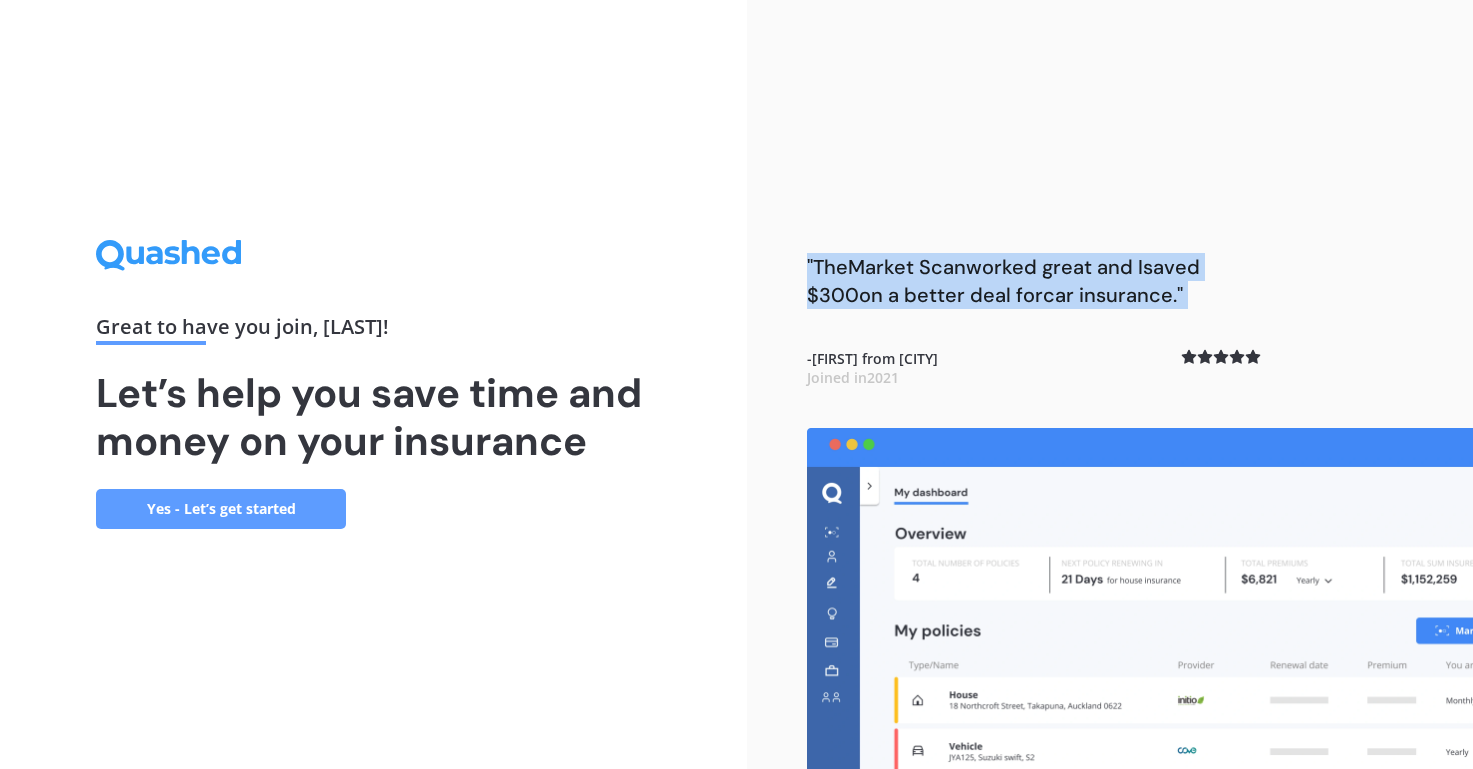 click on ""The  Market Scan  worked great and I  saved $300  on a better deal for  car insurance ."" at bounding box center [1003, 281] 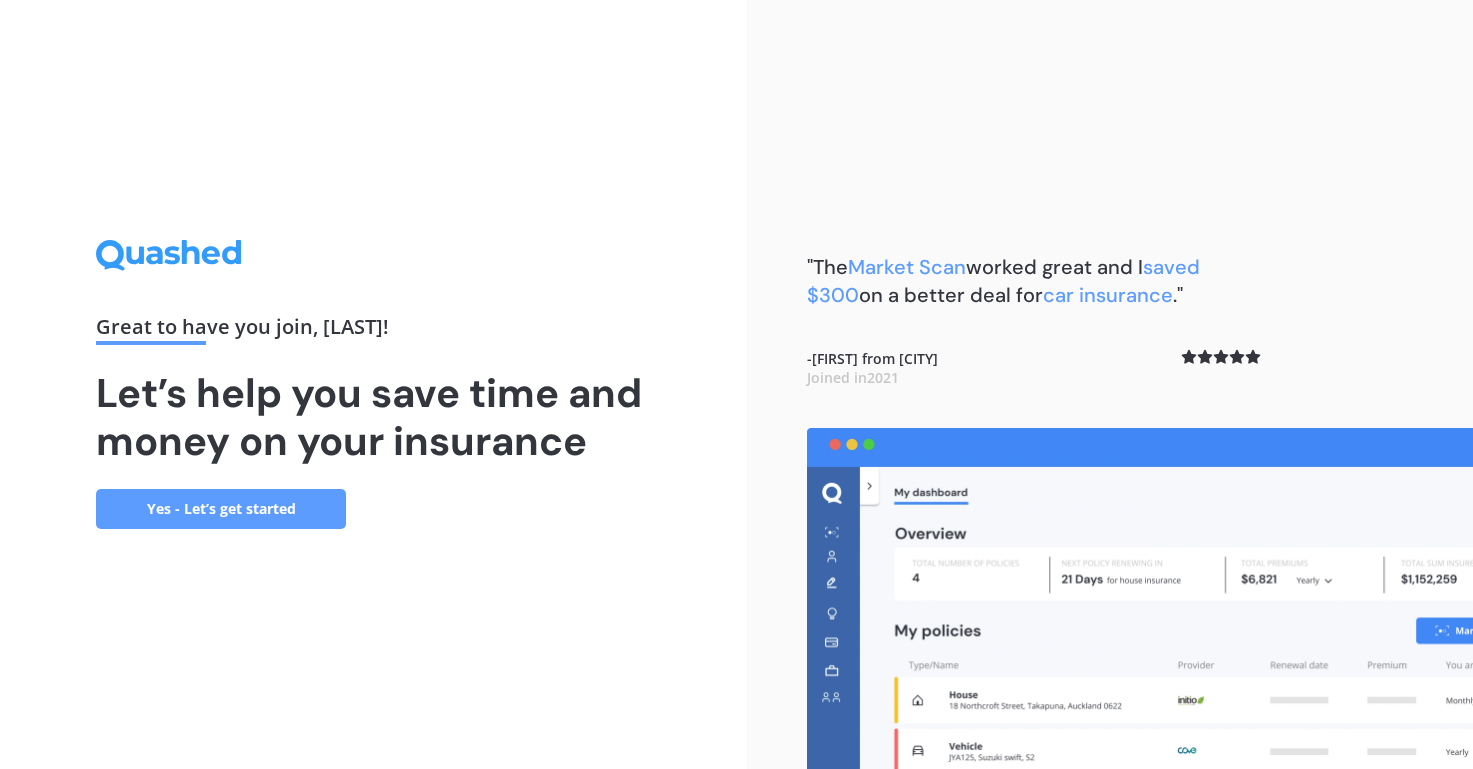 click on "Yes - Let’s get started" at bounding box center [221, 509] 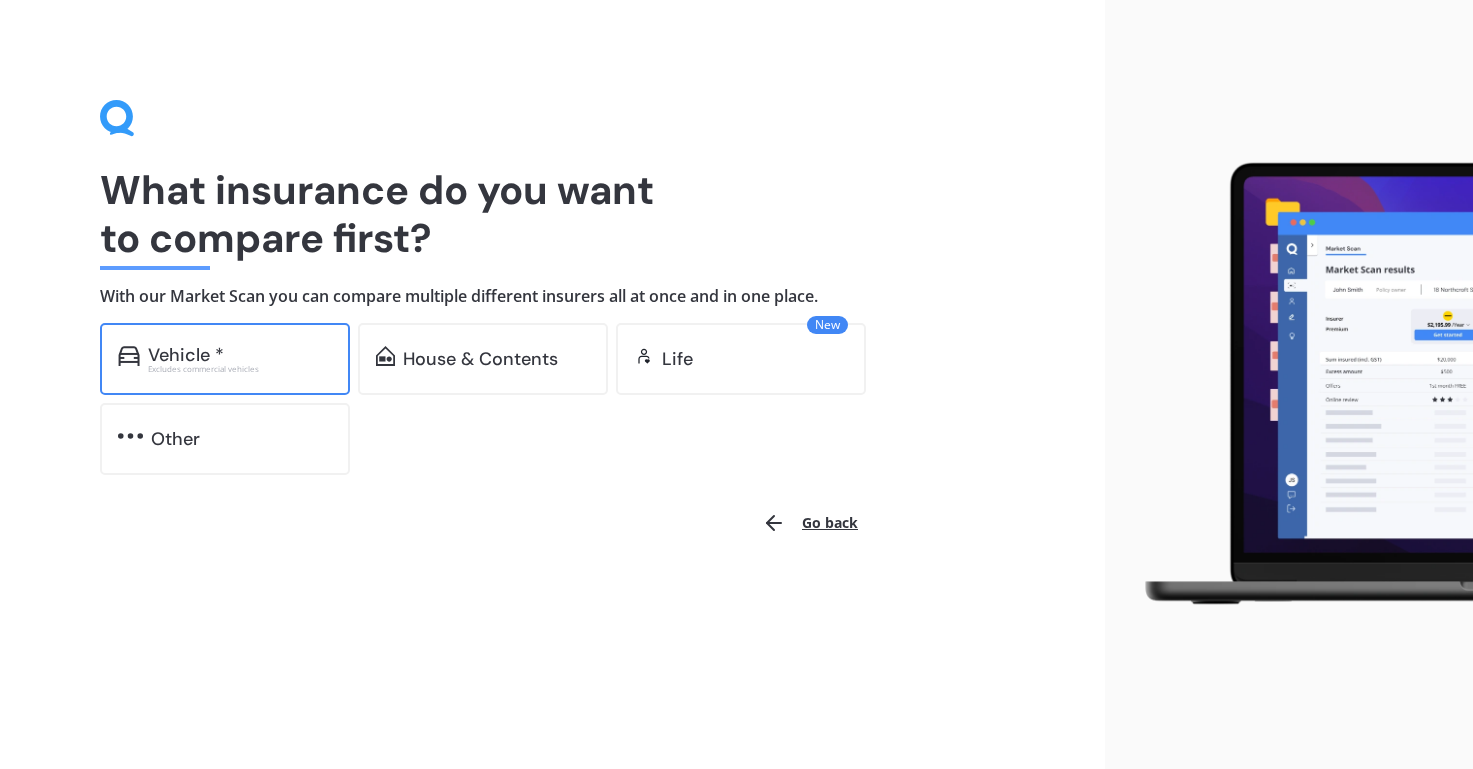 click on "Vehicle *" at bounding box center (240, 355) 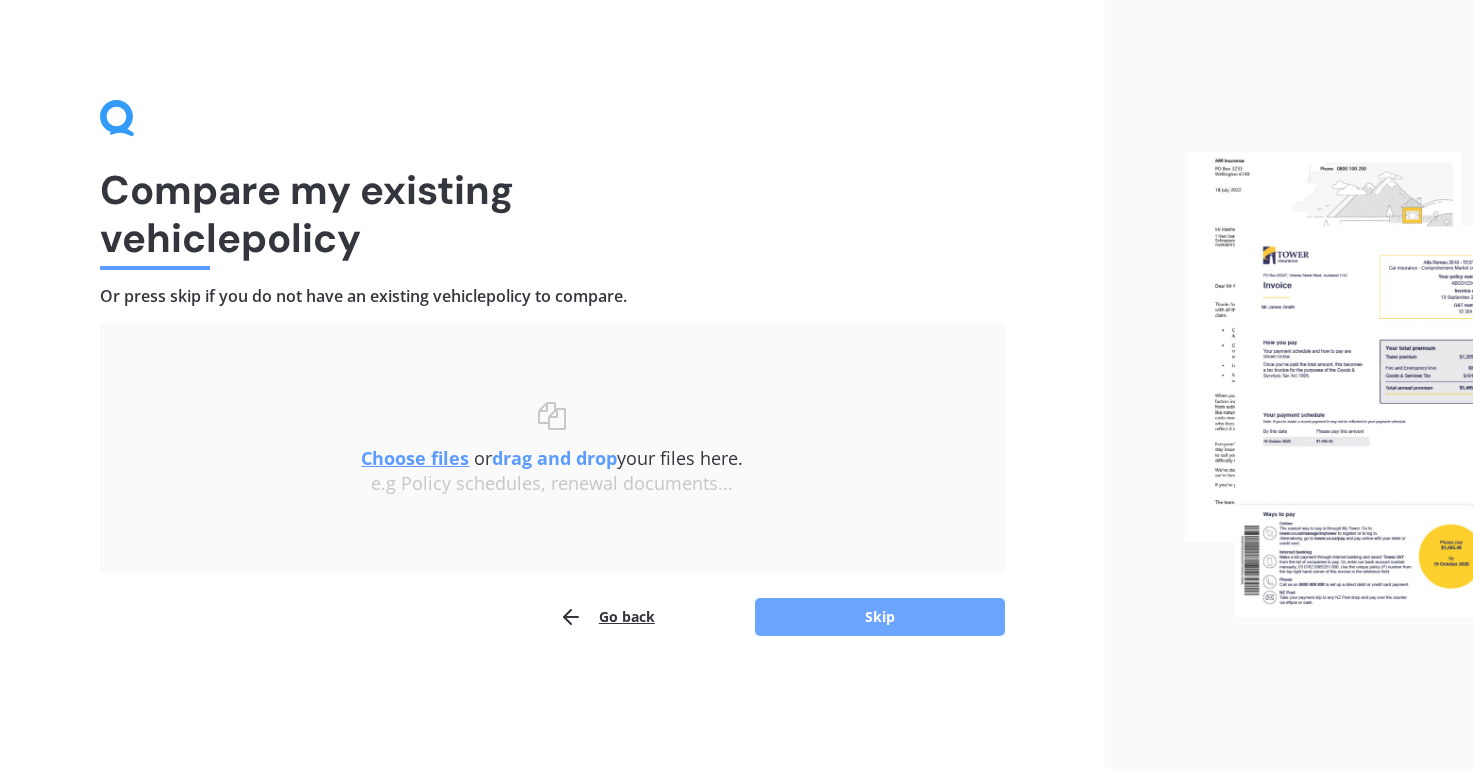 click on "Skip" at bounding box center [880, 617] 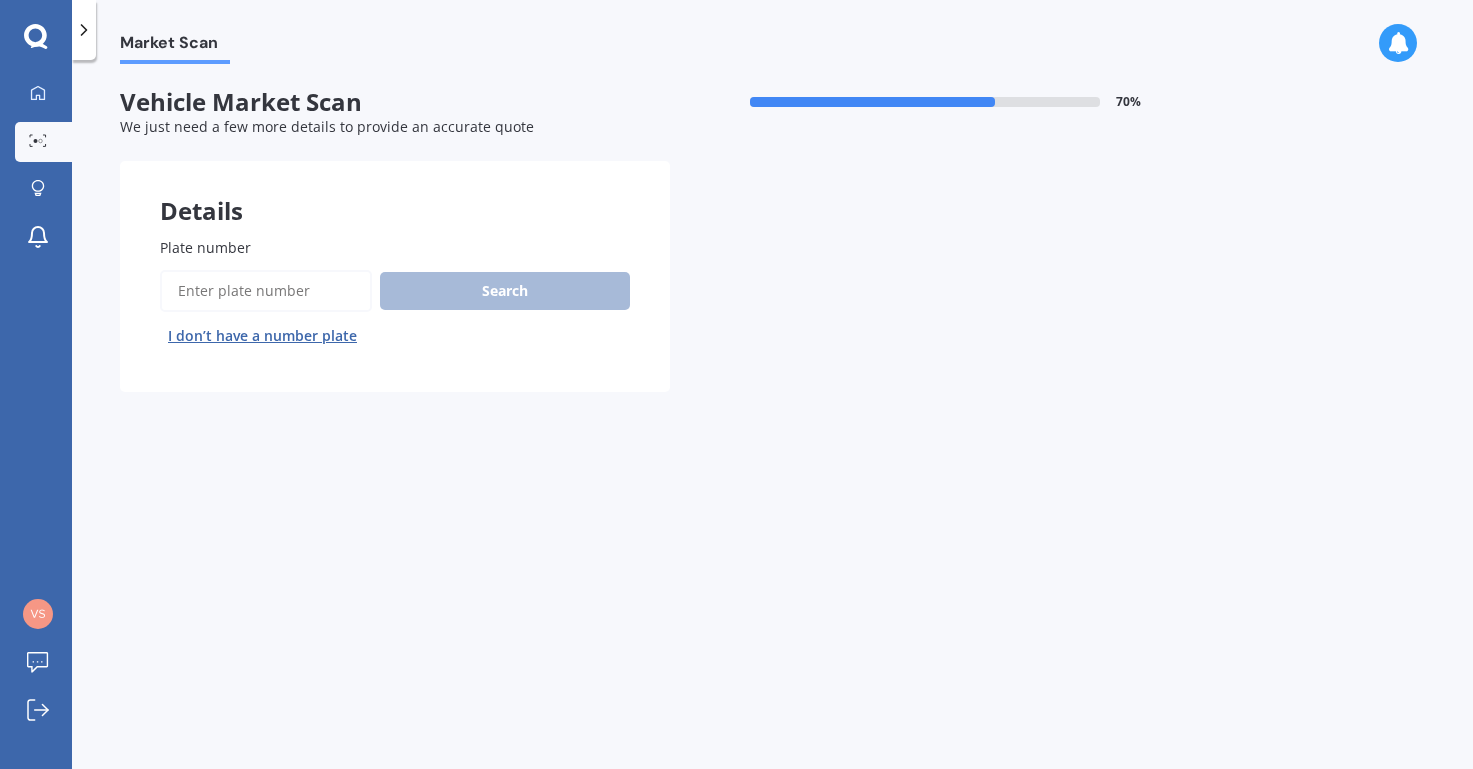 click on "Plate number" at bounding box center [266, 291] 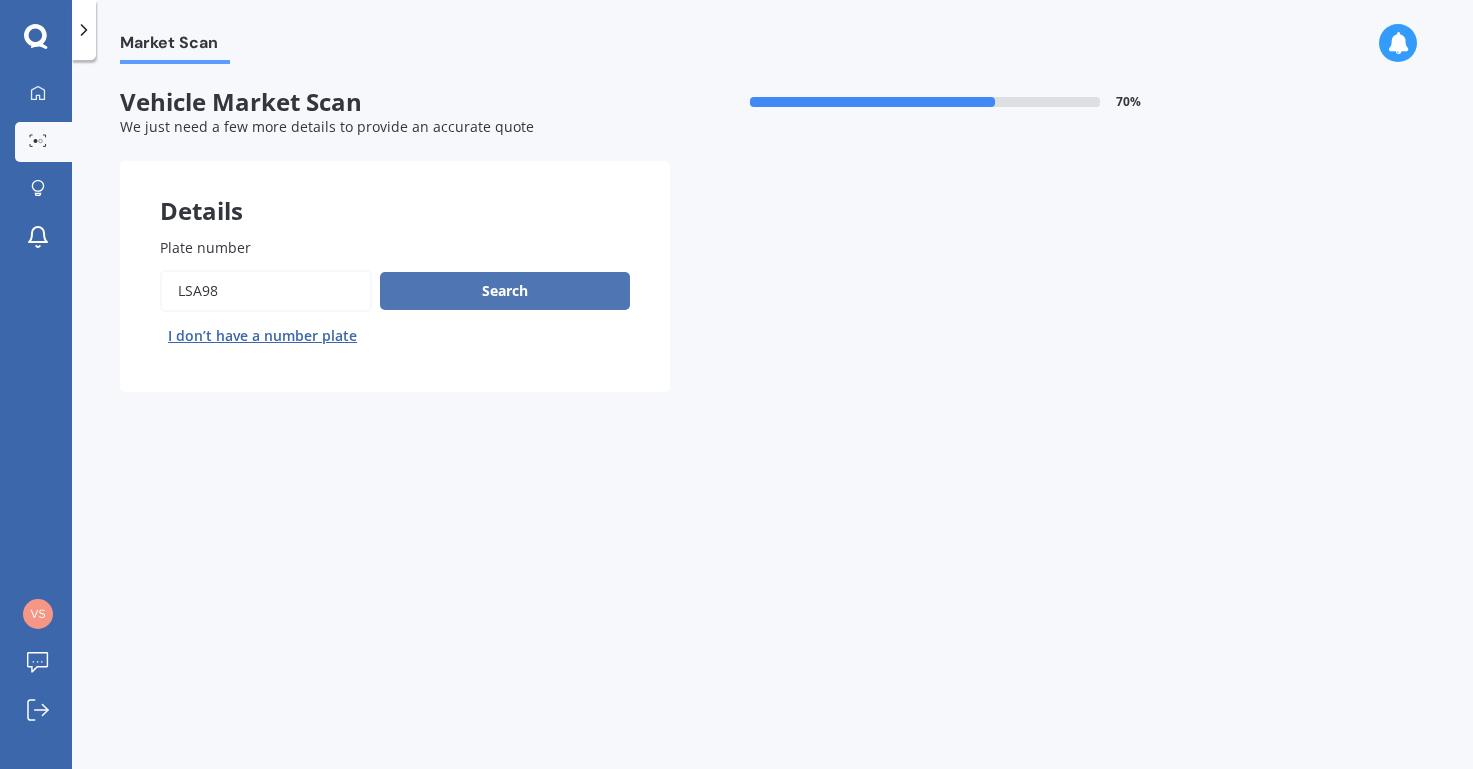 type on "LSA98" 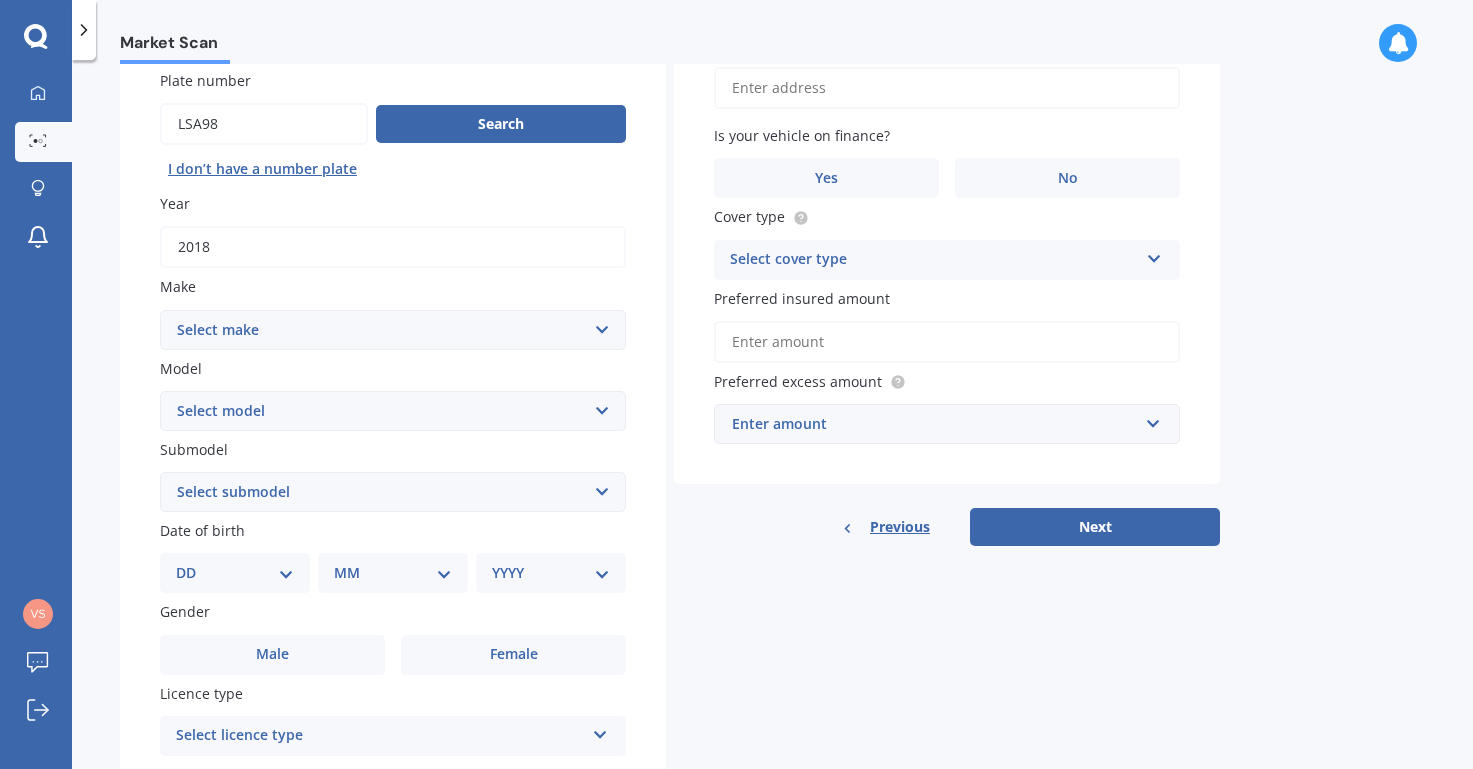 scroll, scrollTop: 168, scrollLeft: 0, axis: vertical 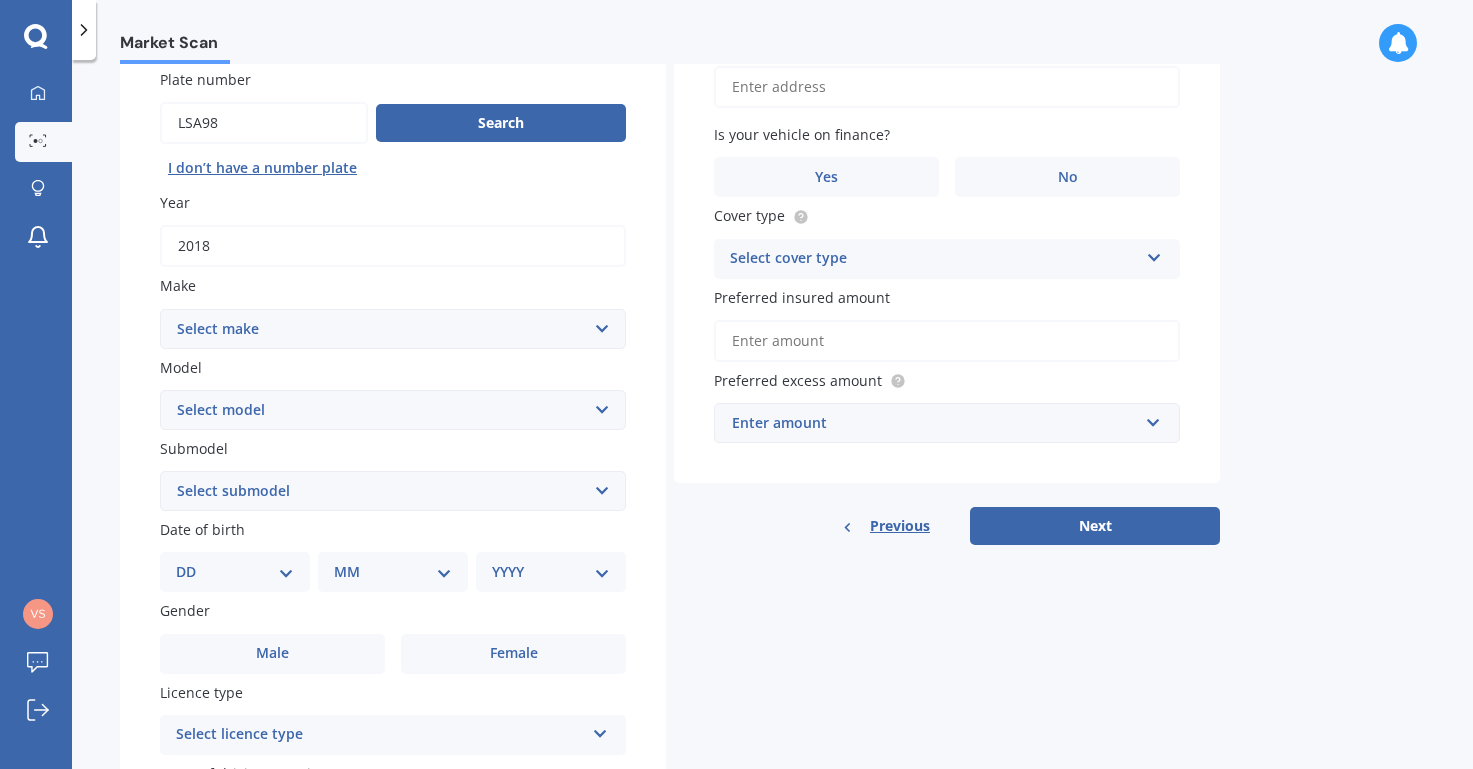 click on "Select make AC ALFA ROMEO ASTON MARTIN AUDI AUSTIN BEDFORD Bentley BMW BYD CADILLAC CAN-AM CHERY CHEVROLET CHRYSLER Citroen CRUISEAIR CUPRA DAEWOO DAIHATSU DAIMLER DAMON DIAHATSU DODGE EXOCET FACTORY FIVE FERRARI FIAT Fiord FLEETWOOD FORD FOTON FRASER GEELY GENESIS GEORGIE BOY GMC GREAT WALL GWM HAVAL HILLMAN HINO HOLDEN HOLIDAY RAMBLER HONDA HUMMER HYUNDAI INFINITI ISUZU IVECO JAC JAECOO JAGUAR JEEP KGM KIA LADA LAMBORGHINI LANCIA LANDROVER LDV LEAPMOTOR LEXUS LINCOLN LOTUS LUNAR M.G M.G. MAHINDRA MASERATI MAZDA MCLAREN MERCEDES AMG Mercedes Benz MERCEDES-AMG MERCURY MINI Mitsubishi MORGAN MORRIS NEWMAR Nissan OMODA OPEL OXFORD PEUGEOT Plymouth Polestar PONTIAC PORSCHE PROTON RAM Range Rover Rayne RENAULT ROLLS ROYCE ROVER SAAB SATURN SEAT SHELBY SKODA SMART SSANGYONG SUBARU SUZUKI TATA TESLA TIFFIN Toyota TRIUMPH TVR Vauxhall VOLKSWAGEN VOLVO WESTFIELD WINNEBAGO ZX" at bounding box center (393, 329) 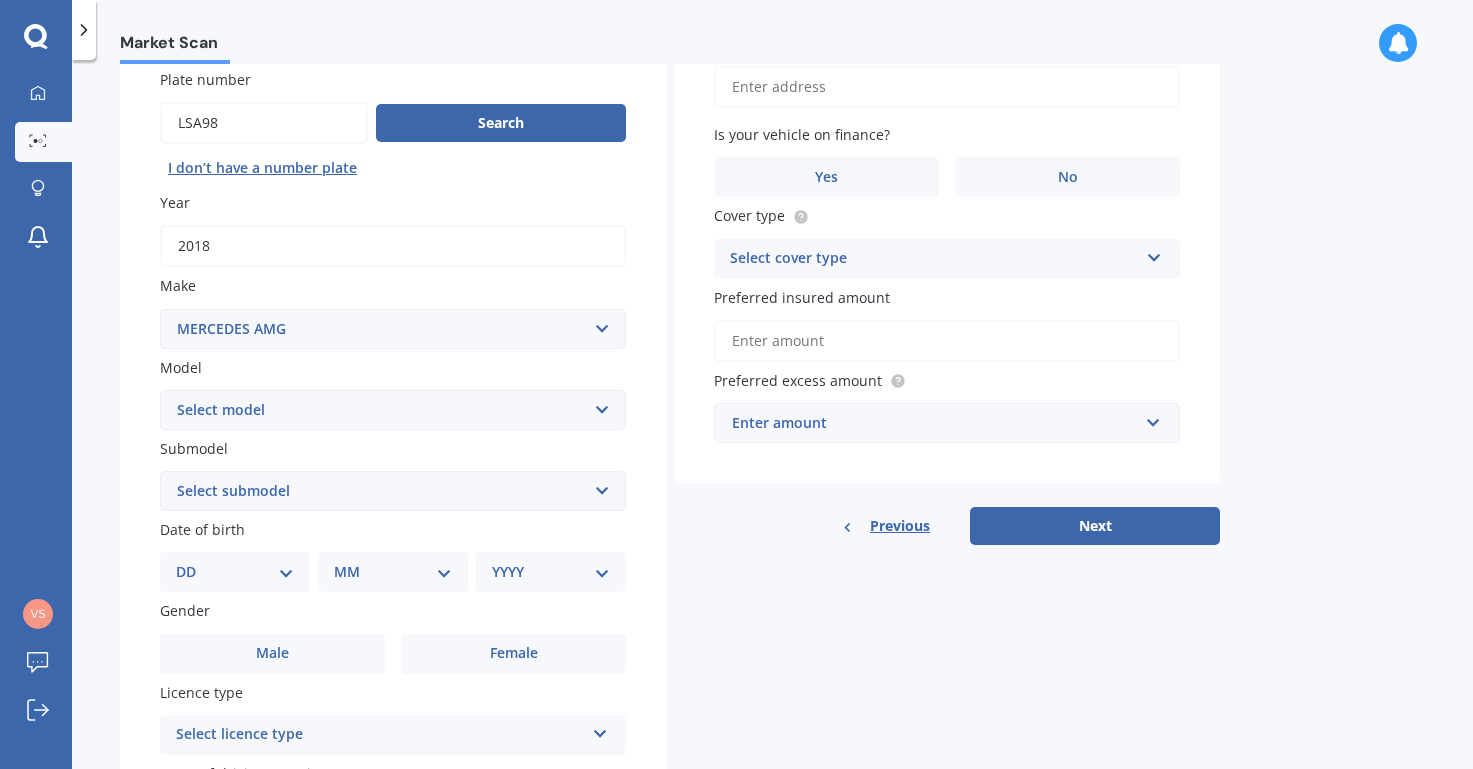 click on "Select make AC ALFA ROMEO ASTON MARTIN AUDI AUSTIN BEDFORD Bentley BMW BYD CADILLAC CAN-AM CHERY CHEVROLET CHRYSLER Citroen CRUISEAIR CUPRA DAEWOO DAIHATSU DAIMLER DAMON DIAHATSU DODGE EXOCET FACTORY FIVE FERRARI FIAT Fiord FLEETWOOD FORD FOTON FRASER GEELY GENESIS GEORGIE BOY GMC GREAT WALL GWM HAVAL HILLMAN HINO HOLDEN HOLIDAY RAMBLER HONDA HUMMER HYUNDAI INFINITI ISUZU IVECO JAC JAECOO JAGUAR JEEP KGM KIA LADA LAMBORGHINI LANCIA LANDROVER LDV LEAPMOTOR LEXUS LINCOLN LOTUS LUNAR M.G M.G. MAHINDRA MASERATI MAZDA MCLAREN MERCEDES AMG Mercedes Benz MERCEDES-AMG MERCURY MINI Mitsubishi MORGAN MORRIS NEWMAR Nissan OMODA OPEL OXFORD PEUGEOT Plymouth Polestar PONTIAC PORSCHE PROTON RAM Range Rover Rayne RENAULT ROLLS ROYCE ROVER SAAB SATURN SEAT SHELBY SKODA SMART SSANGYONG SUBARU SUZUKI TATA TESLA TIFFIN Toyota TRIUMPH TVR Vauxhall VOLKSWAGEN VOLVO WESTFIELD WINNEBAGO ZX" at bounding box center (393, 329) 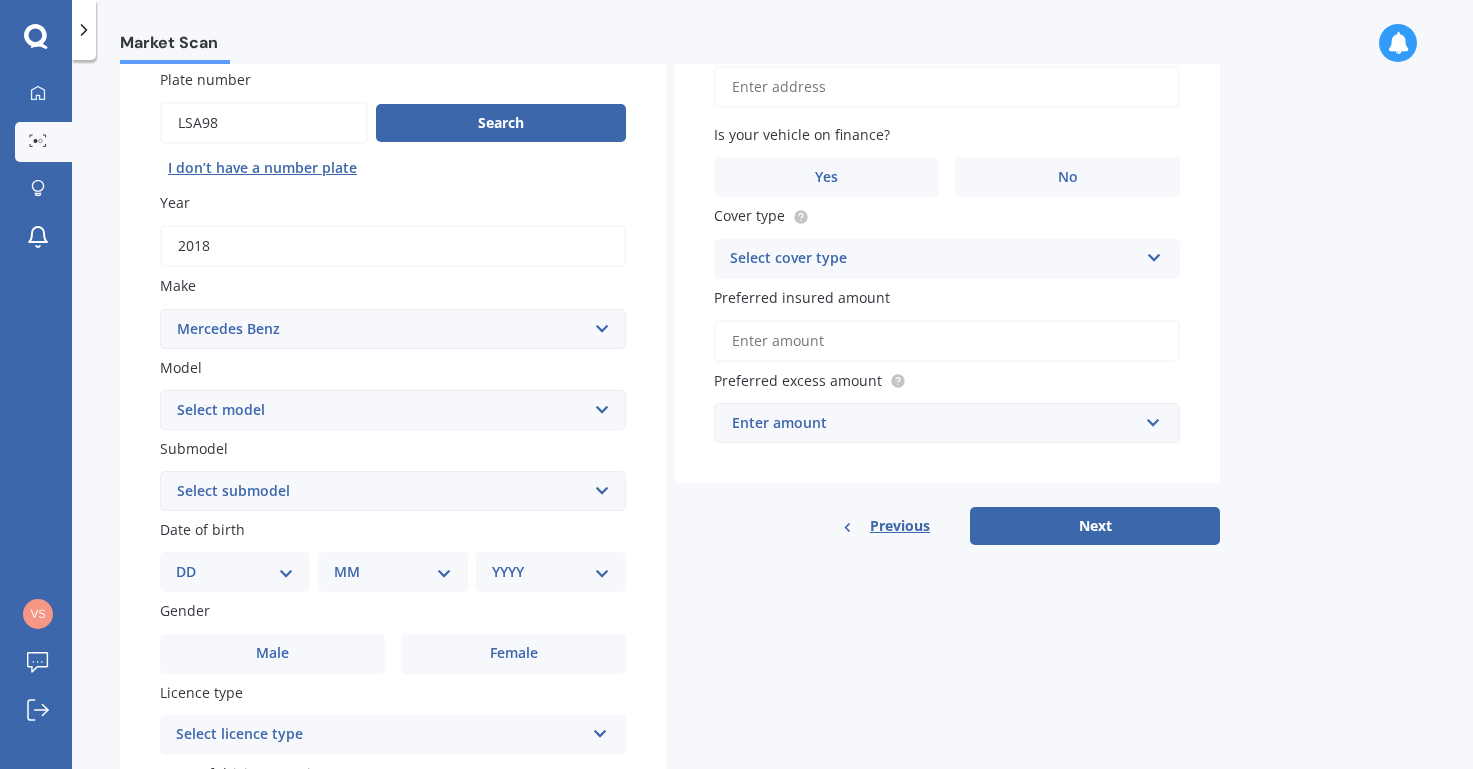 click on "Select model 190 200 220 230 240 250 260 280 300 320 350 380 400 420 450 500 550 560 600 A140 A160 A170 A180 A190 A200 A250 Auto Sleeper B C C200 C300 C320 C63 CL CLA CLC CLK CLS E E-CLASS EQA250 EQC400 G Professional G300 G350 G63 GL GL350 GLA GLB GLC GLC - Class GLE GLS GLS400 GLS500 GLS600 M-Class Maybach S600 Maybach S650 Maybach S680 MB ML R S SL SLK Sprinter Ultima V-Class Vaneo Viano Vito X-Class" at bounding box center [393, 410] 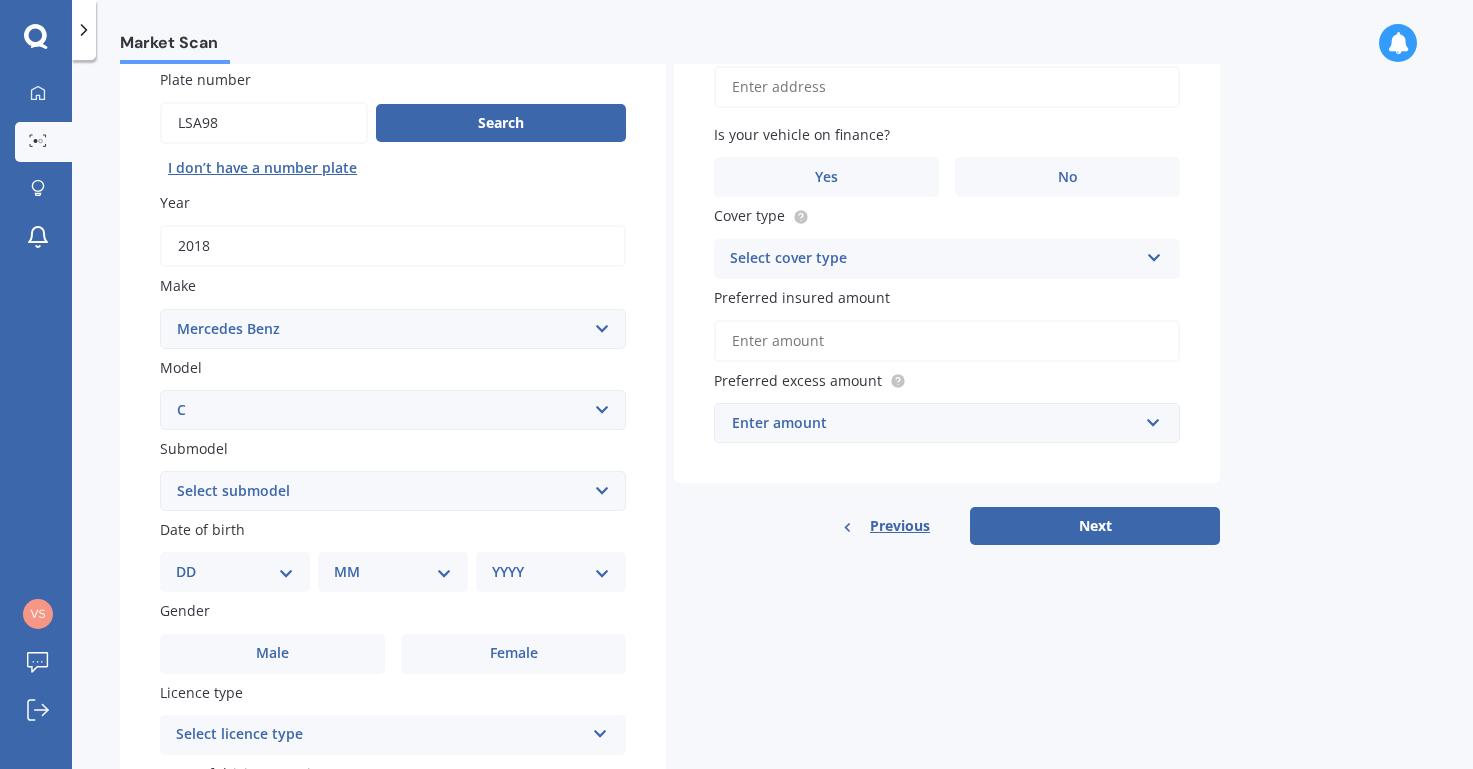 click on "Select submodel" at bounding box center [393, 491] 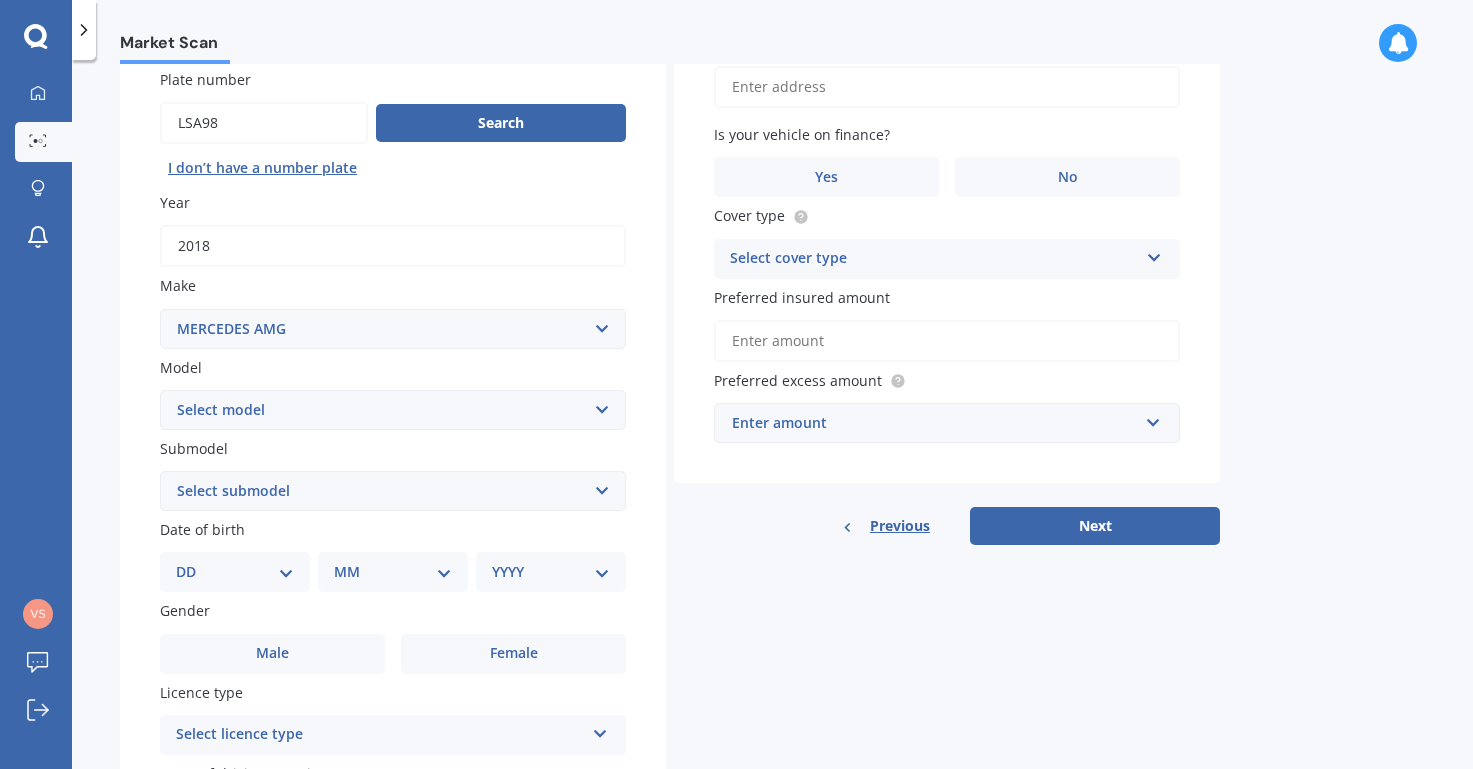 click on "Select model 190 200 220 230 240 250 260 280 300 320 350 380 400 420 450 500 550 560 600 A140 A160 A170 A180 A190 A200 A250 Auto Sleeper B C C200 C300 C320 C63 CL CLA CLC CLK CLS E E-CLASS EQA250 EQC400 G Professional G300 G350 G63 GL GL350 GLA GLB GLC GLC - Class GLE GLS GLS400 GLS500 GLS600 M-Class Maybach S600 Maybach S650 Maybach S680 MB ML R S SL SLK Sprinter Ultima V-Class Vaneo Viano Vito X-Class" at bounding box center [393, 410] 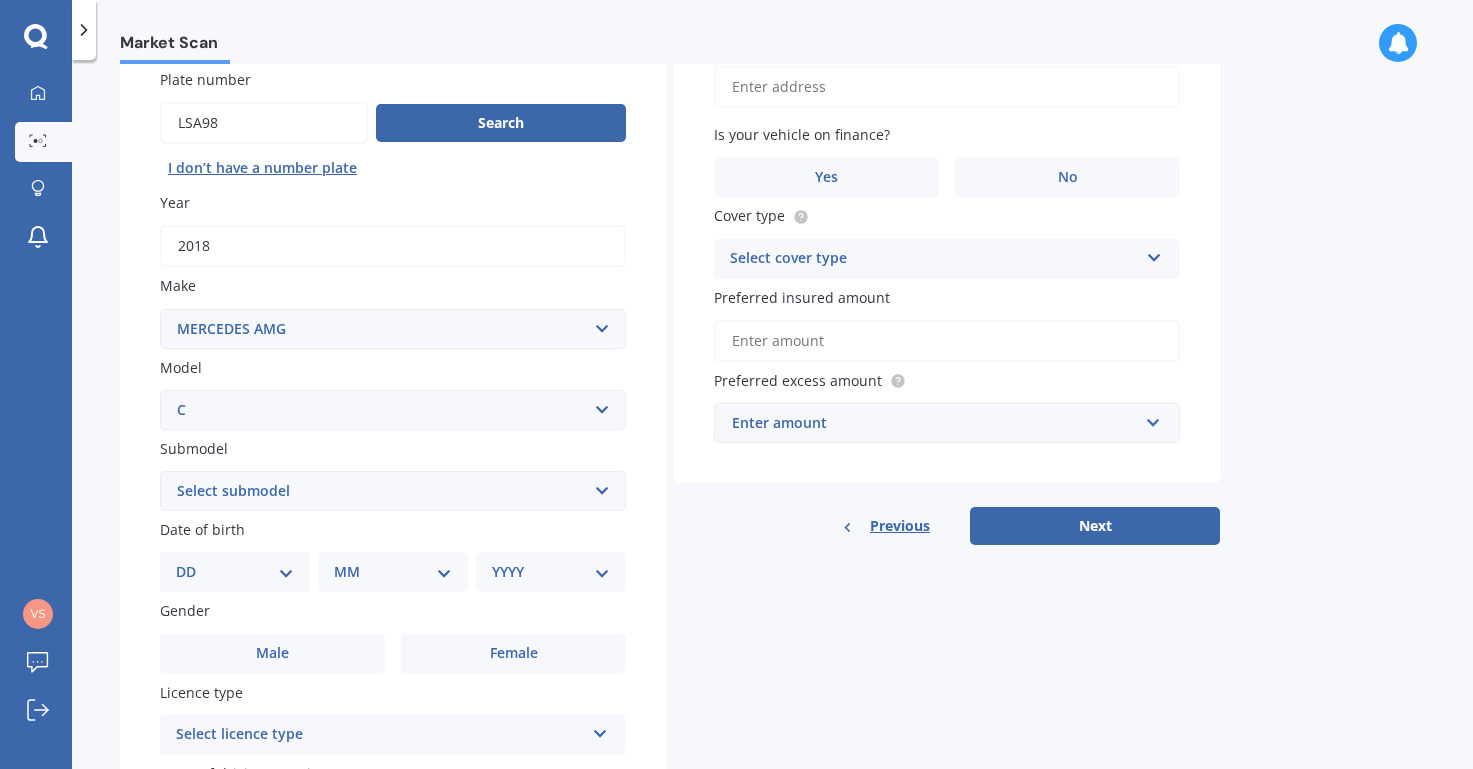 select on "43 AMG" 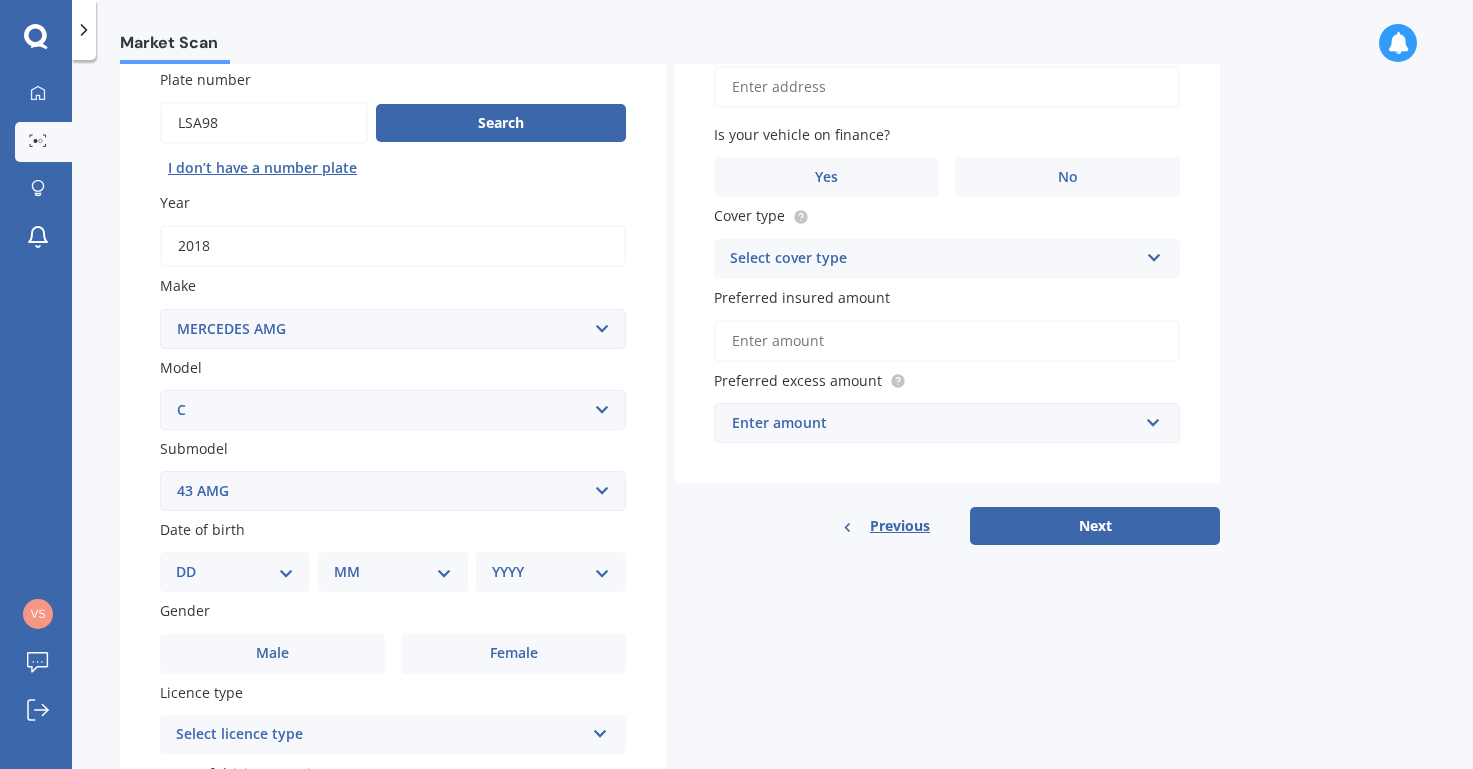 scroll, scrollTop: 226, scrollLeft: 0, axis: vertical 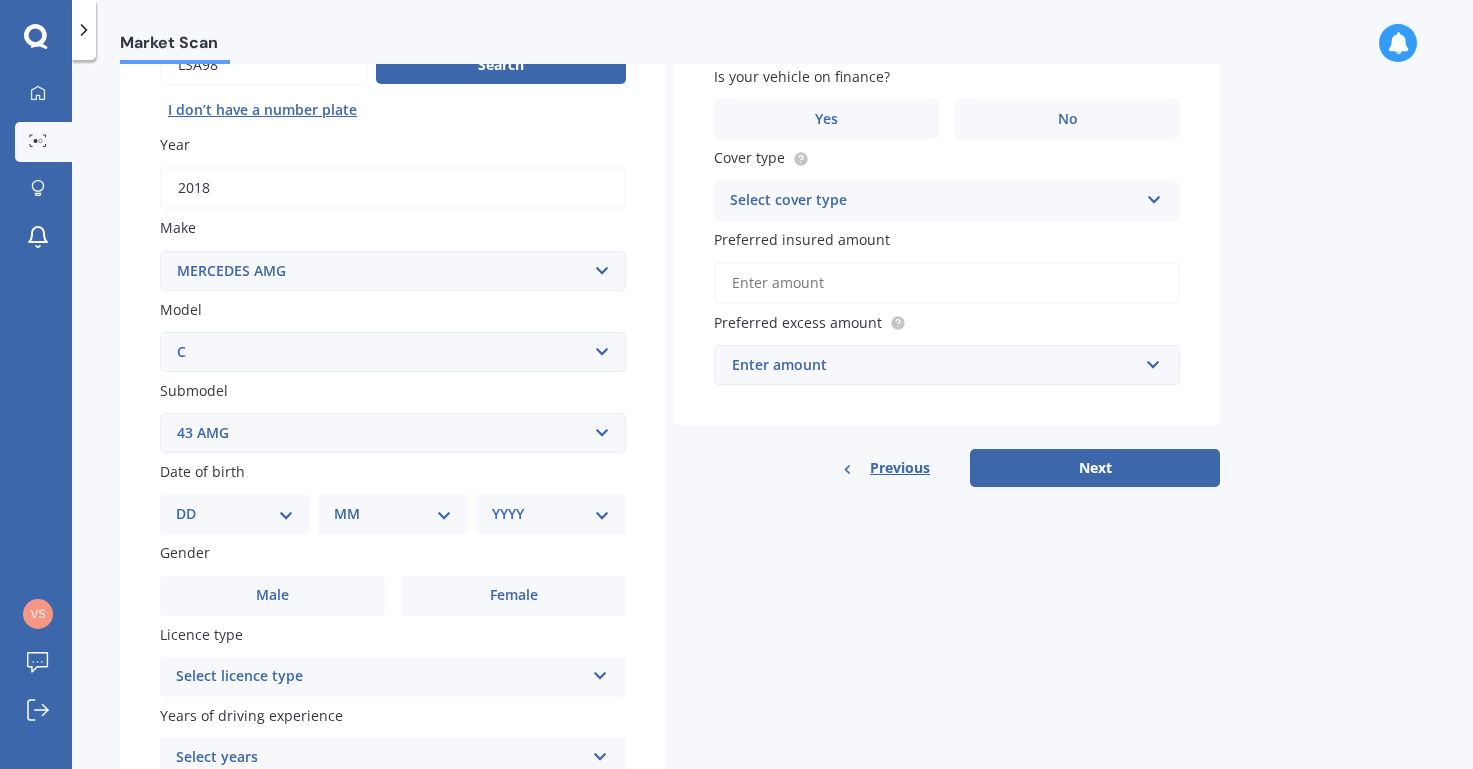 click on "Date of birth DD [DAY] MM [MONTH] YYYY [YEAR]" at bounding box center [393, 497] 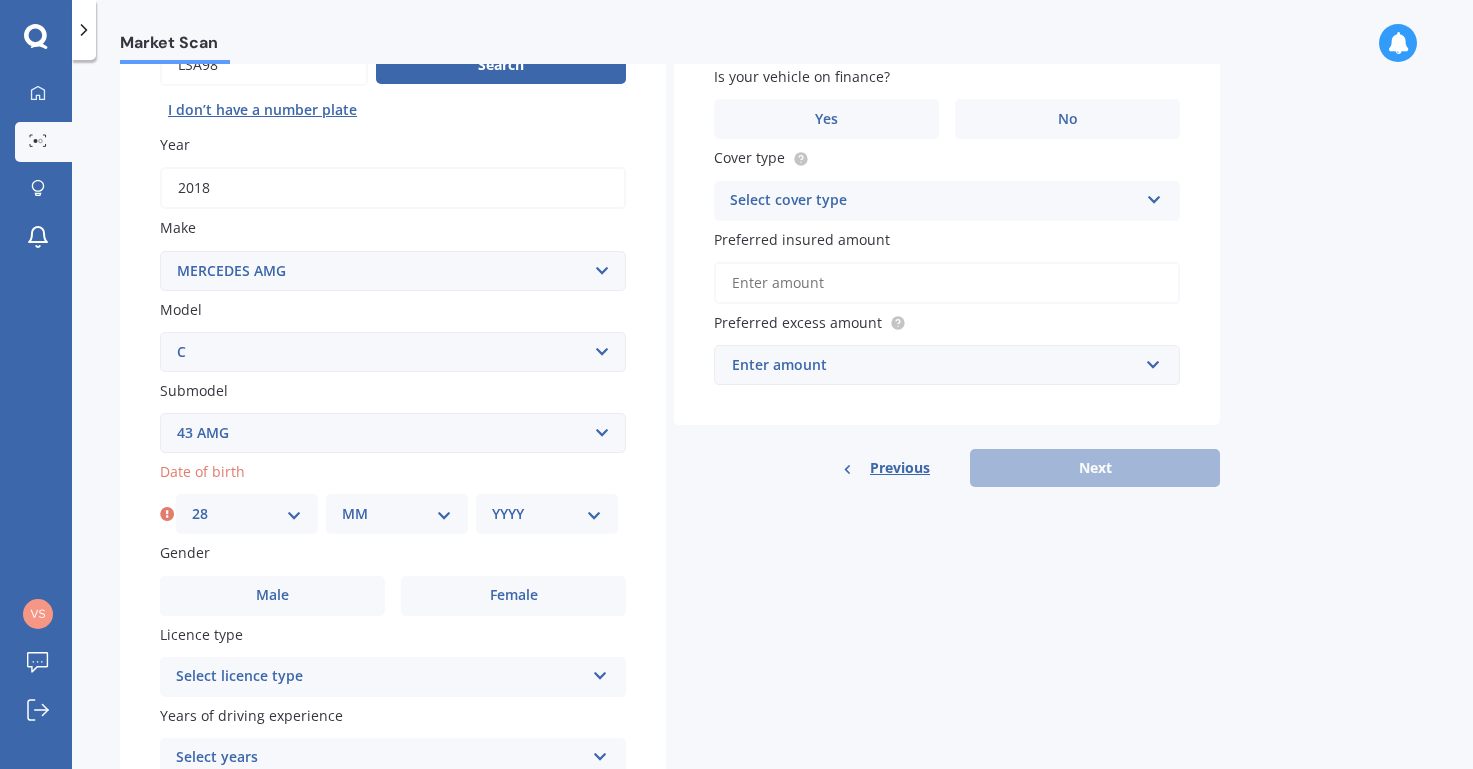 click on "MM 01 02 03 04 05 06 07 08 09 10 11 12" at bounding box center [397, 514] 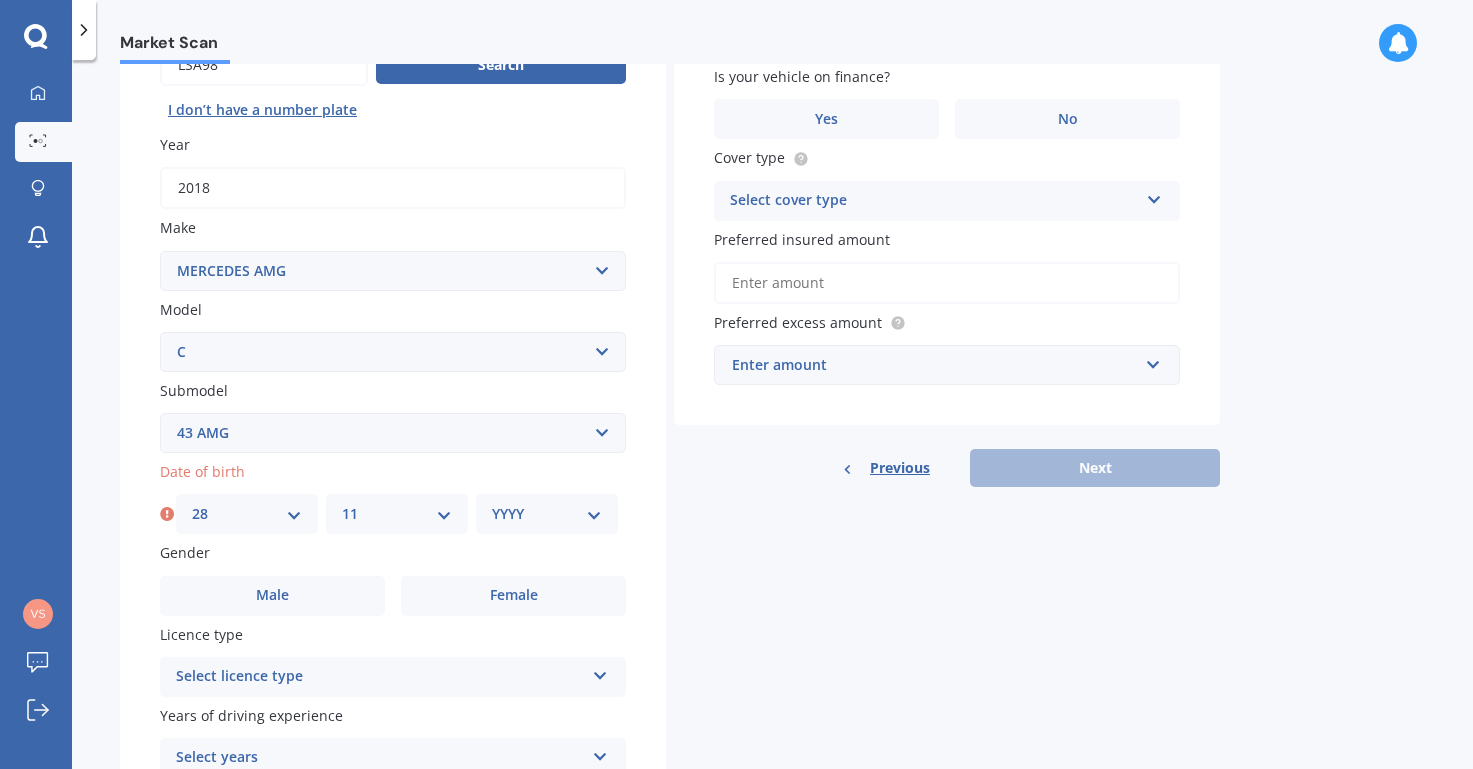 select on "1982" 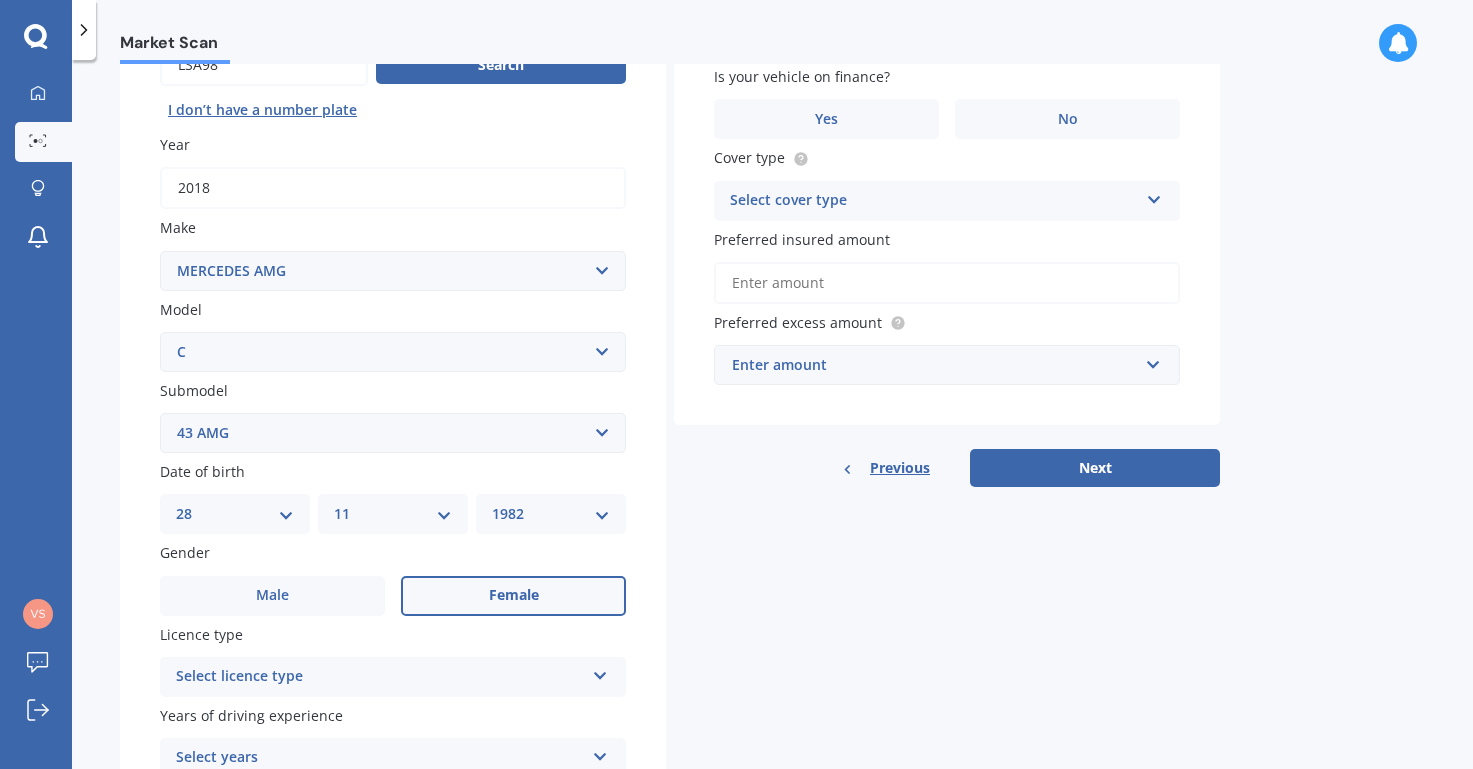 scroll, scrollTop: 298, scrollLeft: 0, axis: vertical 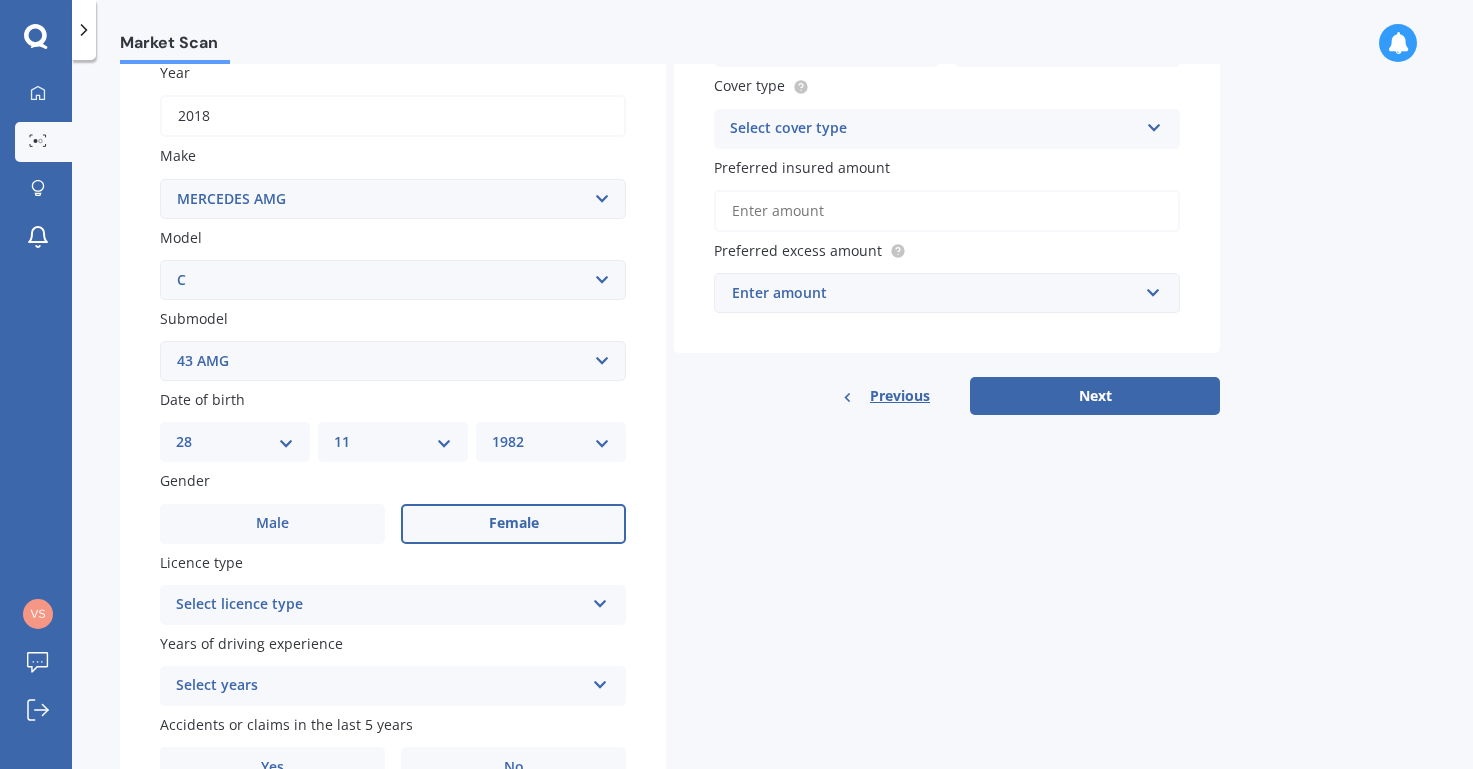 click on "Female" at bounding box center (513, 524) 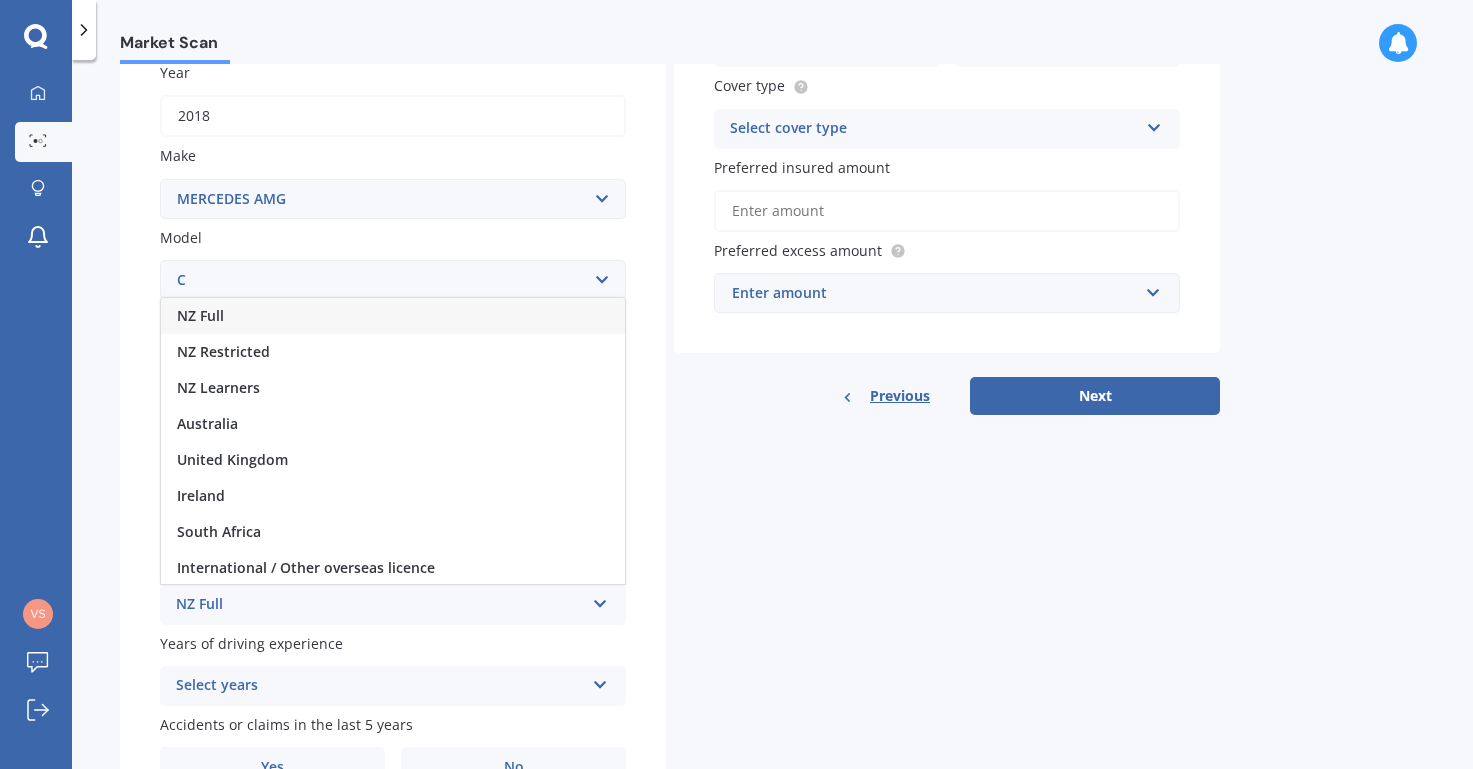 click on "NZ Full" at bounding box center [393, 316] 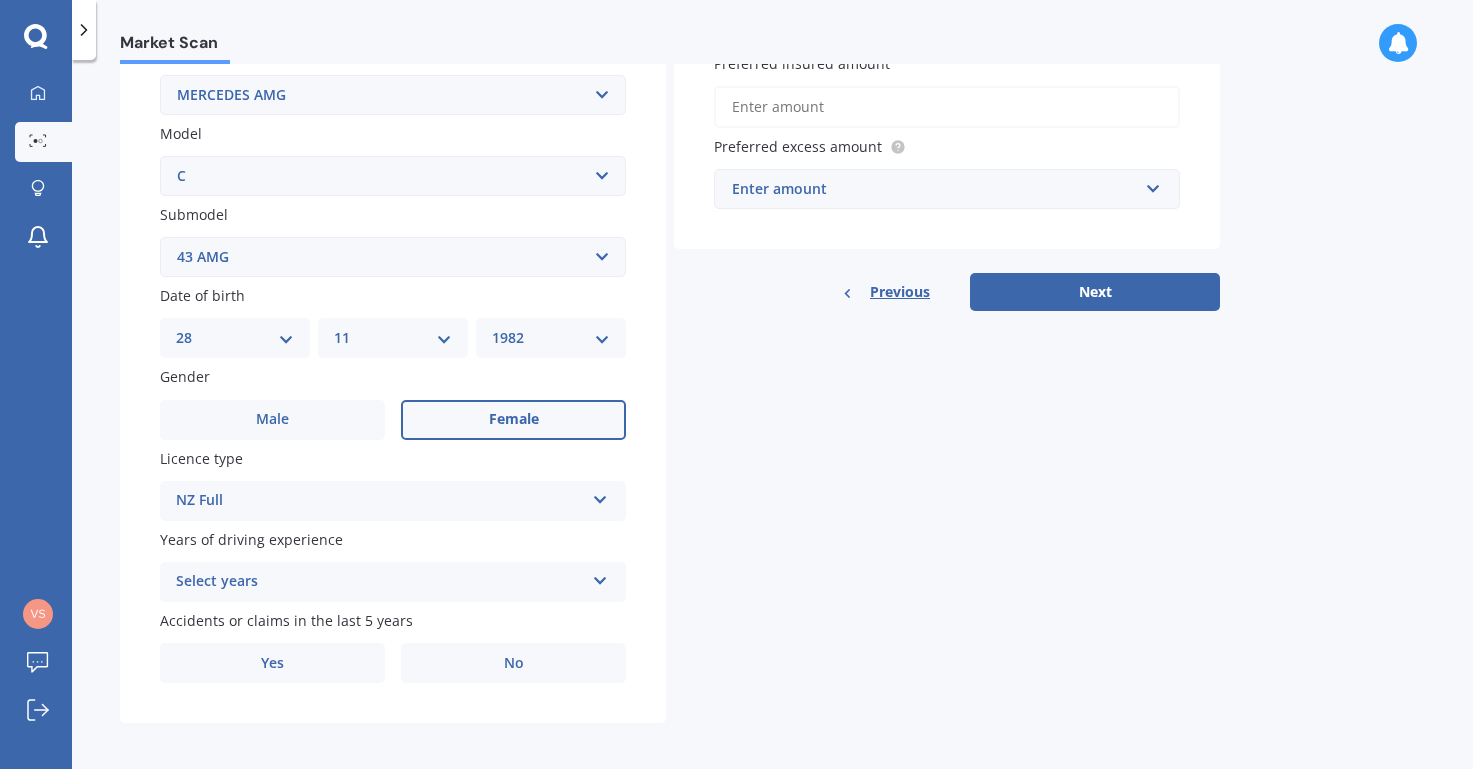 scroll, scrollTop: 401, scrollLeft: 0, axis: vertical 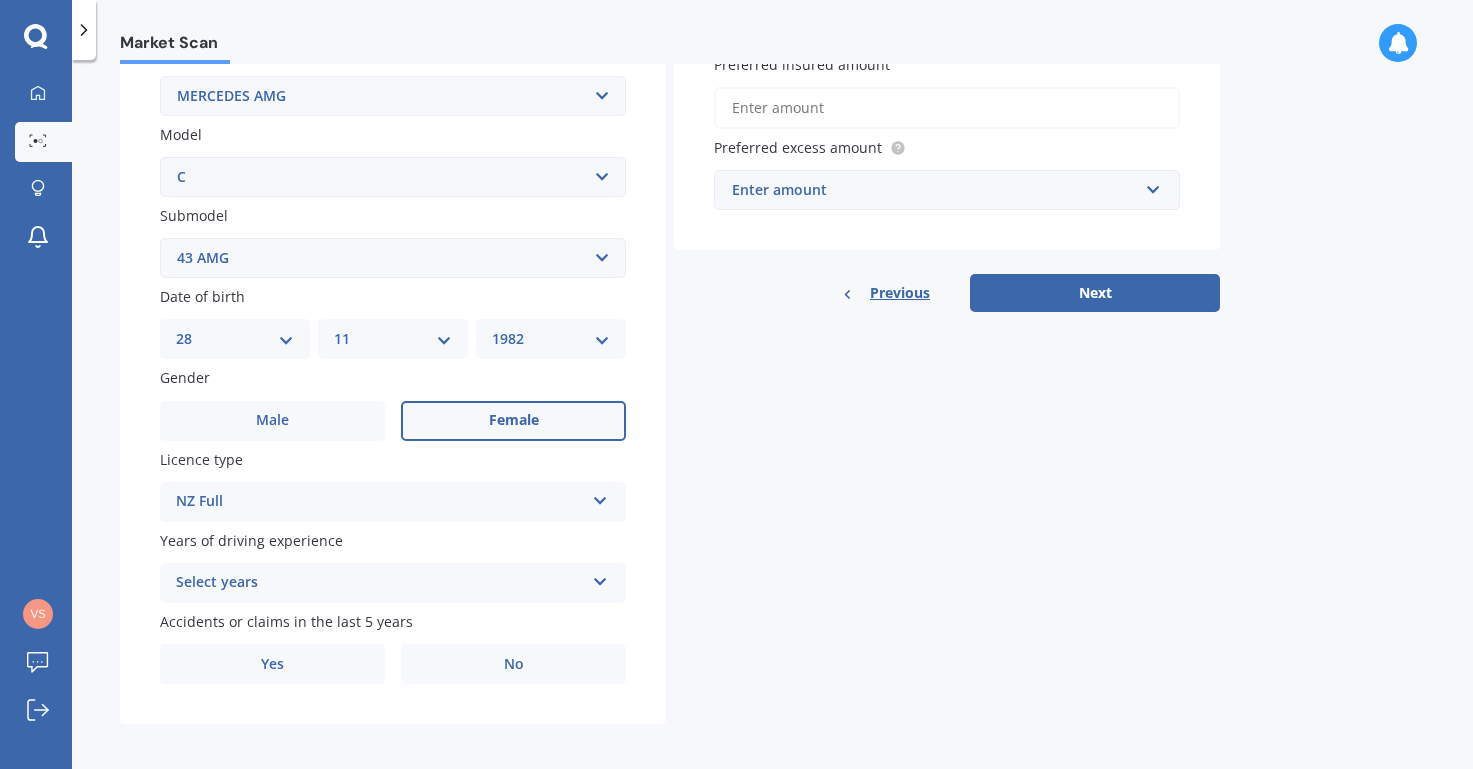 click on "Select years" at bounding box center (380, 583) 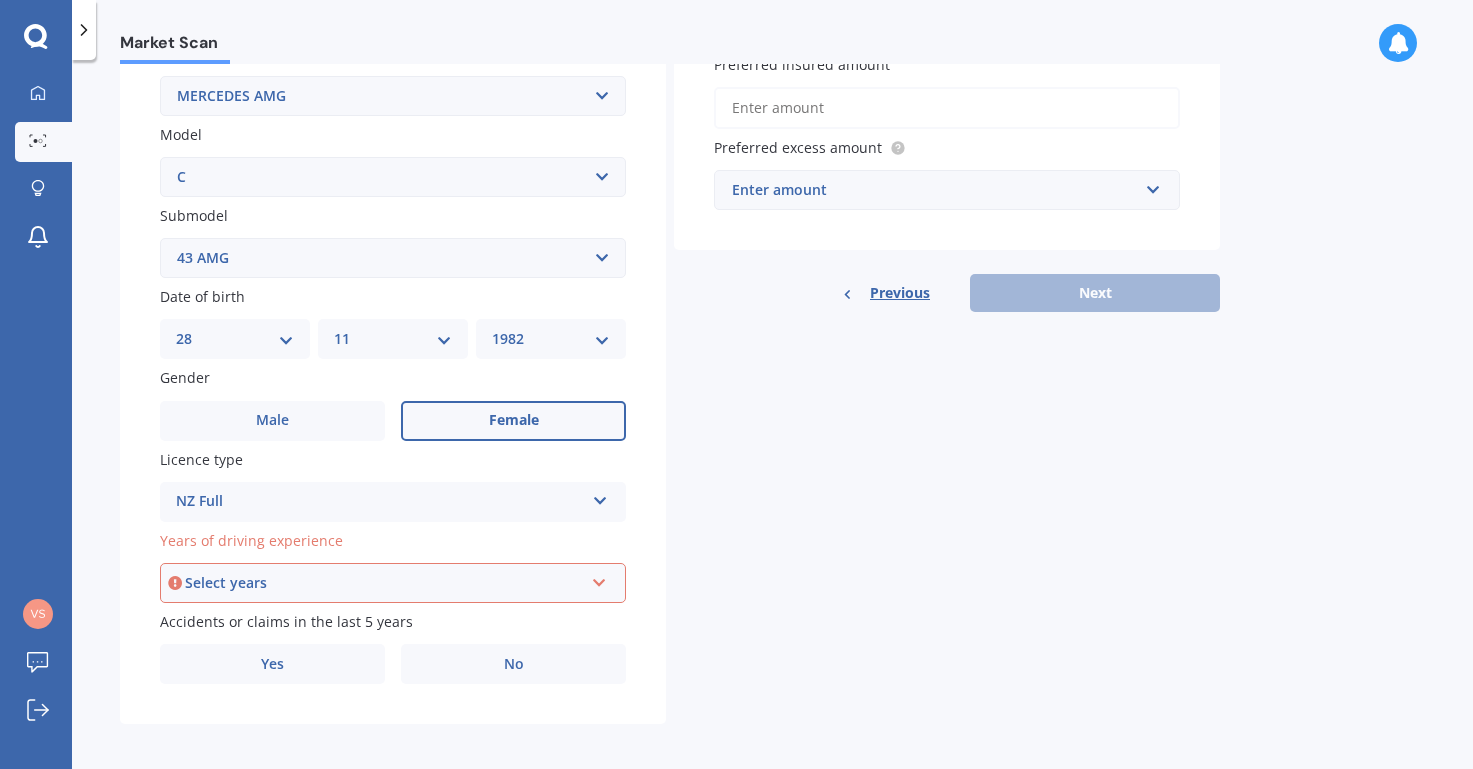 click on "Select years" at bounding box center [384, 583] 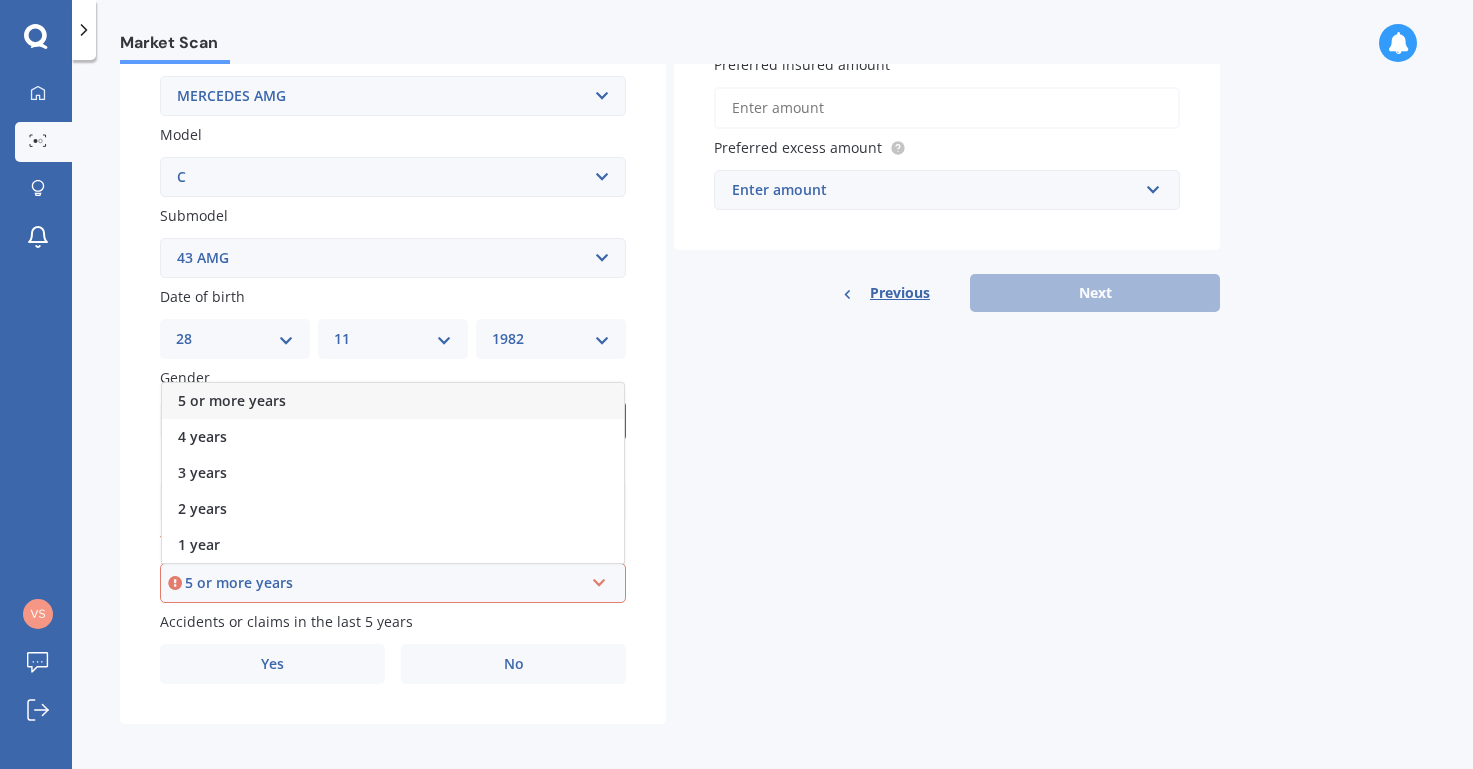click on "5 or more years" at bounding box center (393, 401) 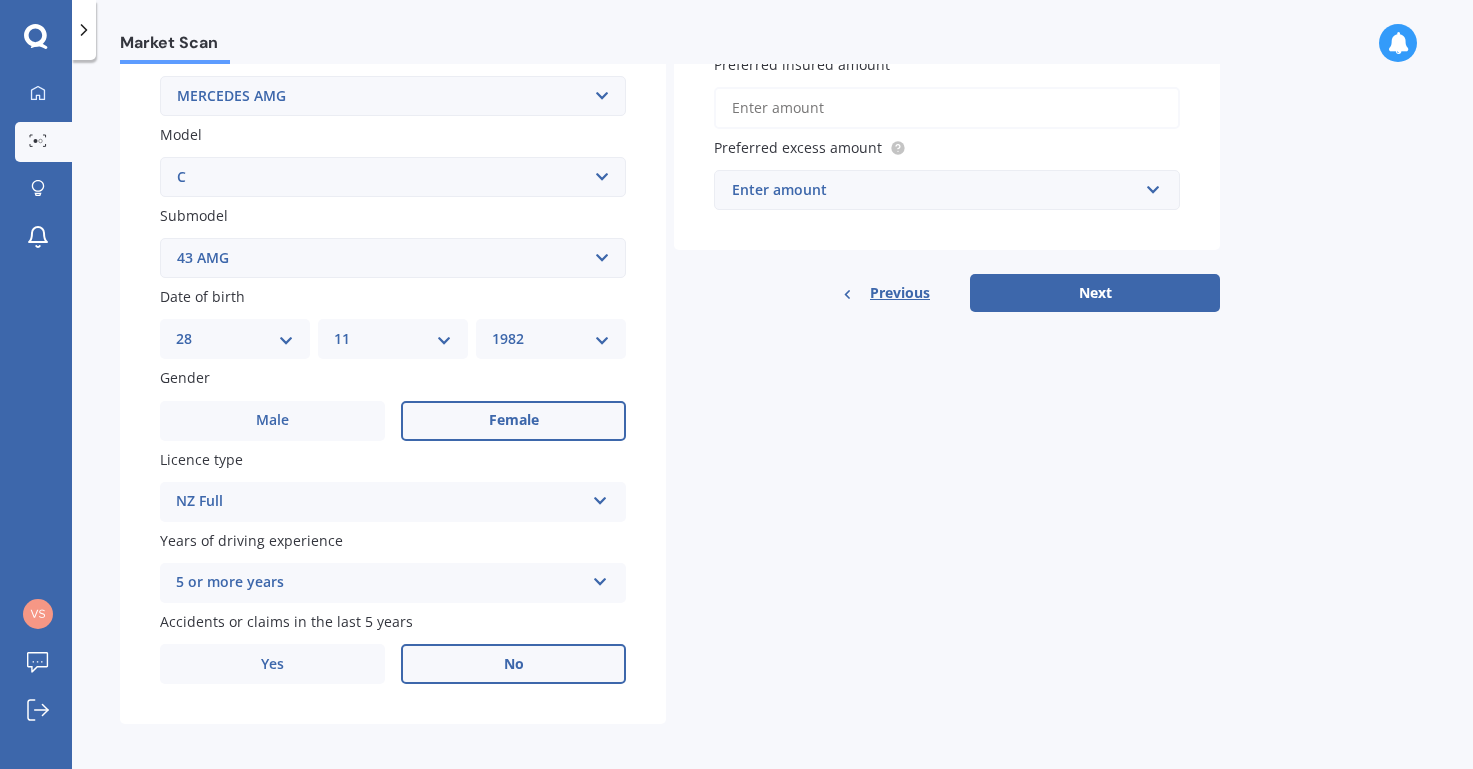 click on "No" at bounding box center (513, 664) 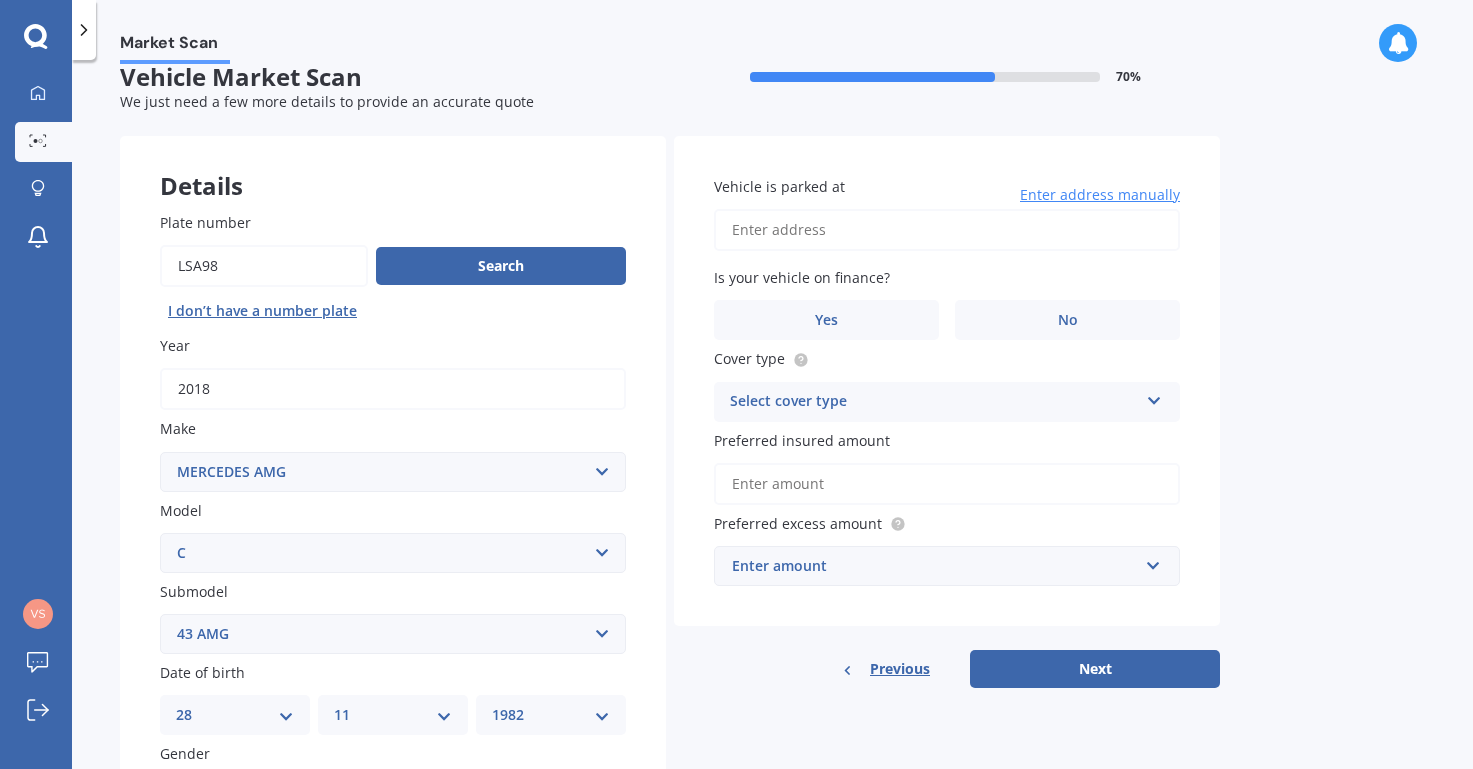 scroll, scrollTop: 0, scrollLeft: 0, axis: both 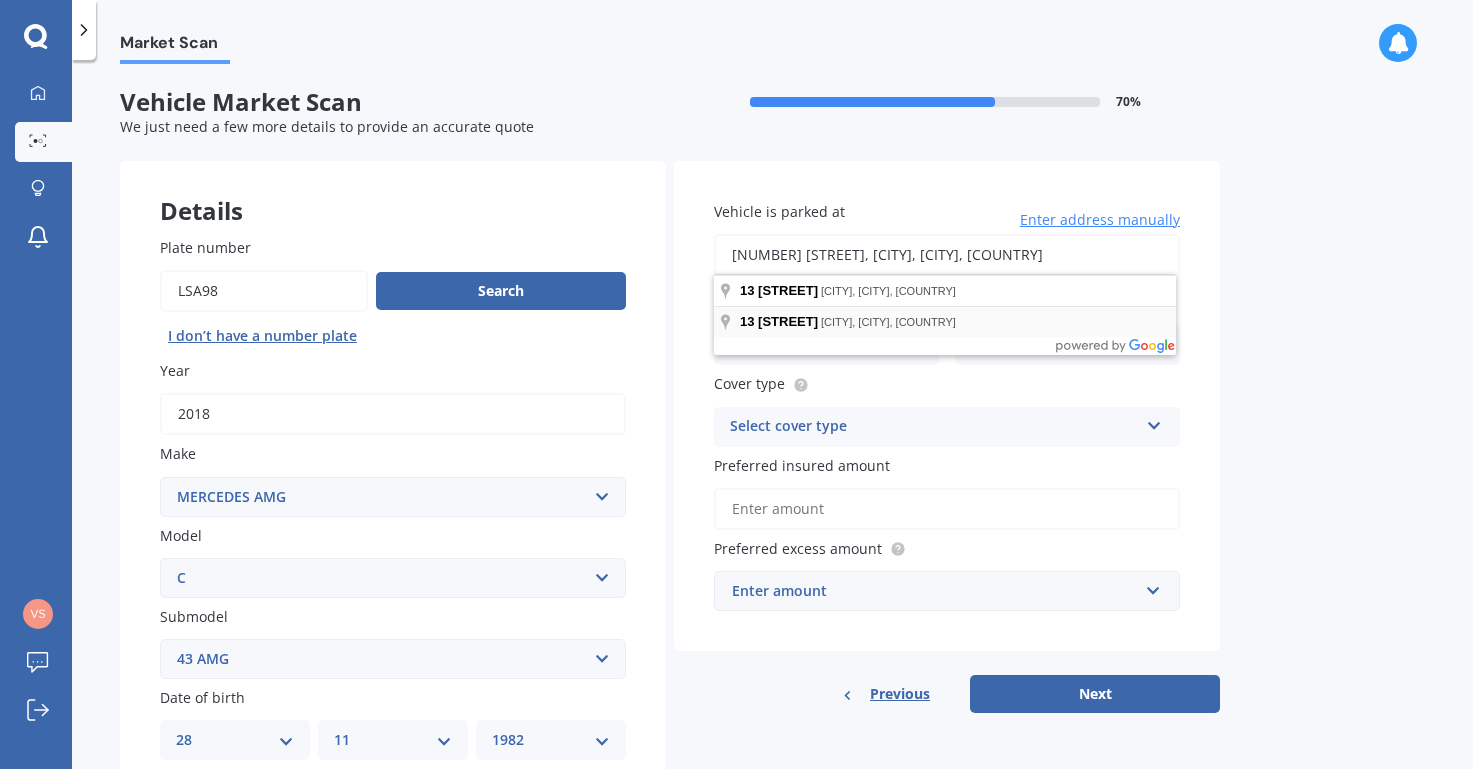 type on "[NUMBER] [STREET], [CITY], [CITY] [POSTAL_CODE]" 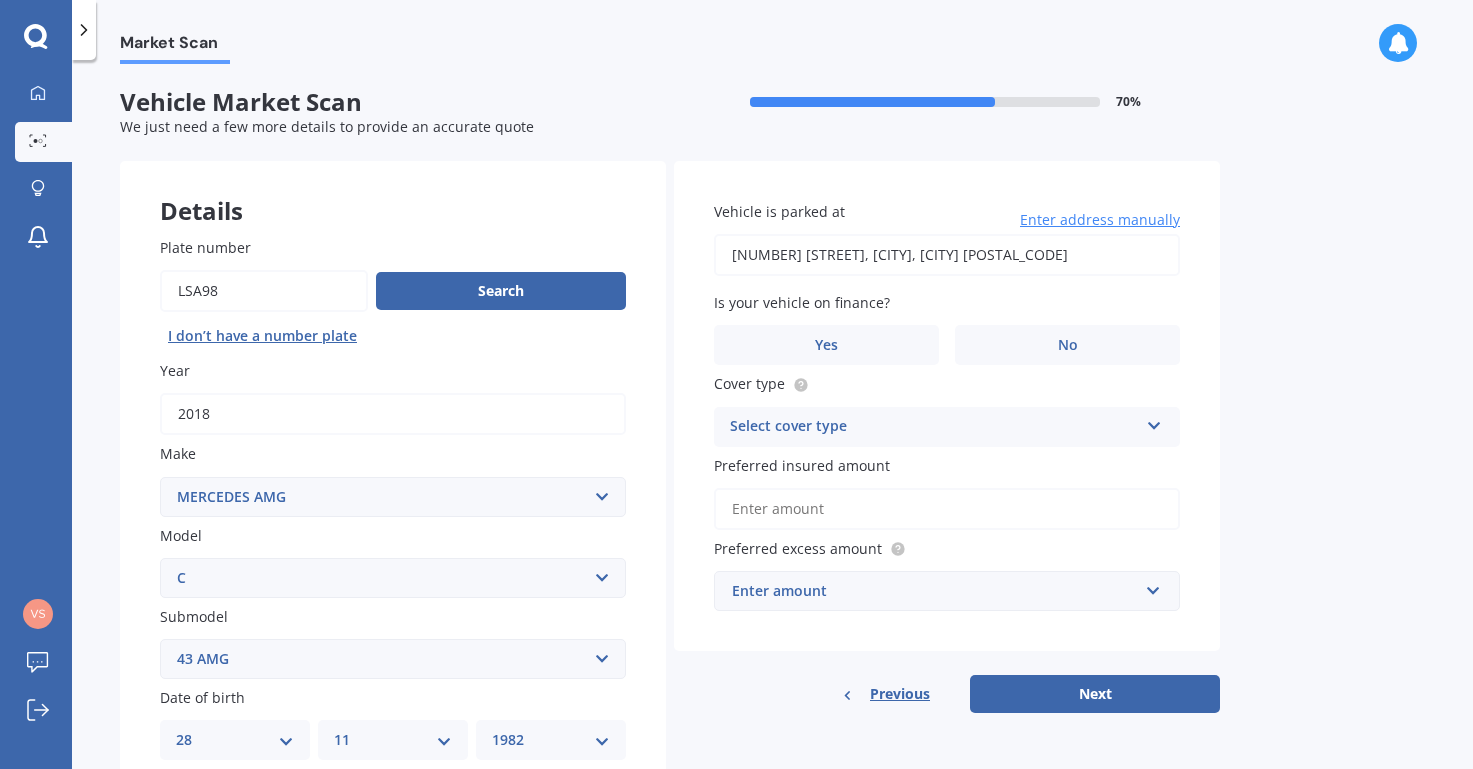 click on "Is your vehicle on finance? Yes No" at bounding box center (947, 328) 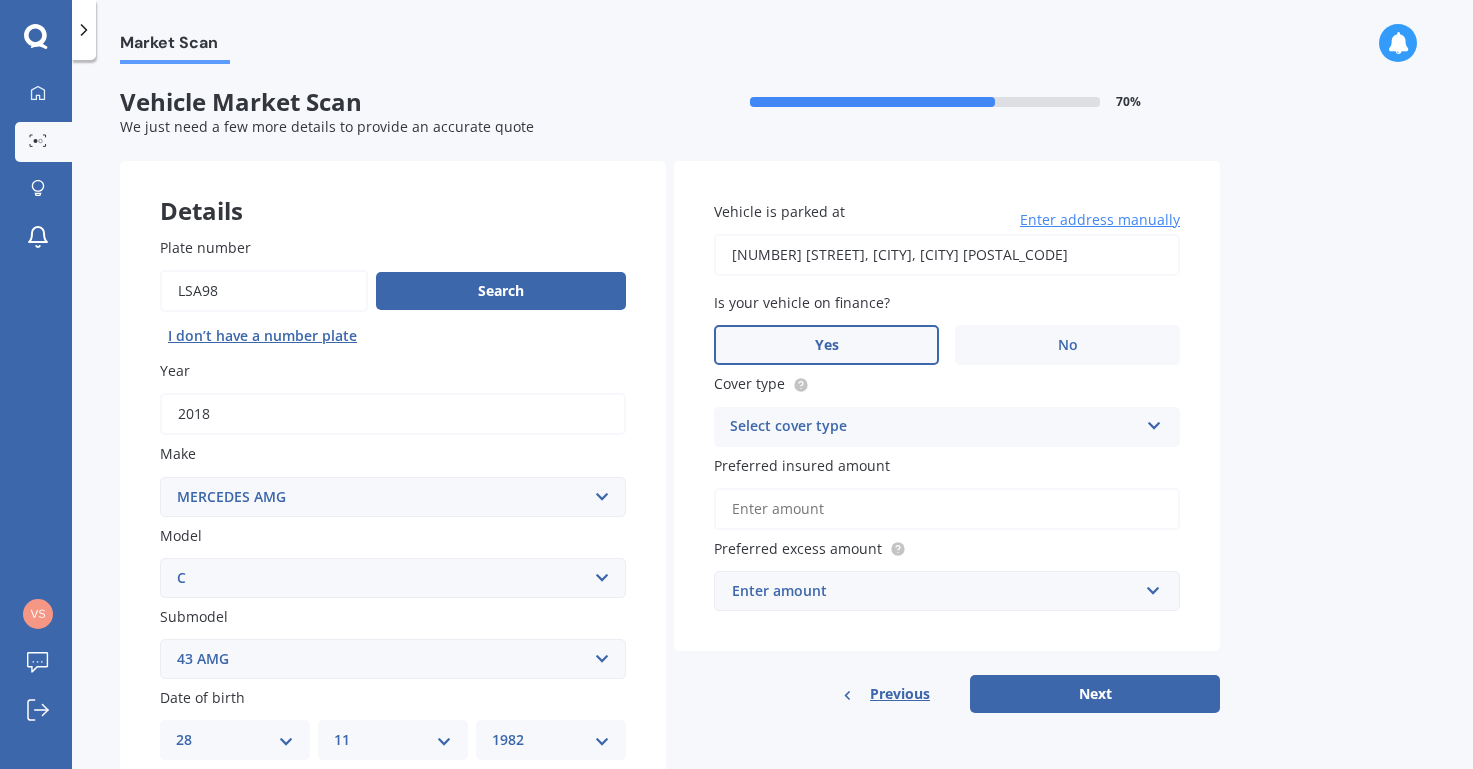 click on "Yes" at bounding box center [826, 345] 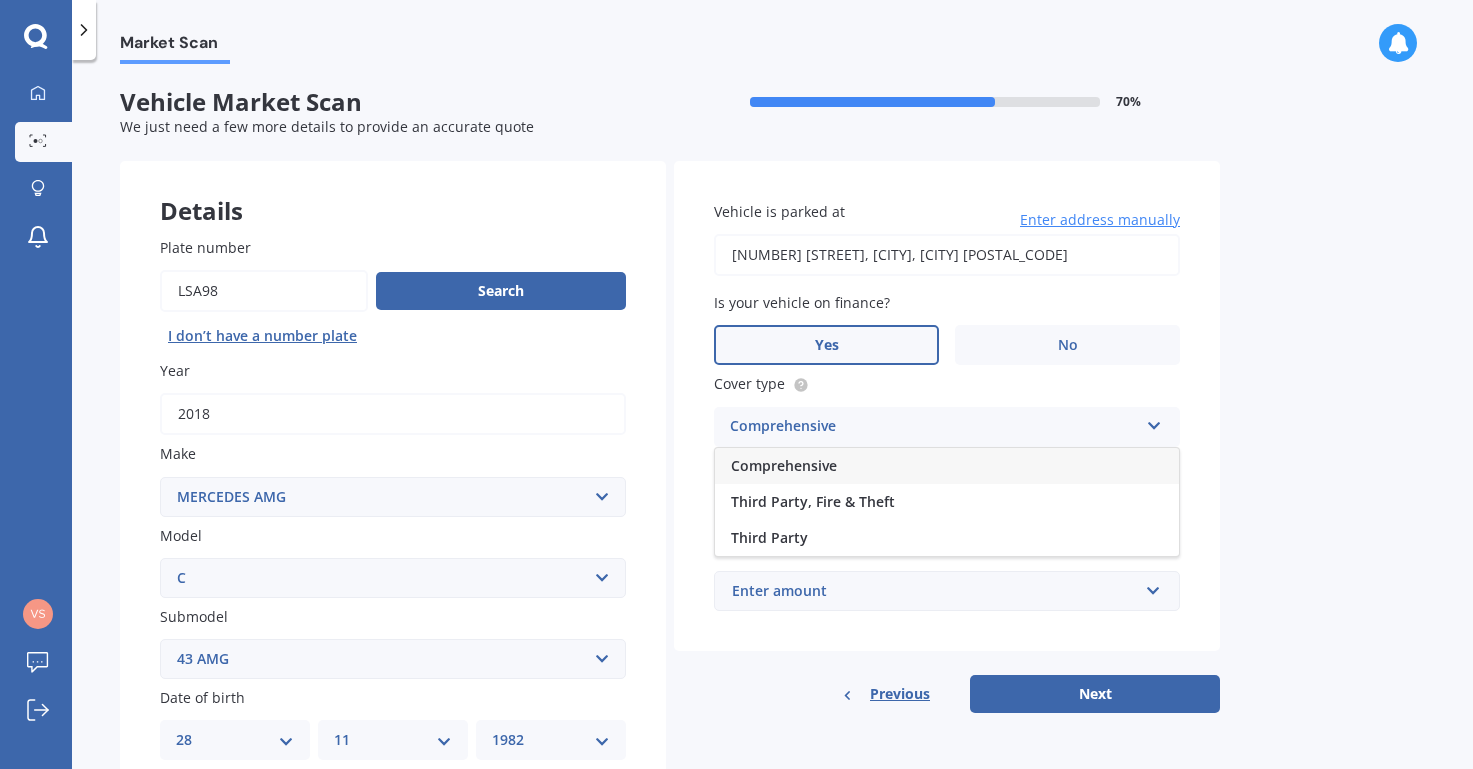 click on "Comprehensive" at bounding box center [784, 465] 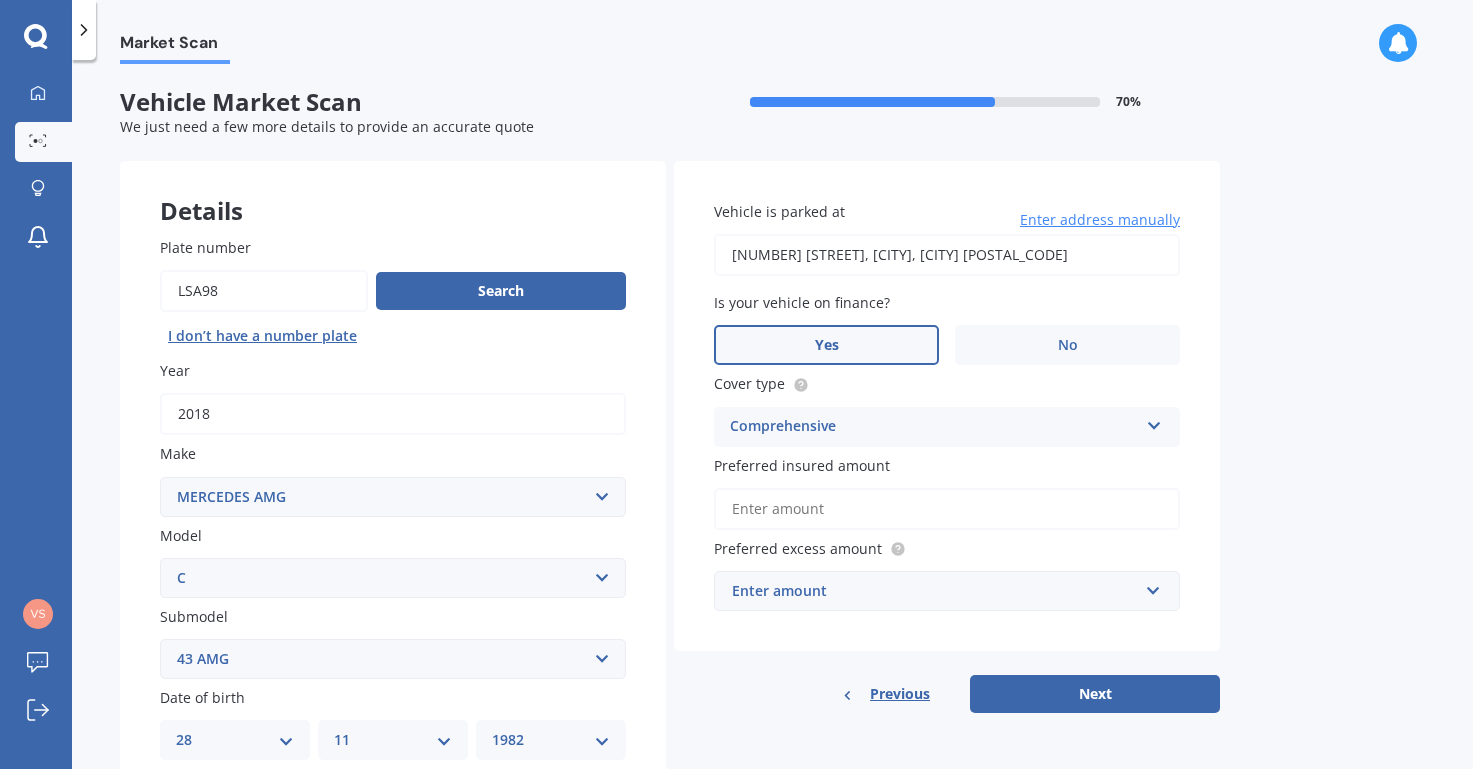 click on "Preferred insured amount" at bounding box center (947, 509) 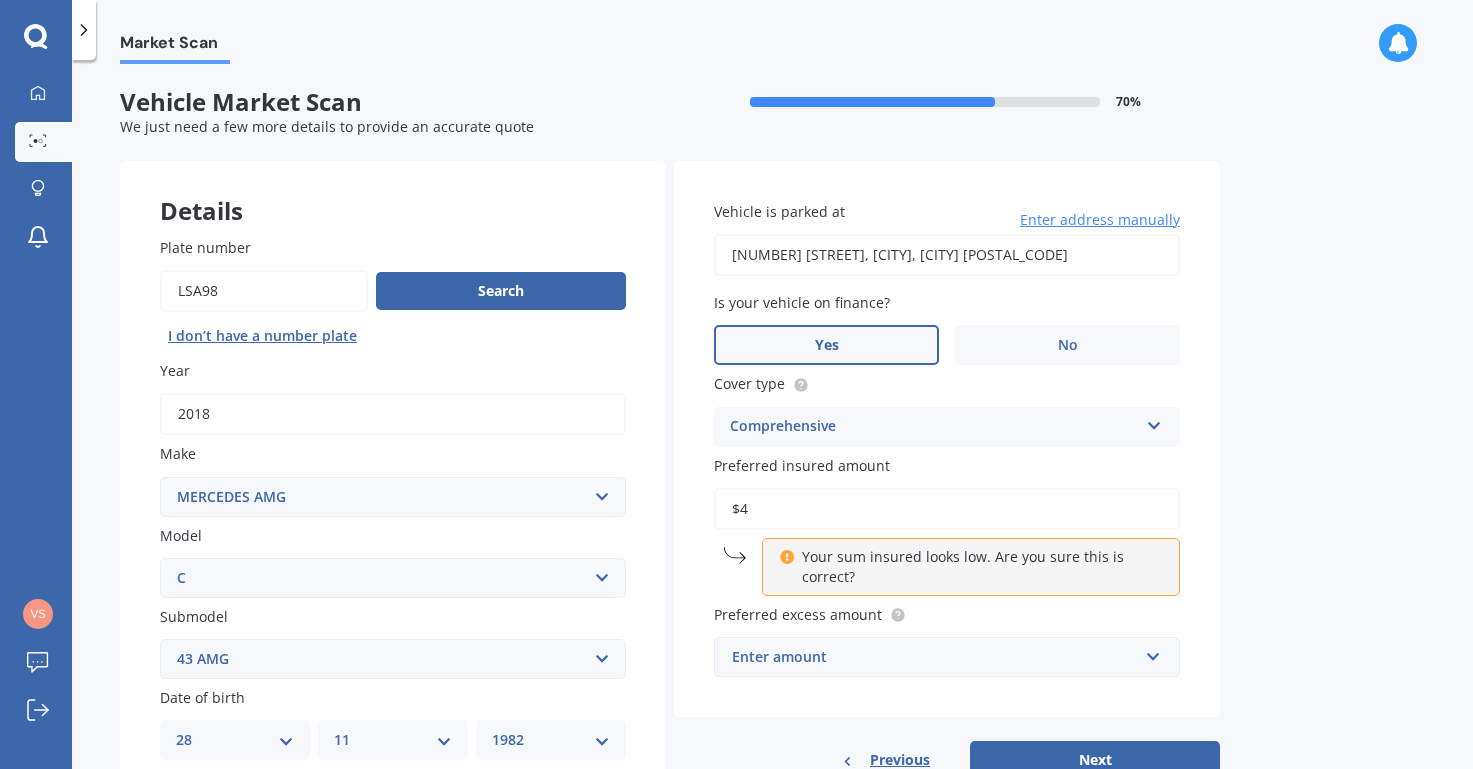 type on "$4" 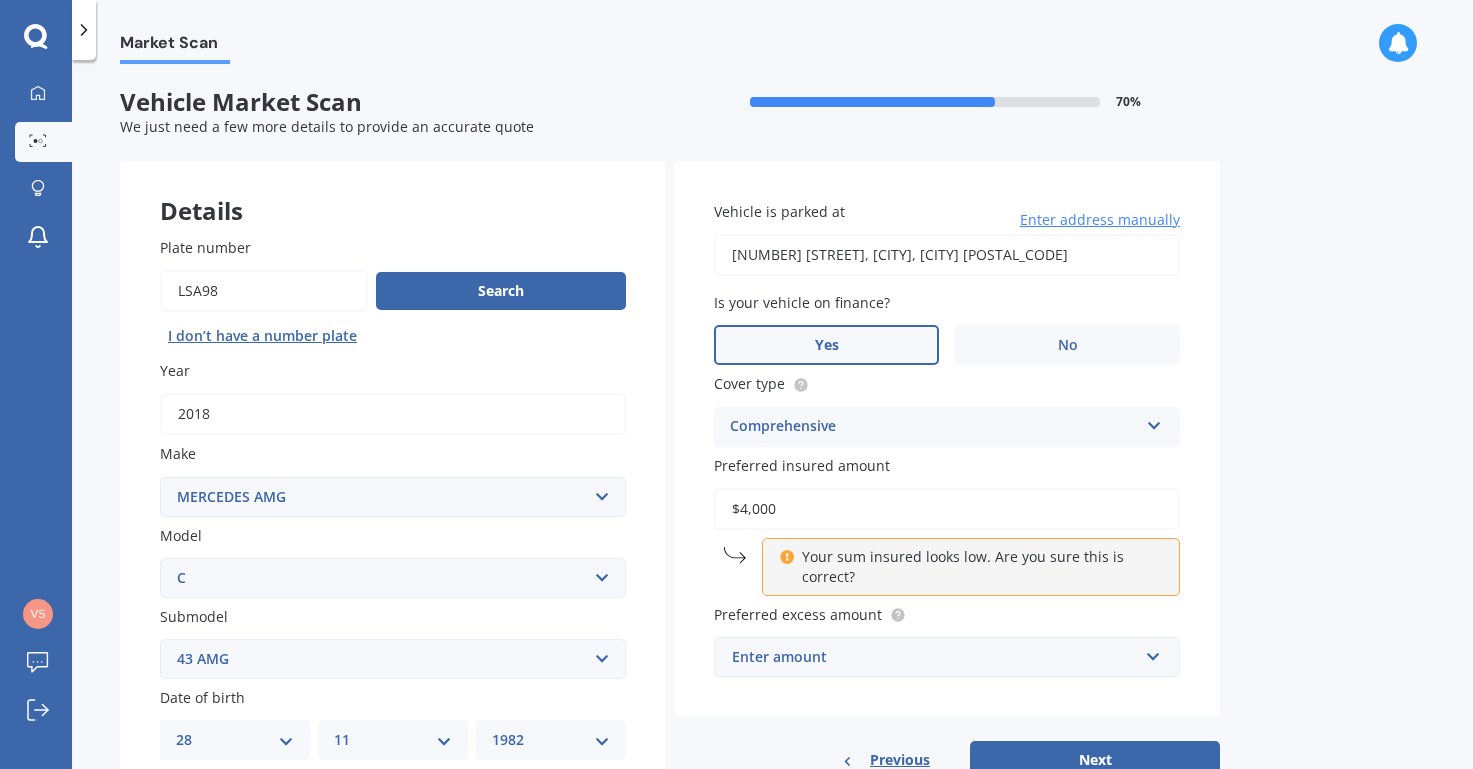type on "$40,000" 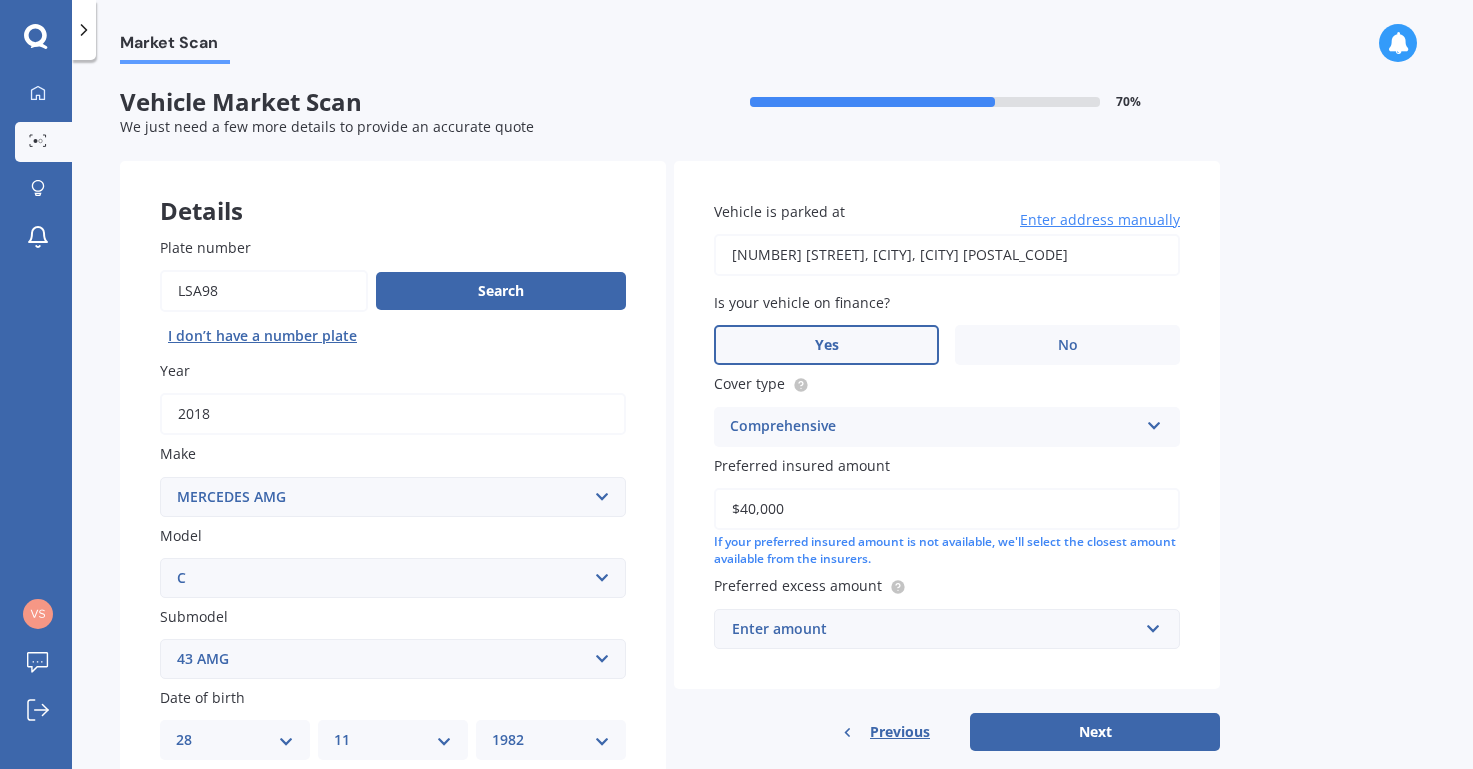 click on "Enter amount" at bounding box center [935, 629] 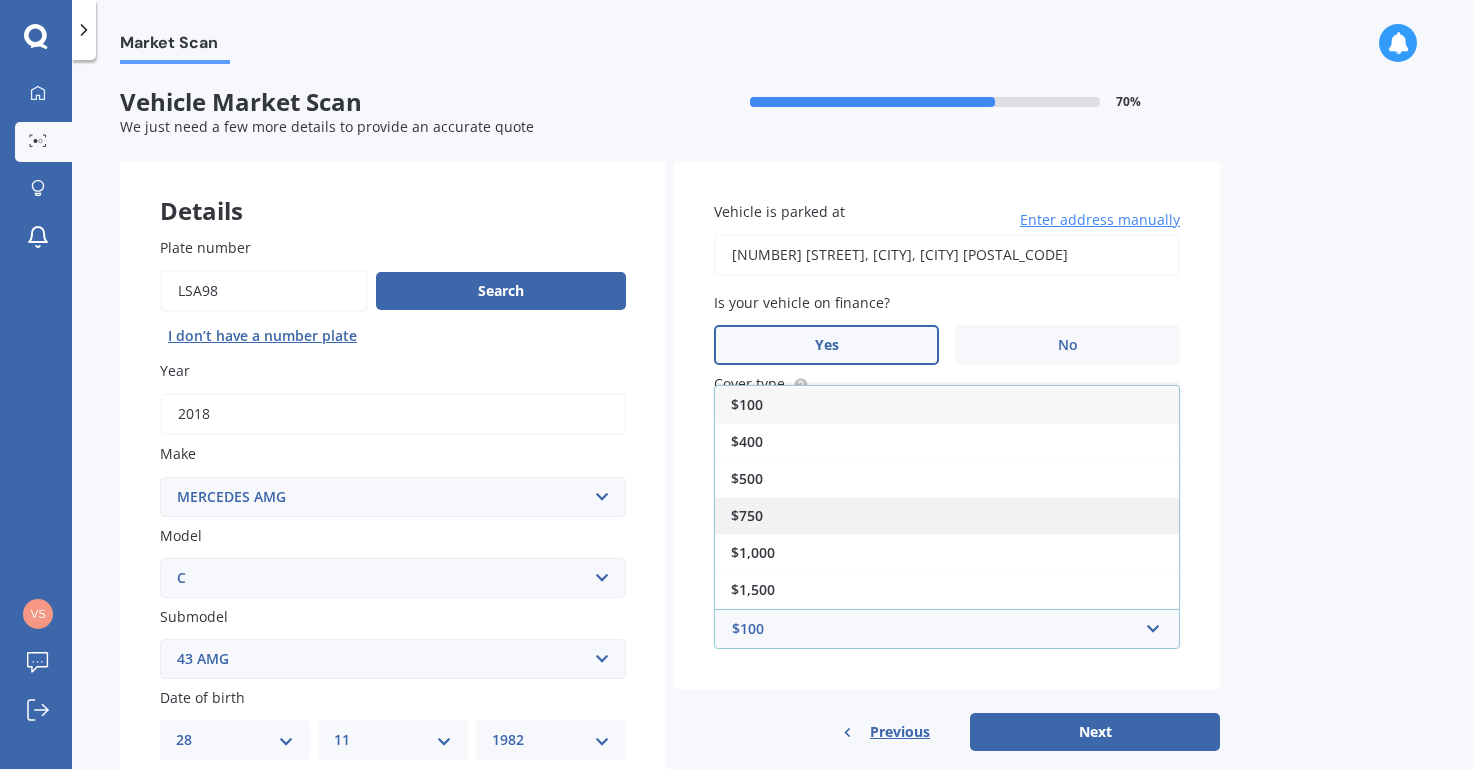 click on "$750" at bounding box center (947, 515) 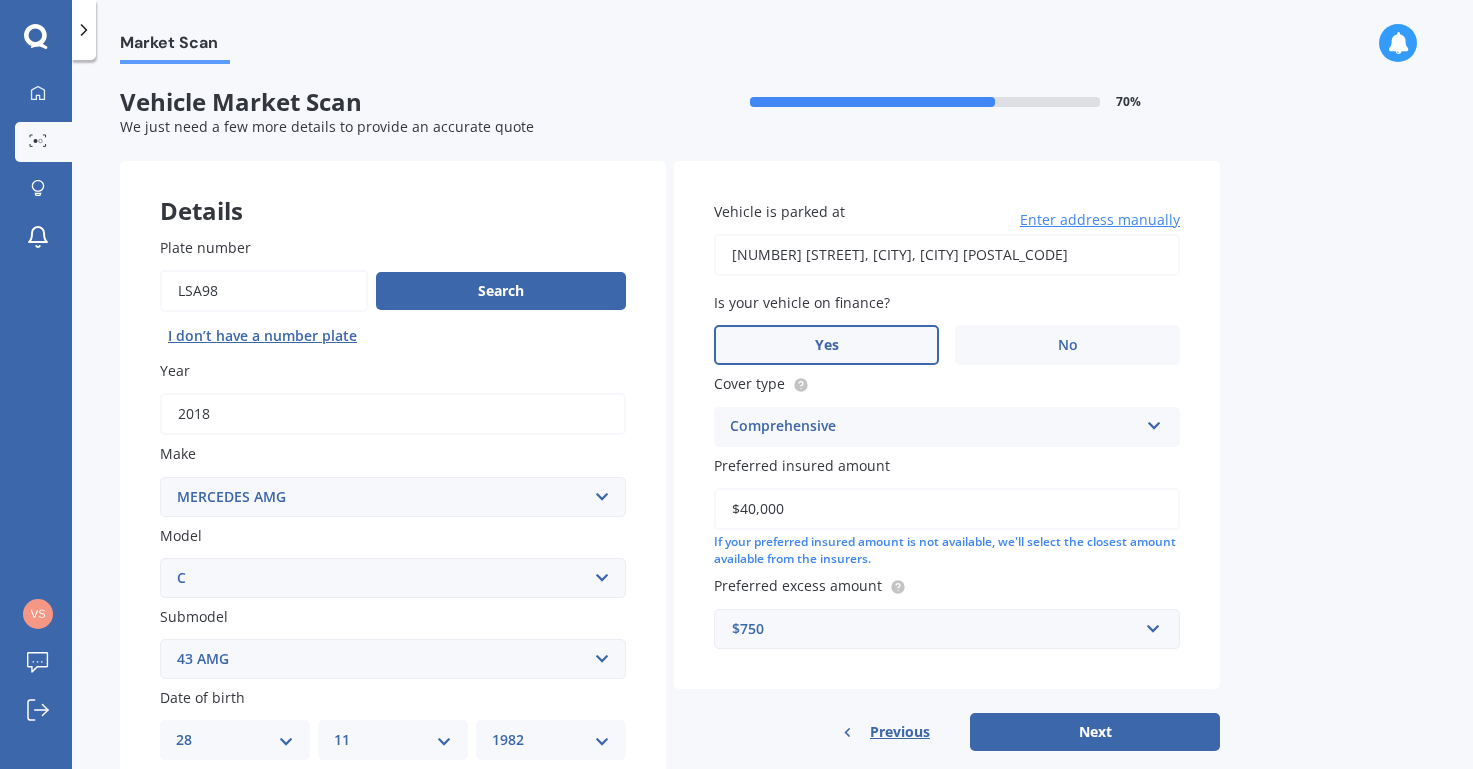 scroll, scrollTop: 88, scrollLeft: 0, axis: vertical 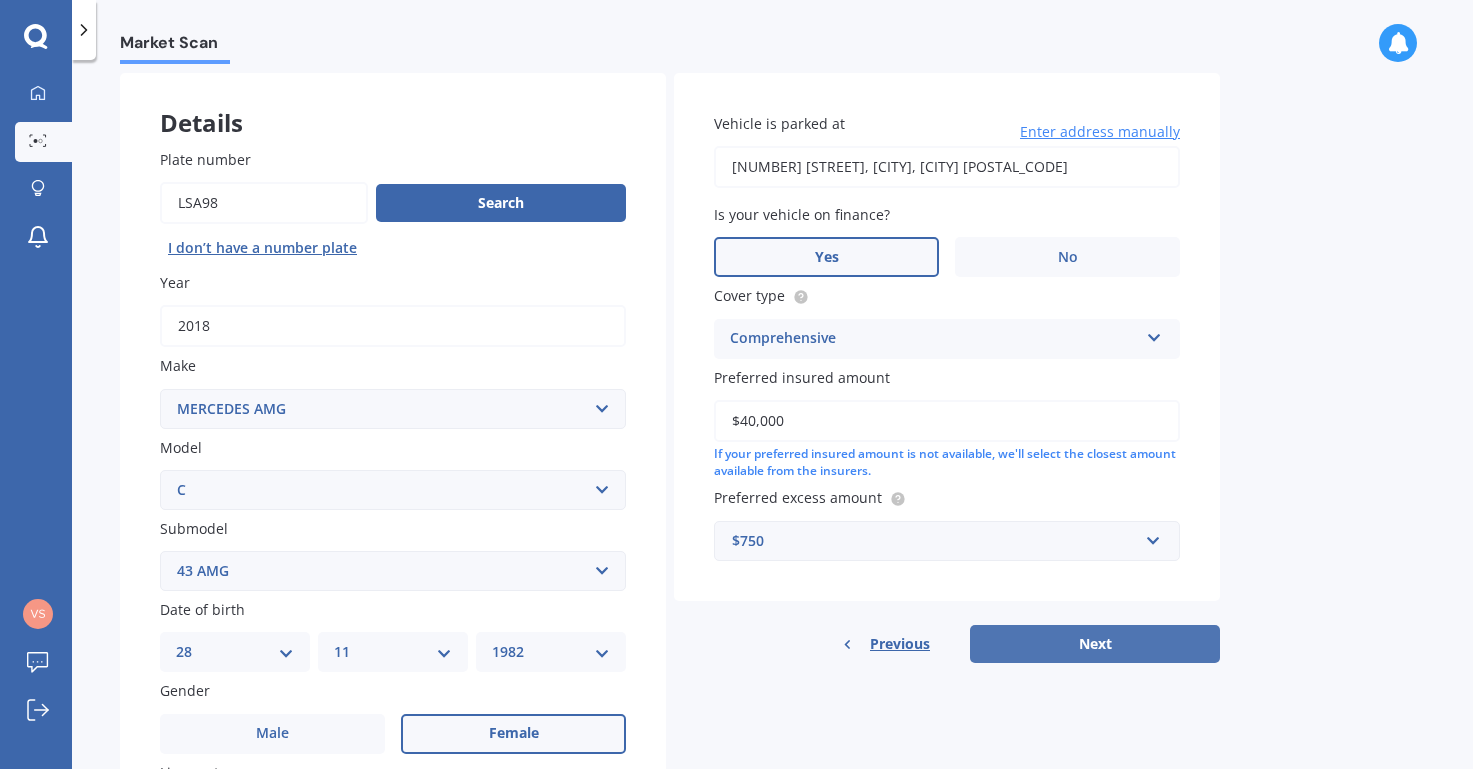 click on "Next" at bounding box center [1095, 644] 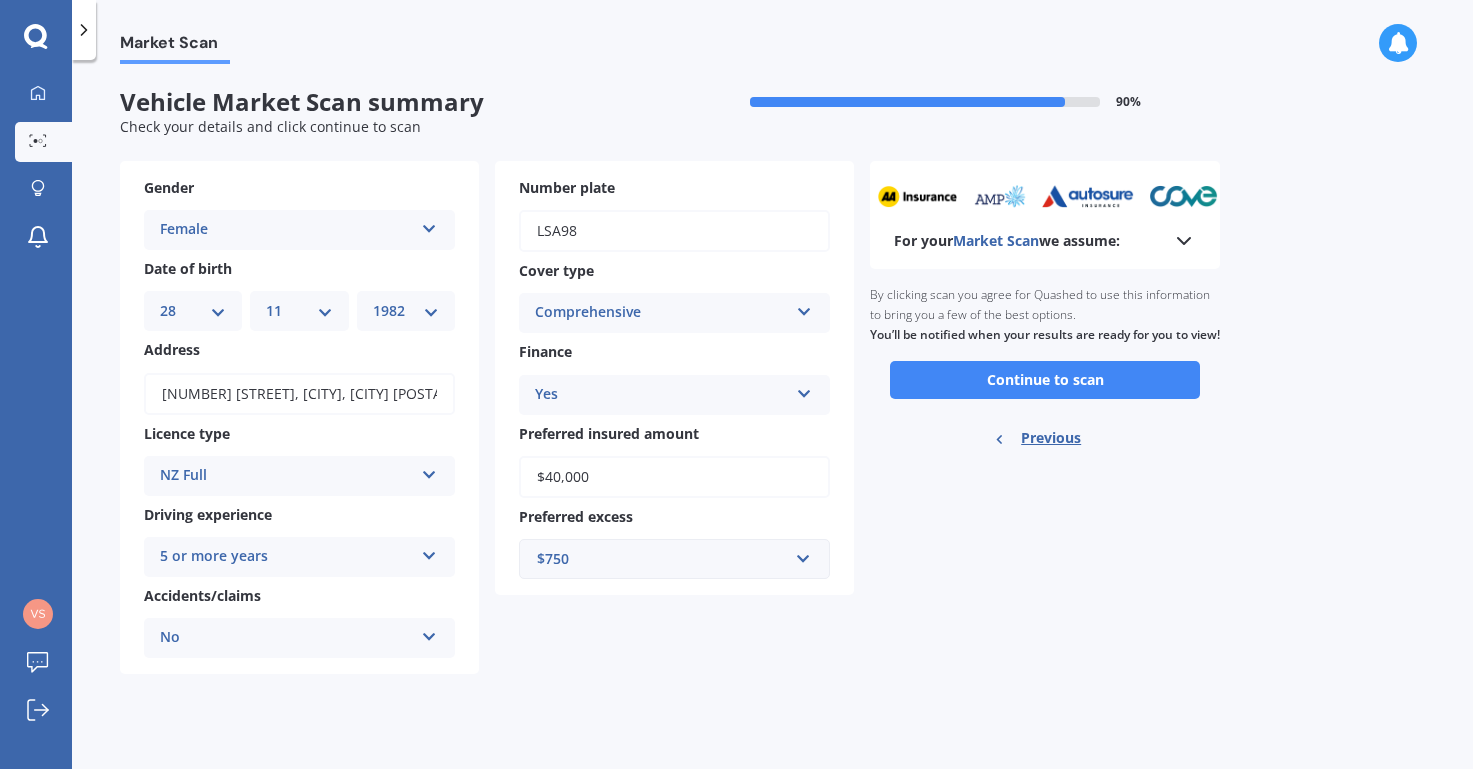 scroll, scrollTop: 2, scrollLeft: 0, axis: vertical 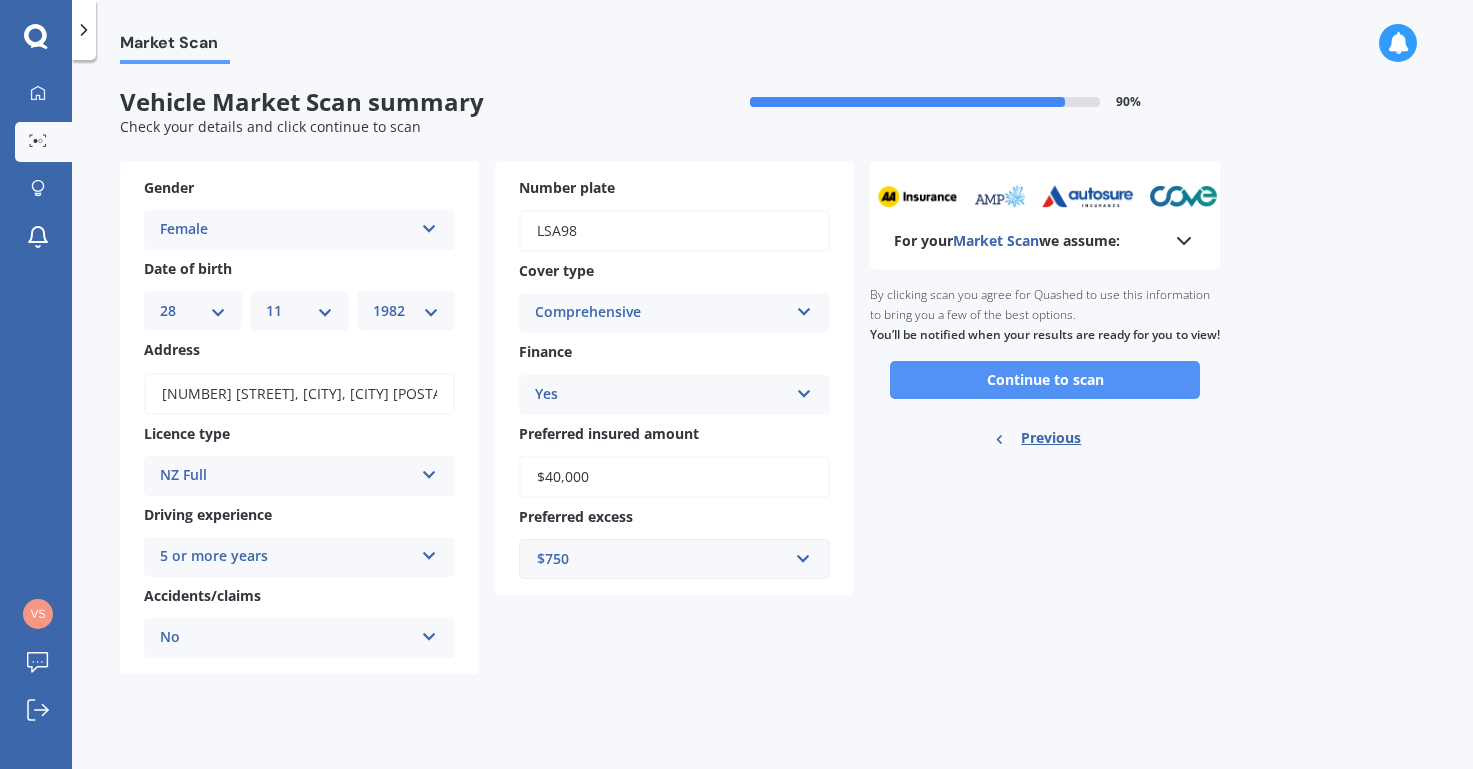 click on "Continue to scan" at bounding box center [1045, 380] 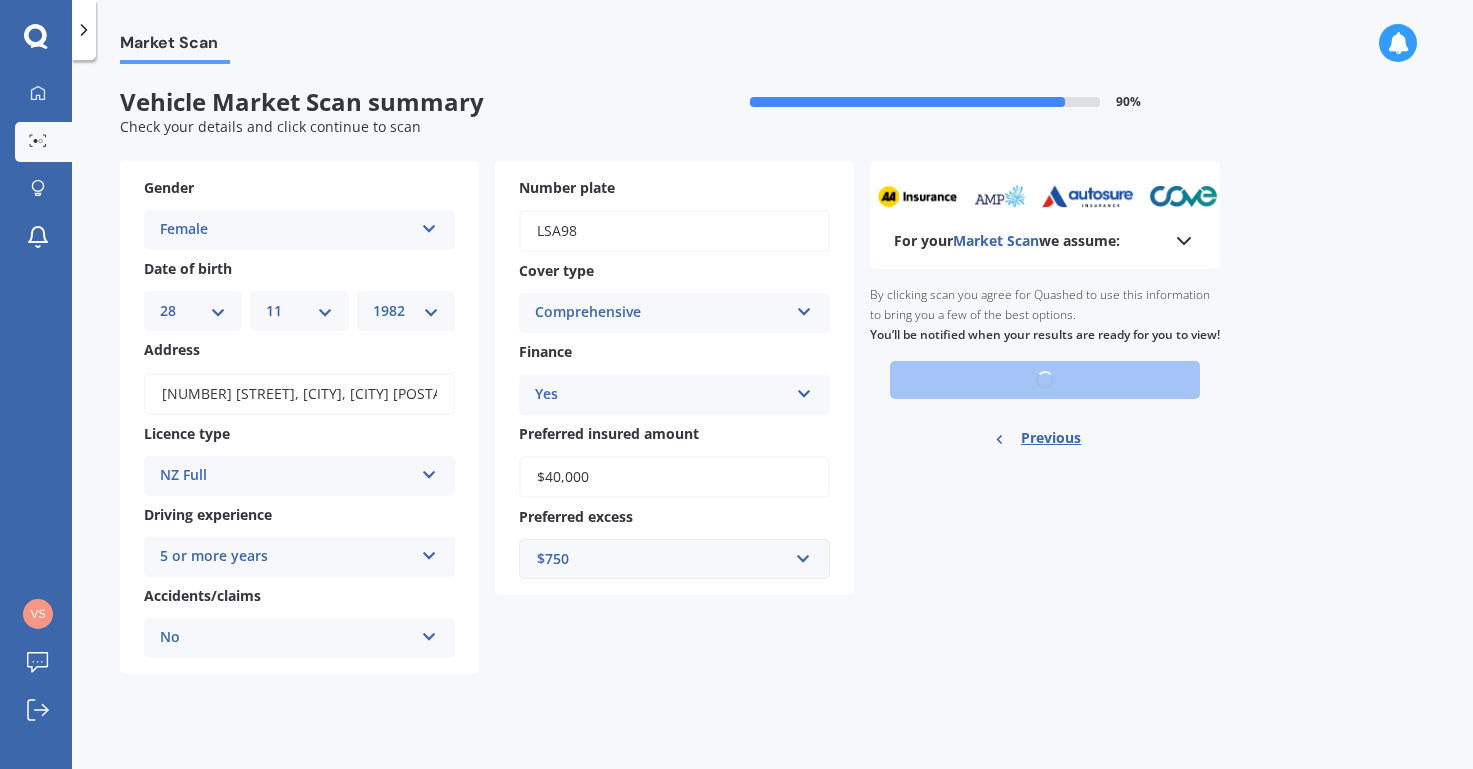 scroll, scrollTop: 1, scrollLeft: 0, axis: vertical 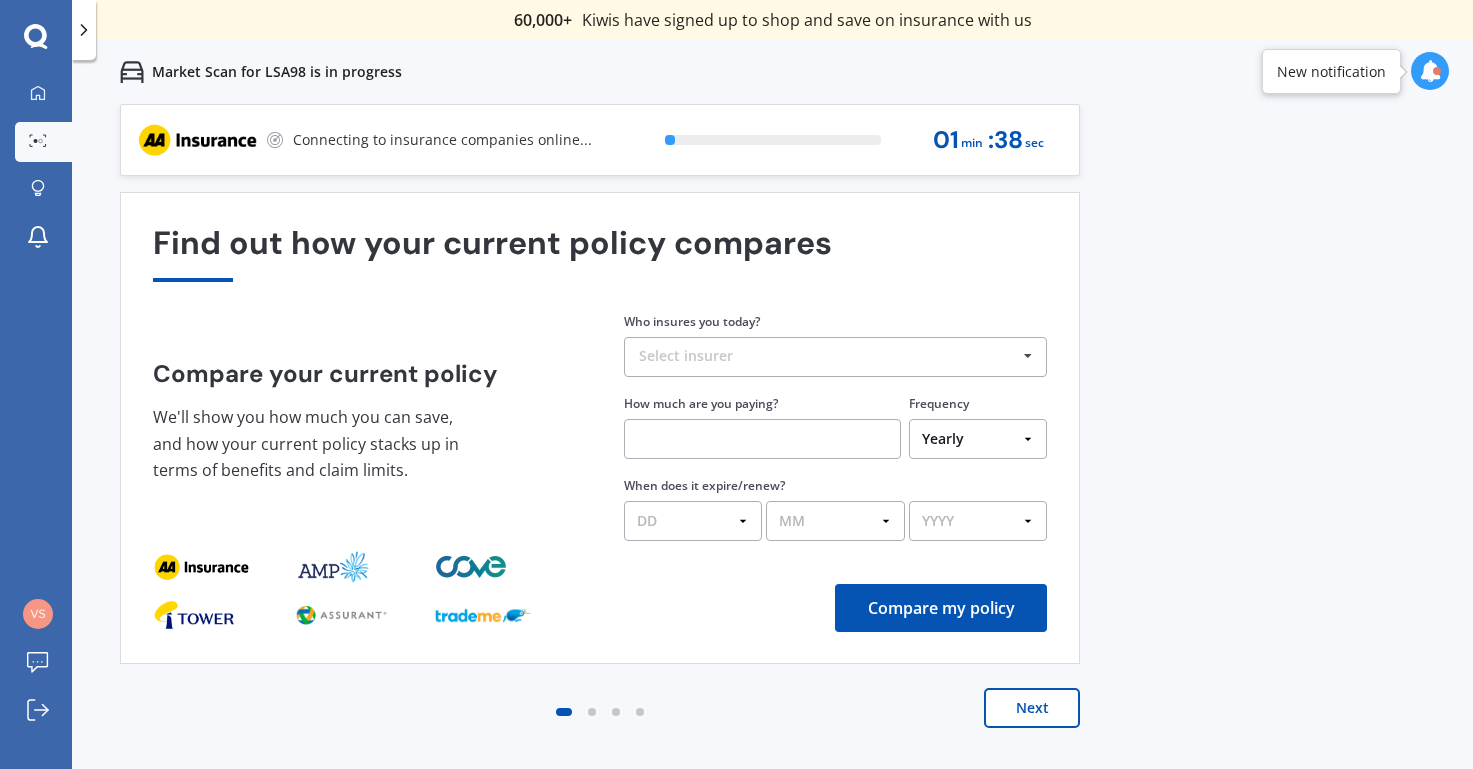 click on "Find out how your current policy compares Compare your current policy  We'll show you how much you can save, and how your current policy stacks up in terms of benefits and claim limits. Enter your policy information Who insures you today? Select insurer AA Tower AMI State AMP ANZ ASB BNZ Trade Me Insurance Westpac Other How much are you paying? Frequency Yearly Six-Monthly Quarterly Monthly Fortnightly Weekly One-Off When does it expire/renew? DD [DAY] MM [MONTH] YYYY [YEAR] Compare my policy" at bounding box center (600, 428) 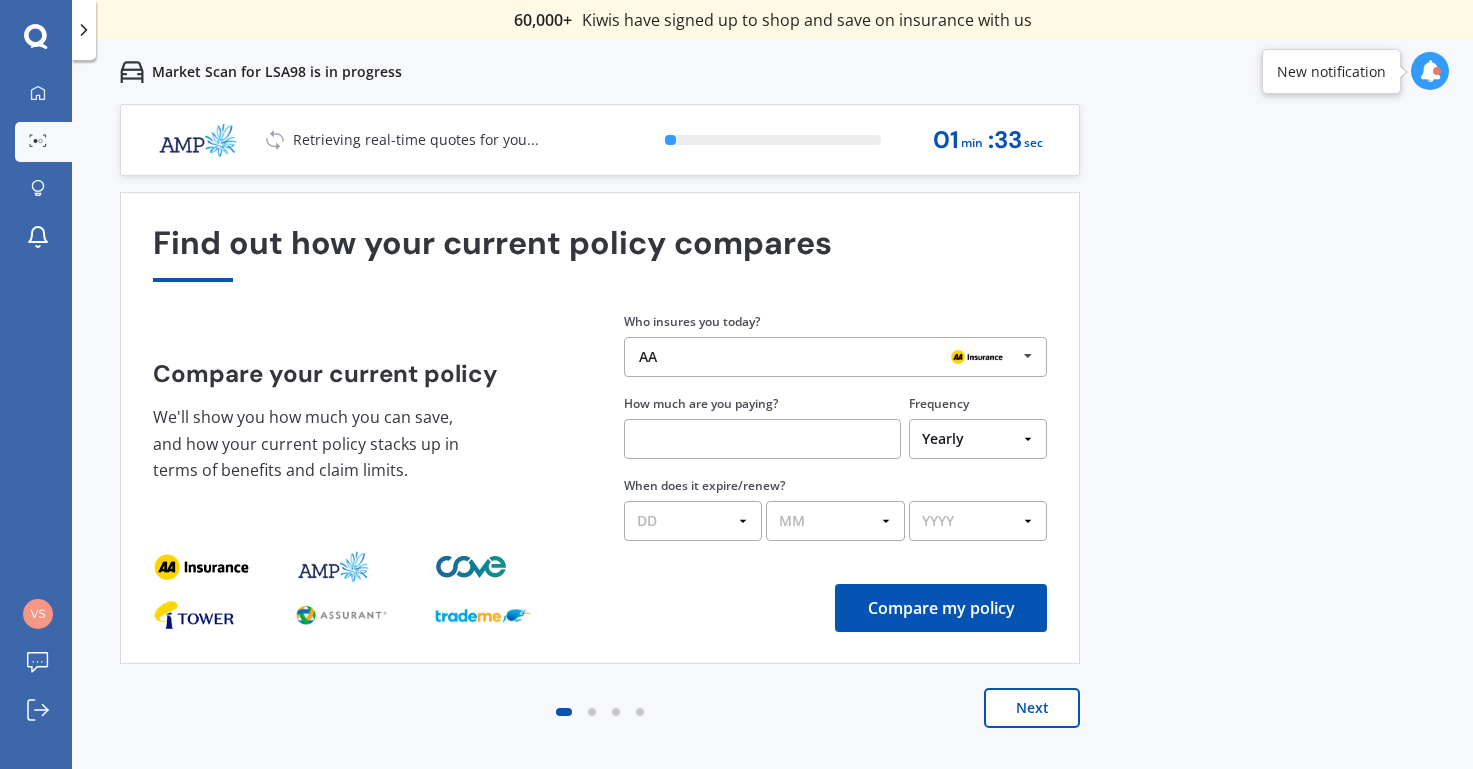 click on "AA" at bounding box center (828, 357) 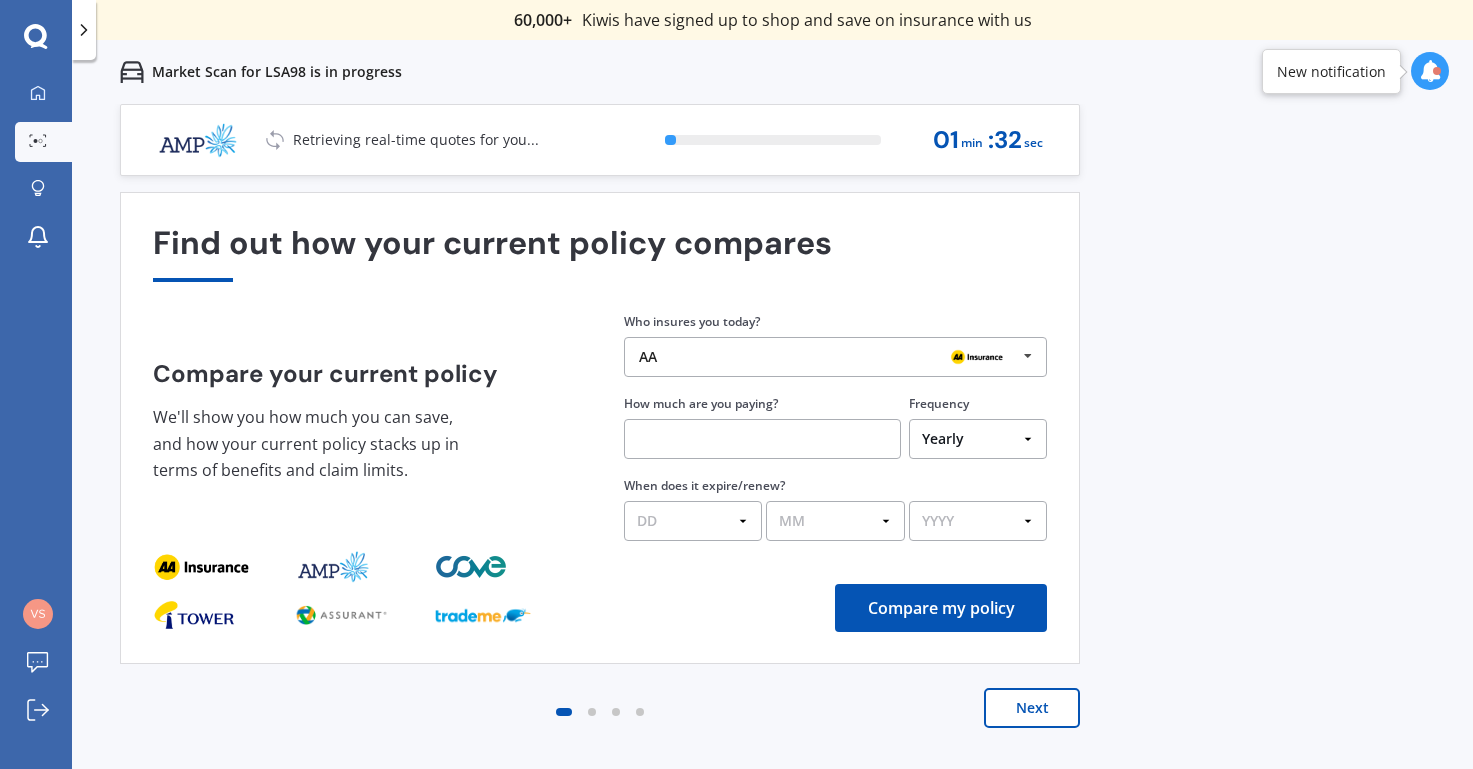 click on "Compare your current policy  We'll show you how much you can save, and how your current policy stacks up in terms of benefits and claim limits." at bounding box center (364, 430) 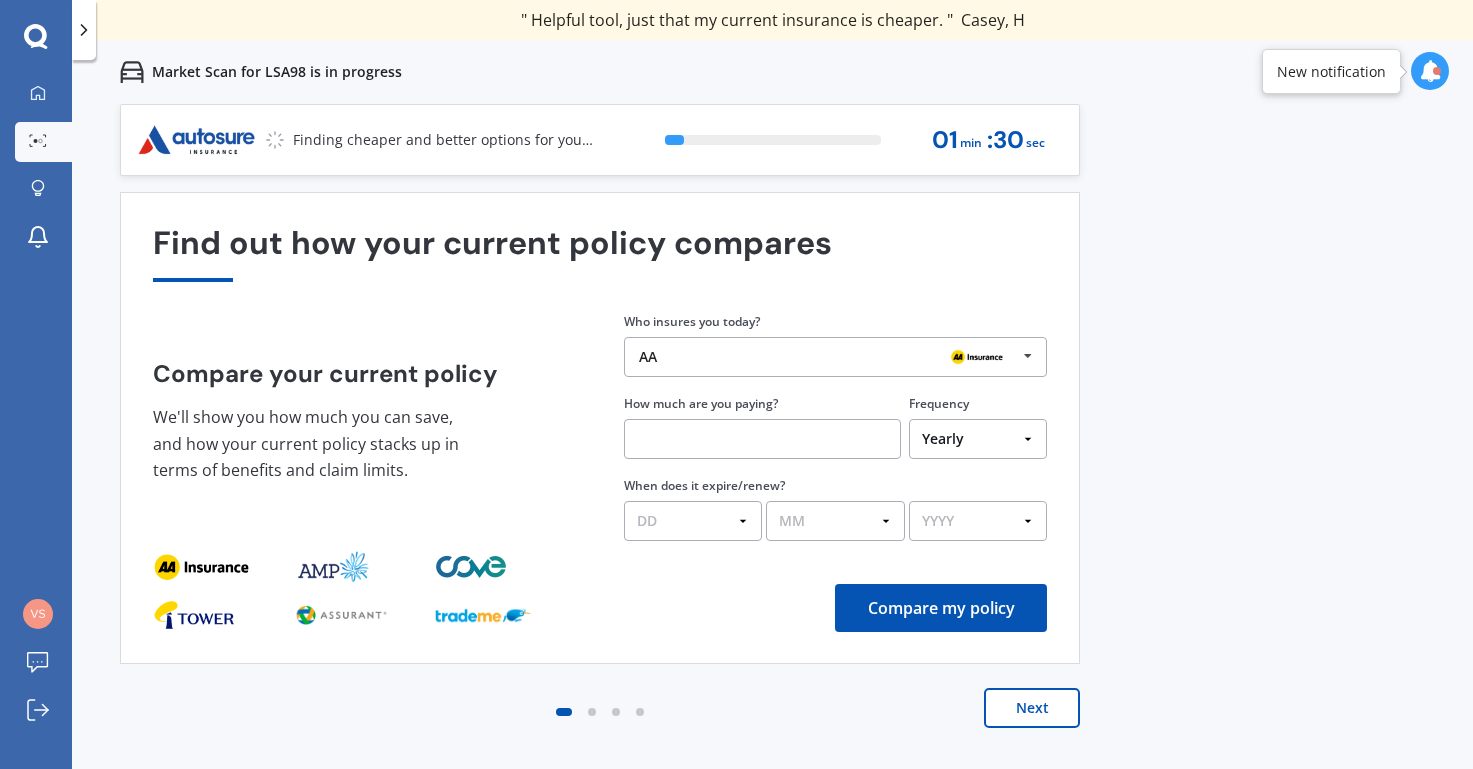 scroll, scrollTop: 0, scrollLeft: 0, axis: both 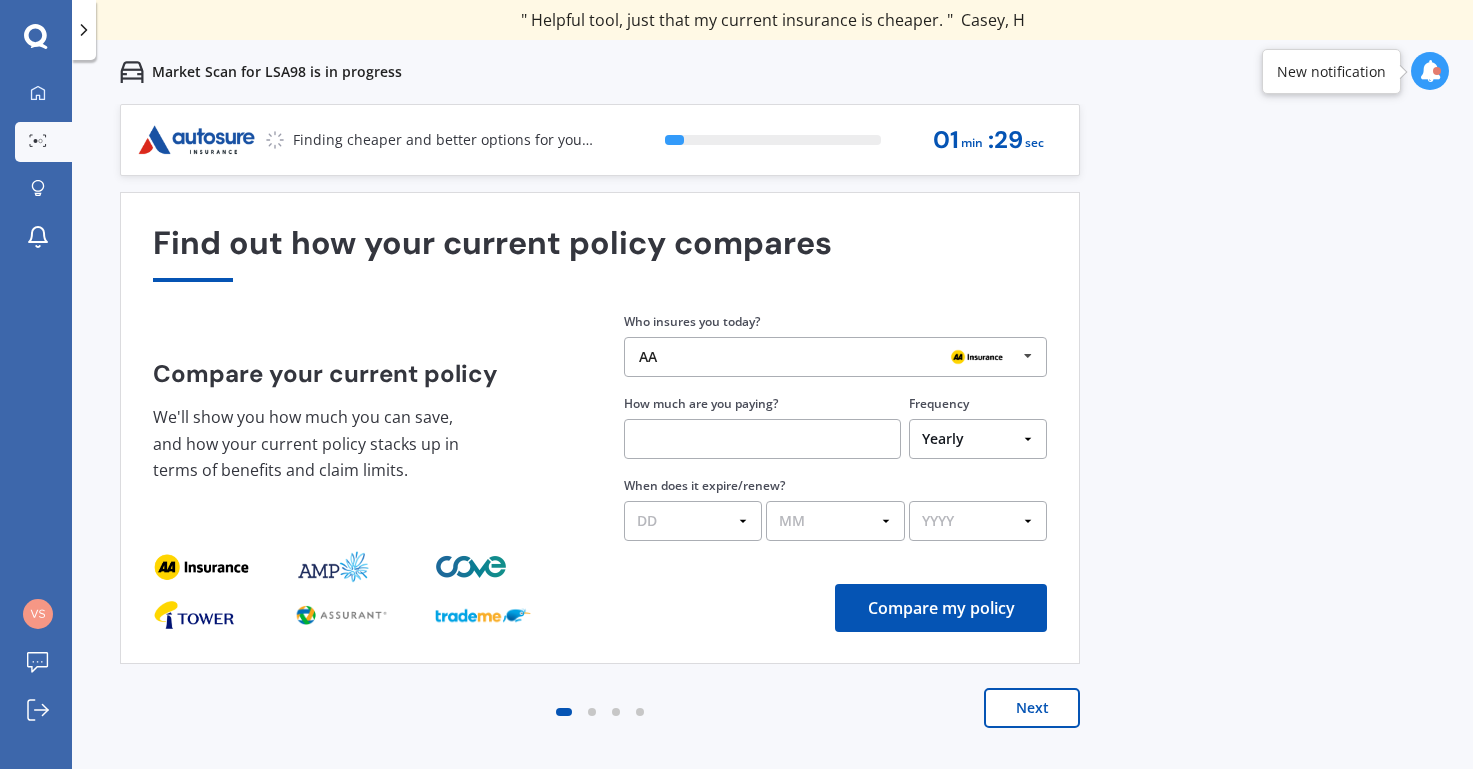 click on "Find out how your current policy compares" at bounding box center [600, 253] 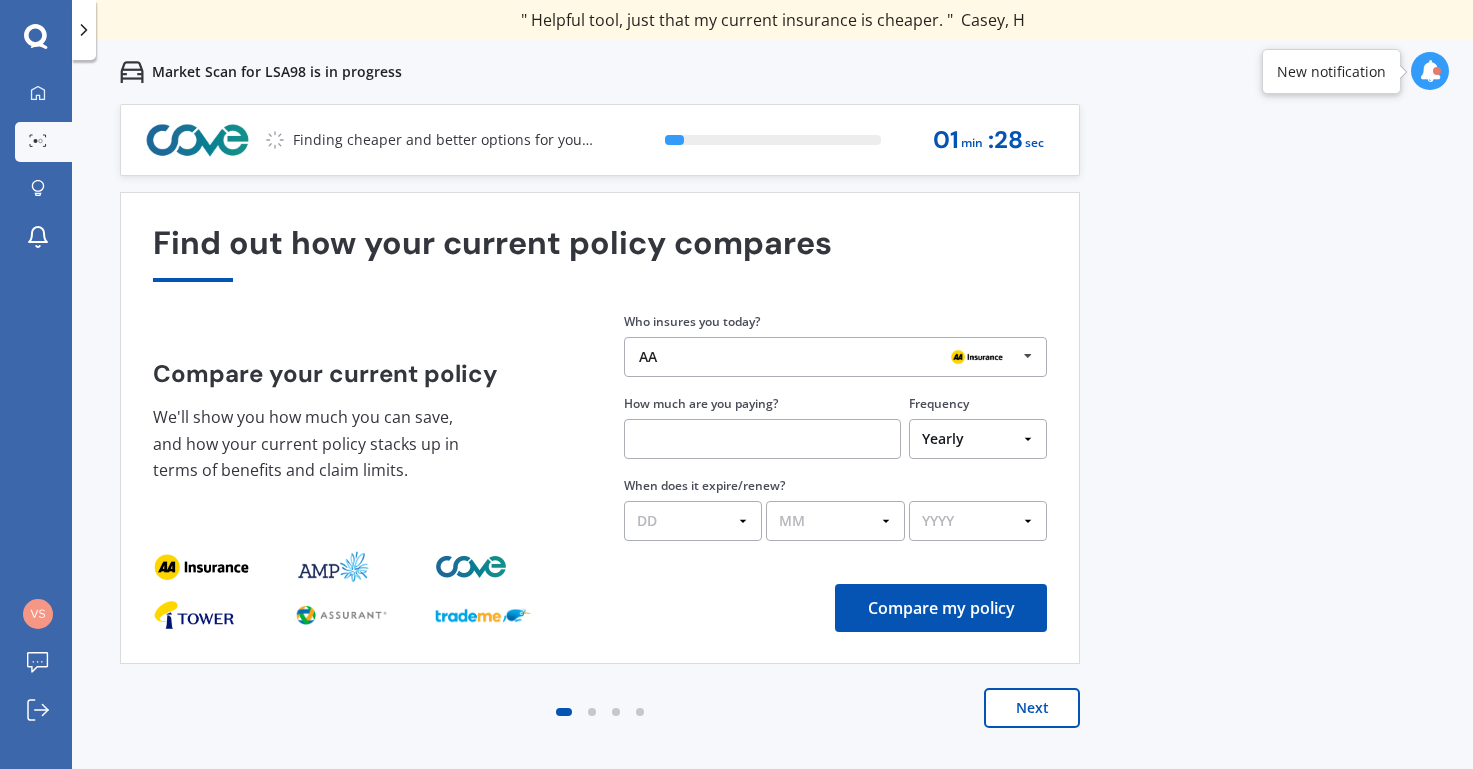 click on "Find out how your current policy compares" at bounding box center (600, 253) 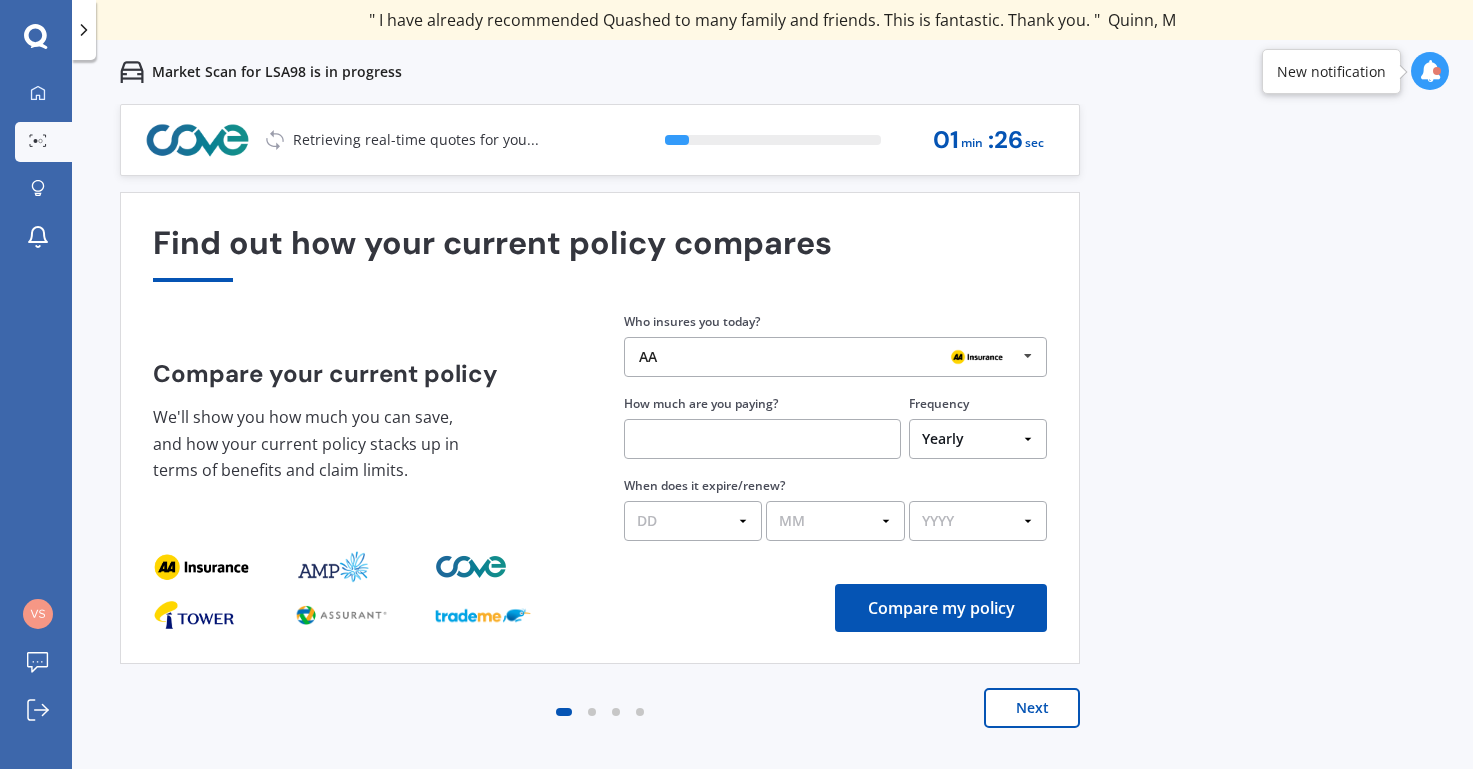 click on "Next" at bounding box center [1032, 708] 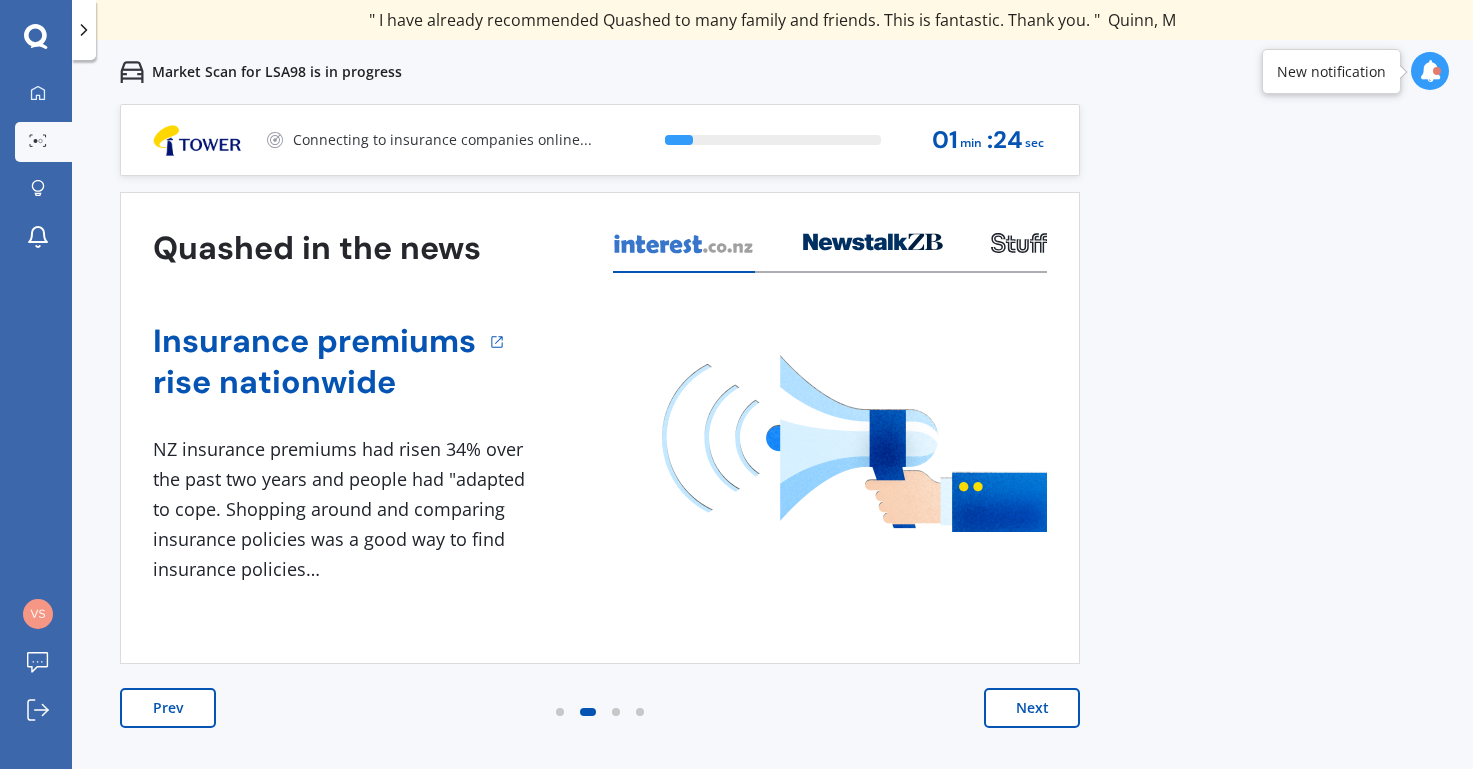 click on "Previous 60,000+ Kiwis have signed up to shop and save on insurance with us " Helpful tool, just that my current insurance is cheaper. " Casey, H " I have already recommended Quashed to many family and friends. This is fantastic. Thank you. " Quinn, M " A very useful tool and is easy to use. Highly recommended! " Yang, Z " Useful tool to check whether our current prices are competitive - which they are. " Kate, G " My current car insurance was half of the cheapest quoted here, so I'll stick with them. " Hayley, N " Gave exactly the same results. " Phillip, S " It's pretty accurate. Good service. " Mala, P " That was very helpful as it provided all the details required to make the necessary decision. " Tony, I " I've already recommended to a number of people. " Vanessa, J " Good to know my existing cover is so good! " Sheridan, J " Excellent site! I saved $300 off my existing policy. " Lian, G " Great stuff team! first time using it, and it was very clear and concise. " Lewis, B   Next 13 % 01 min :  24 sec" at bounding box center [772, 488] 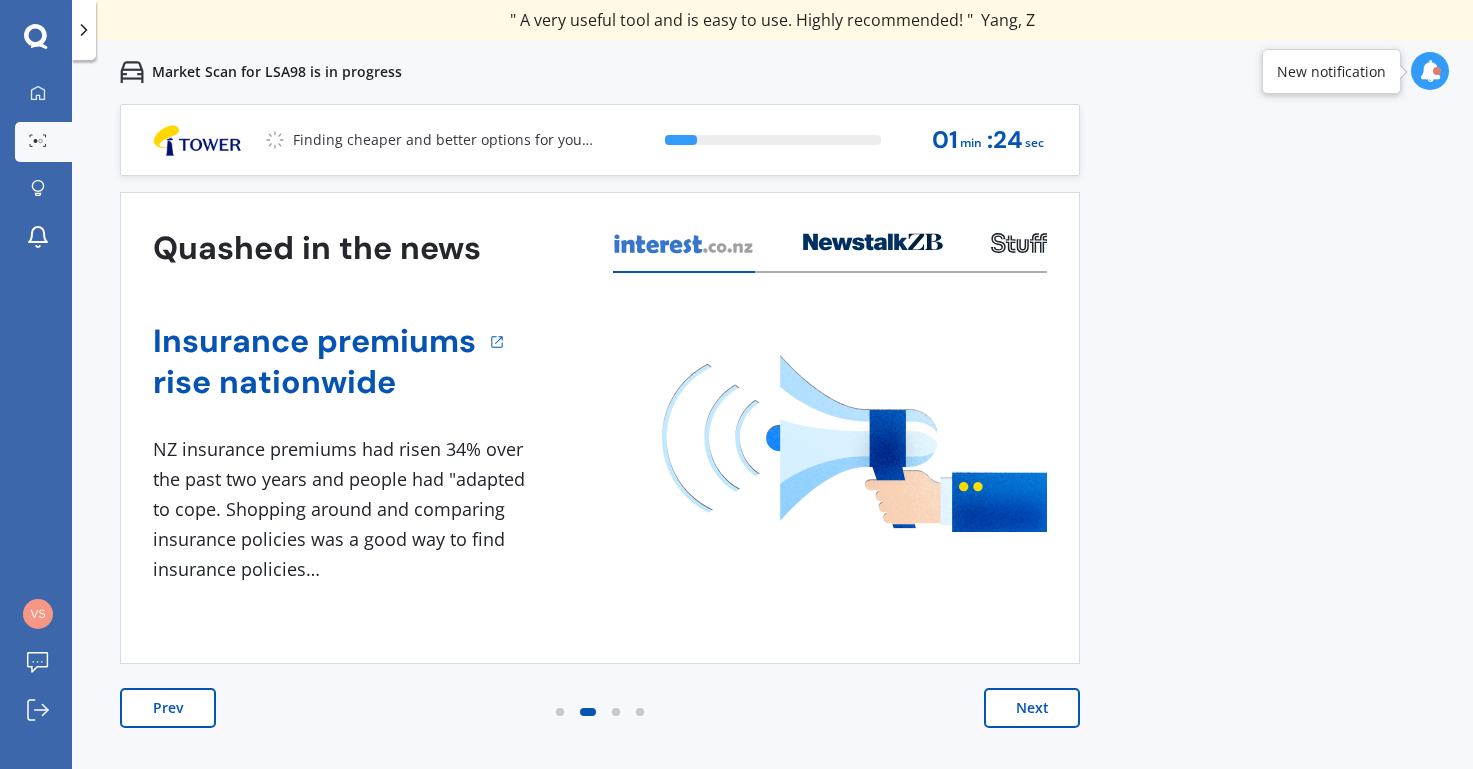 click on "Next" at bounding box center [1032, 708] 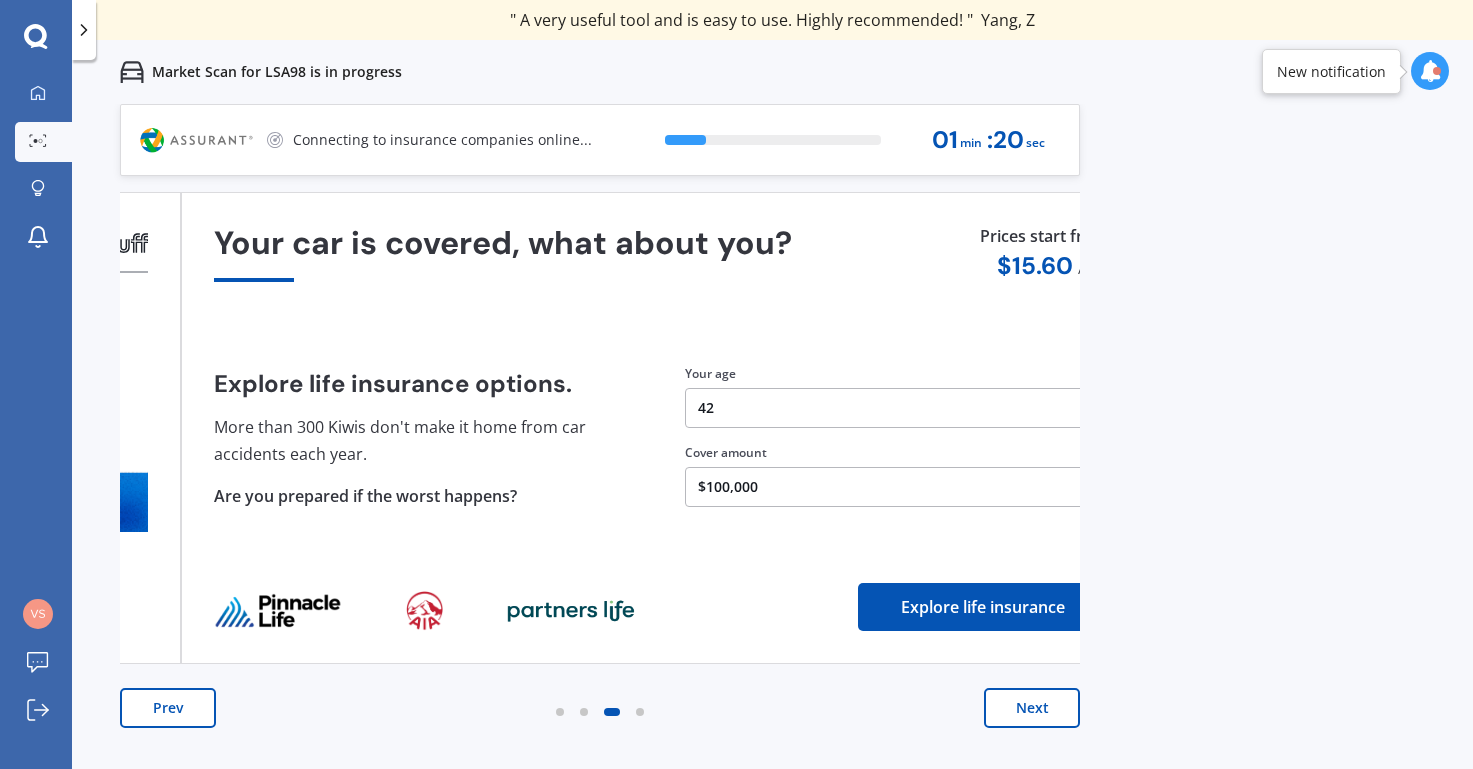 drag, startPoint x: 938, startPoint y: 224, endPoint x: 1009, endPoint y: 274, distance: 86.83893 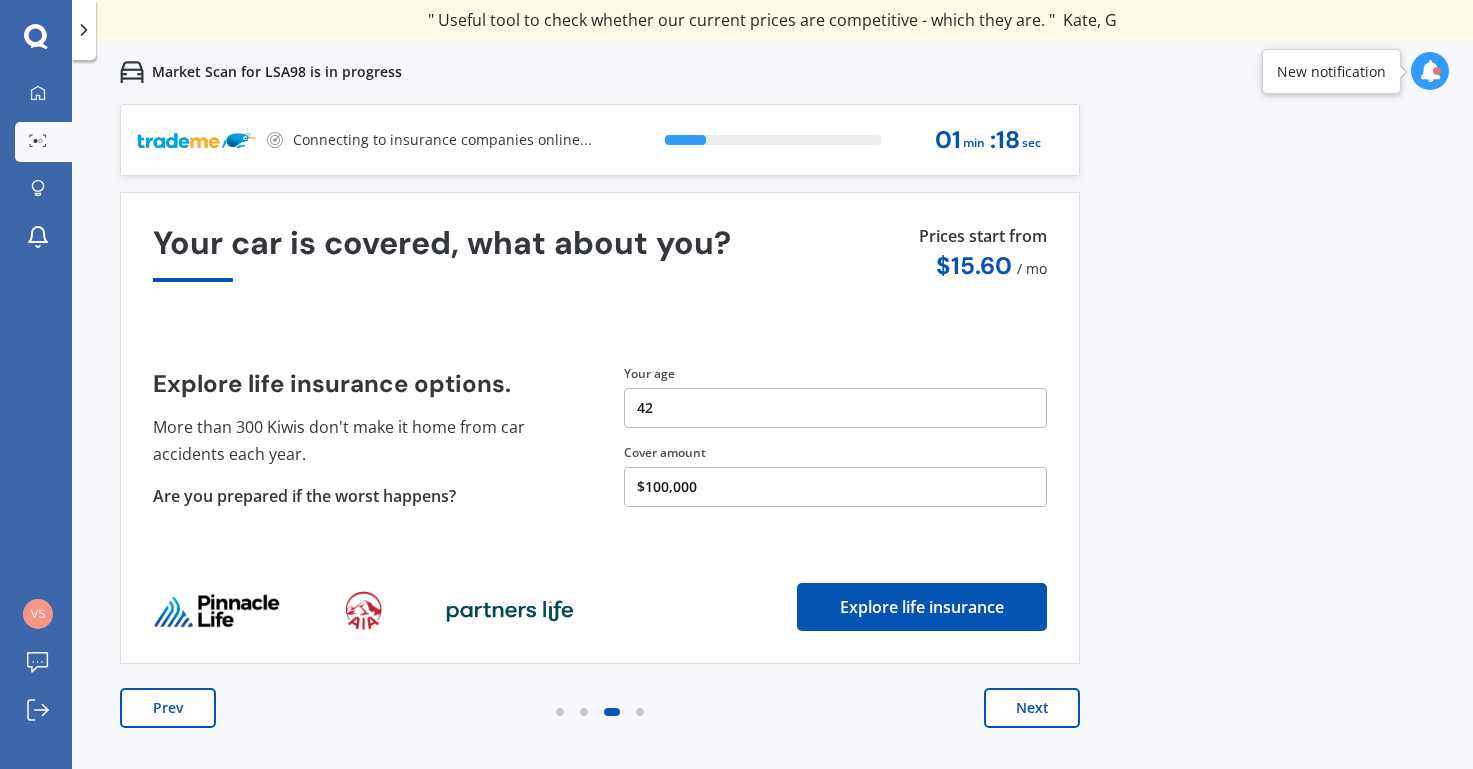 click on "Next" at bounding box center (1032, 708) 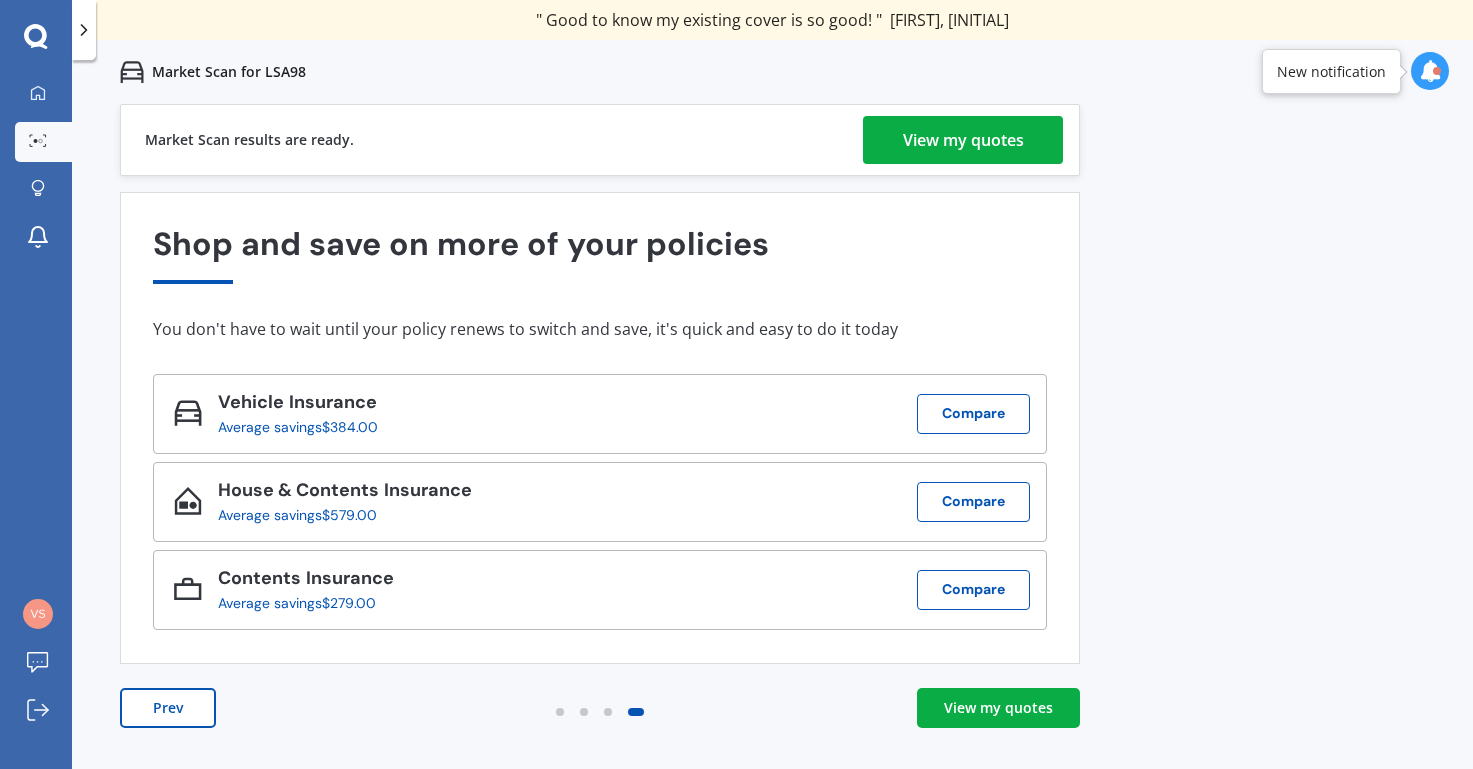 click on "View my quotes" at bounding box center (998, 708) 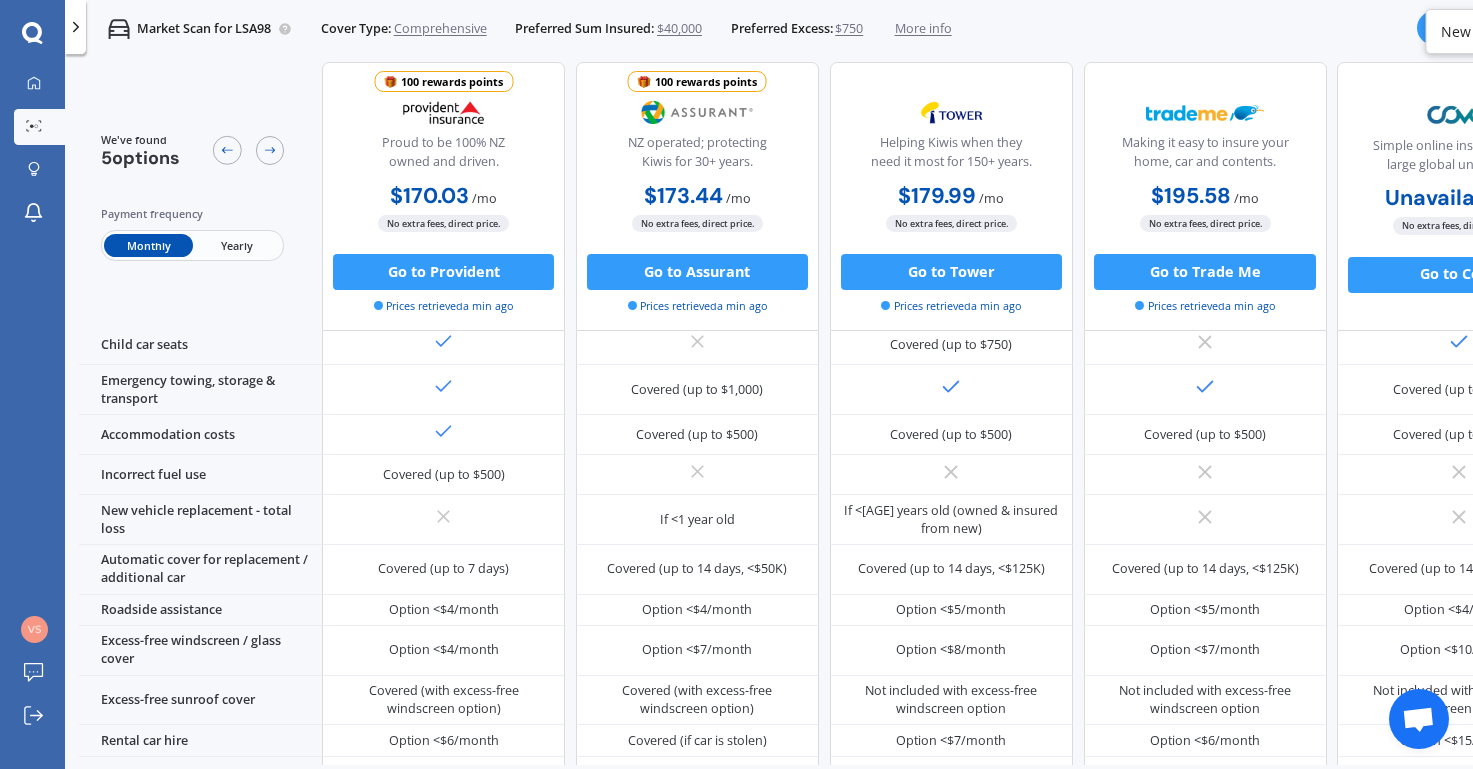 scroll, scrollTop: 473, scrollLeft: 0, axis: vertical 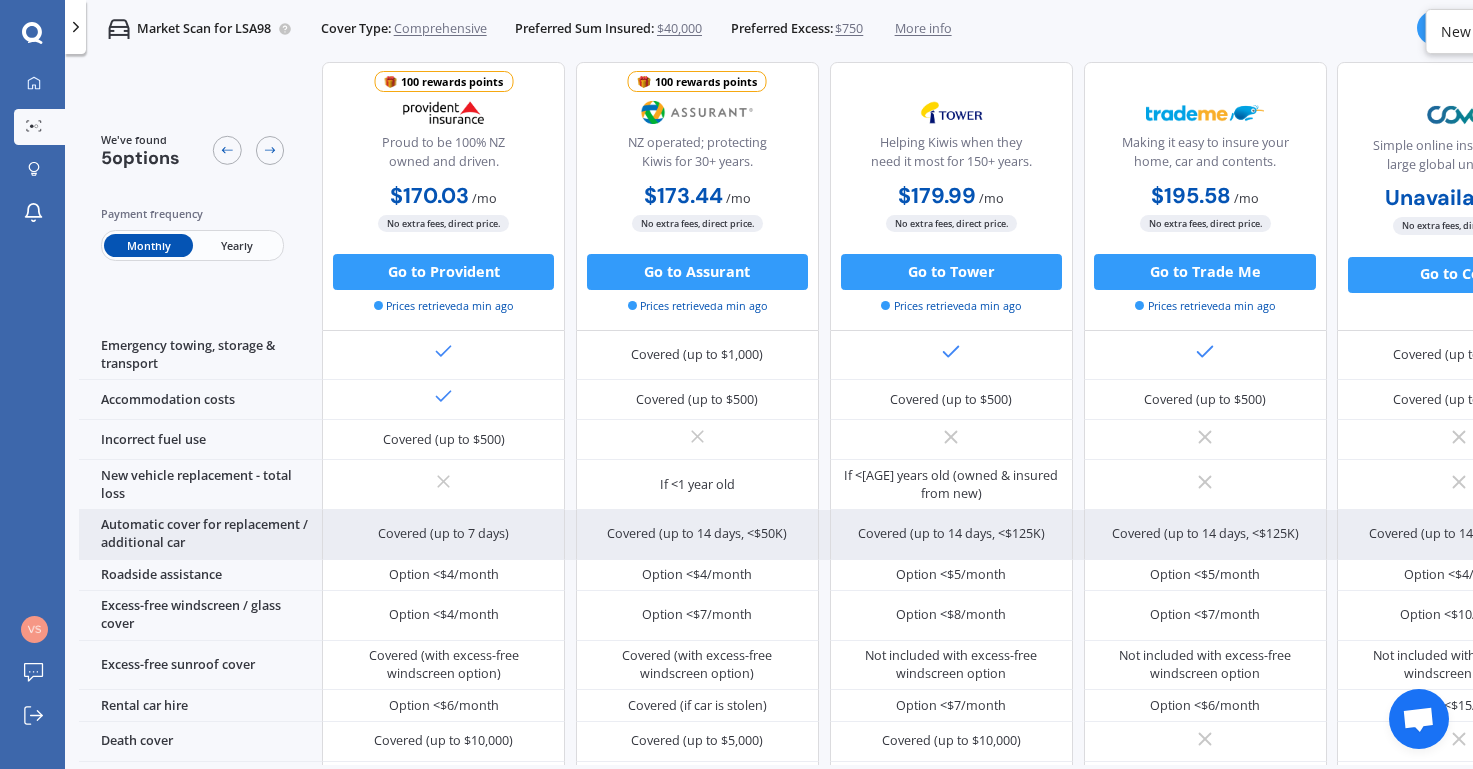 click on "Covered (up to 7 days)" at bounding box center (443, 534) 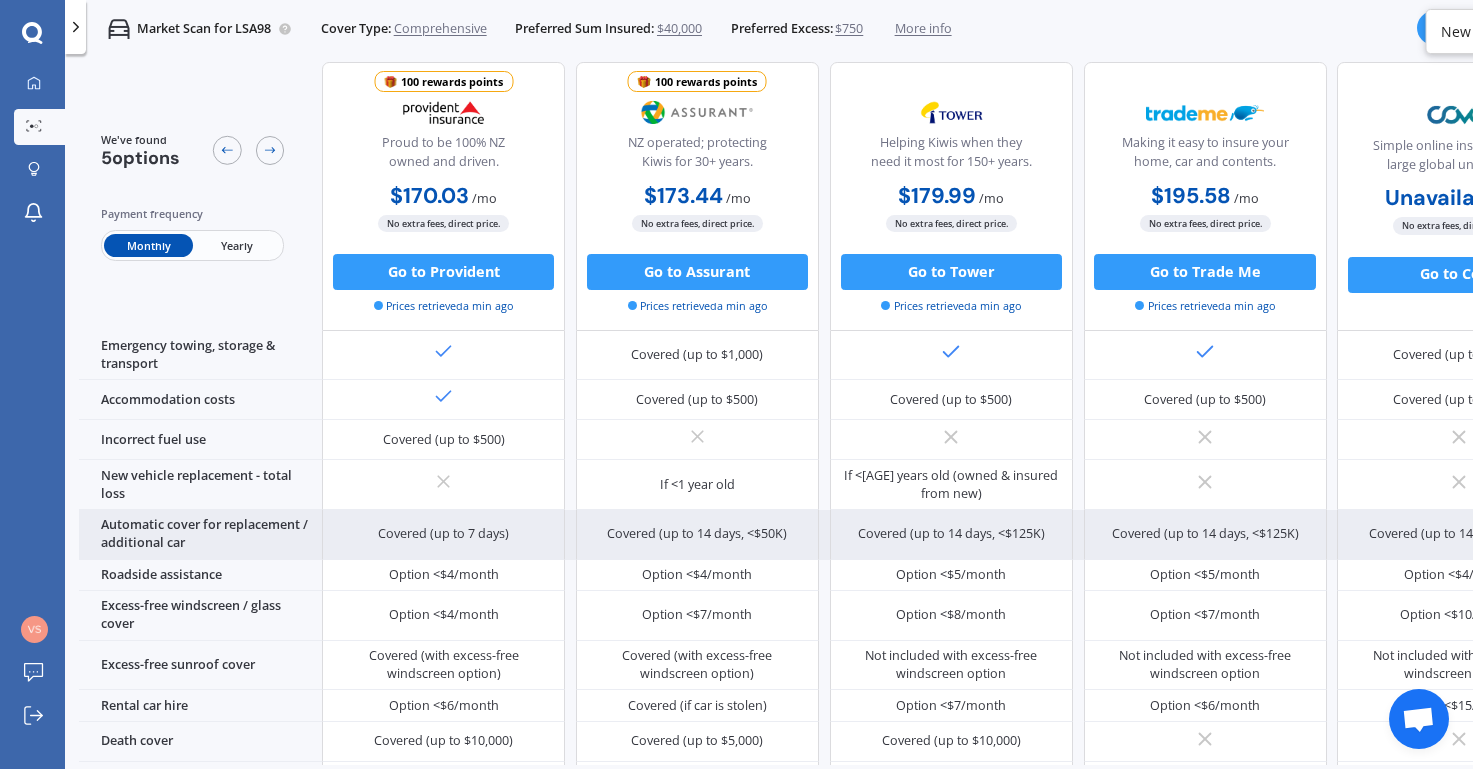 click on "Covered (up to 7 days)" at bounding box center (443, 534) 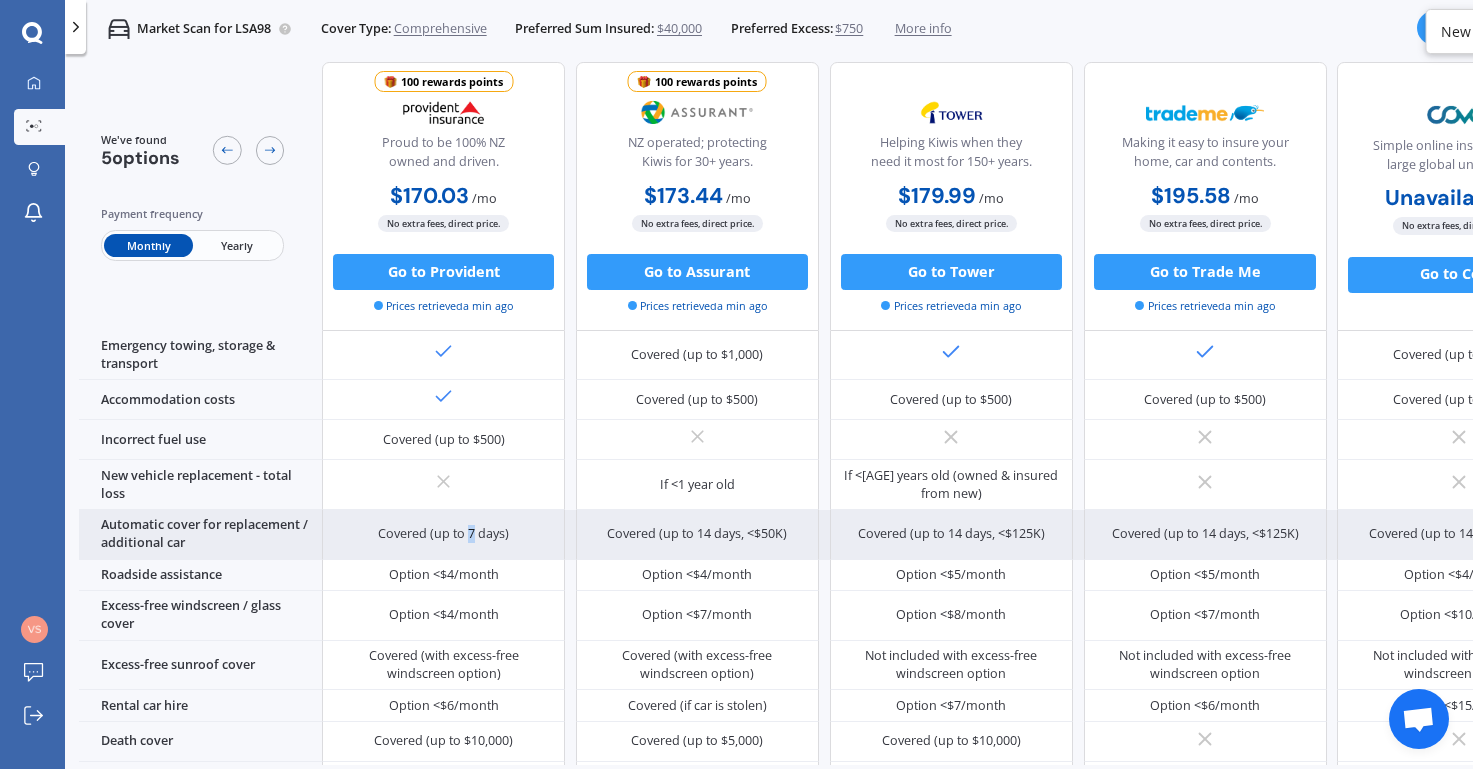 click on "Covered (up to 7 days)" at bounding box center (443, 534) 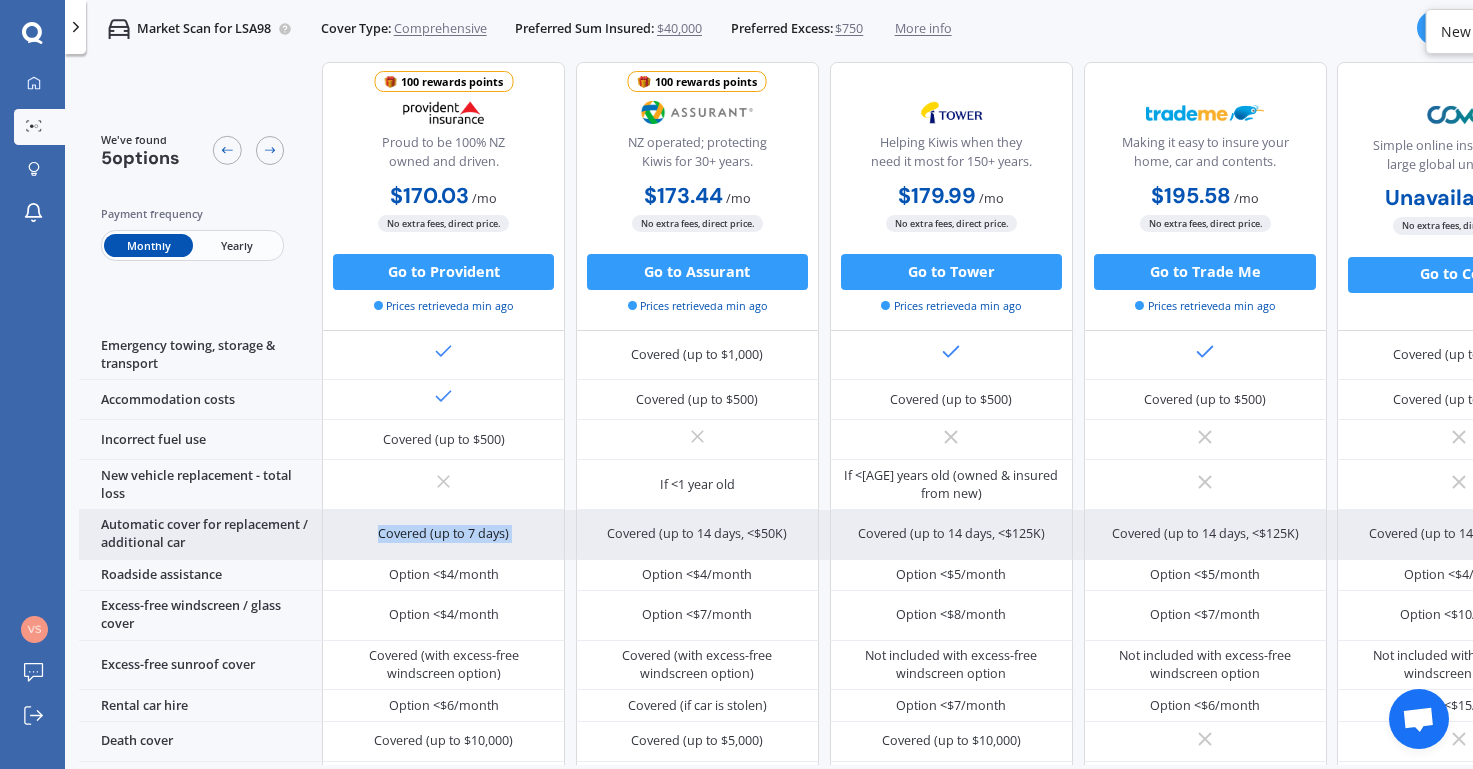 click on "Covered (up to 7 days)" at bounding box center [443, 535] 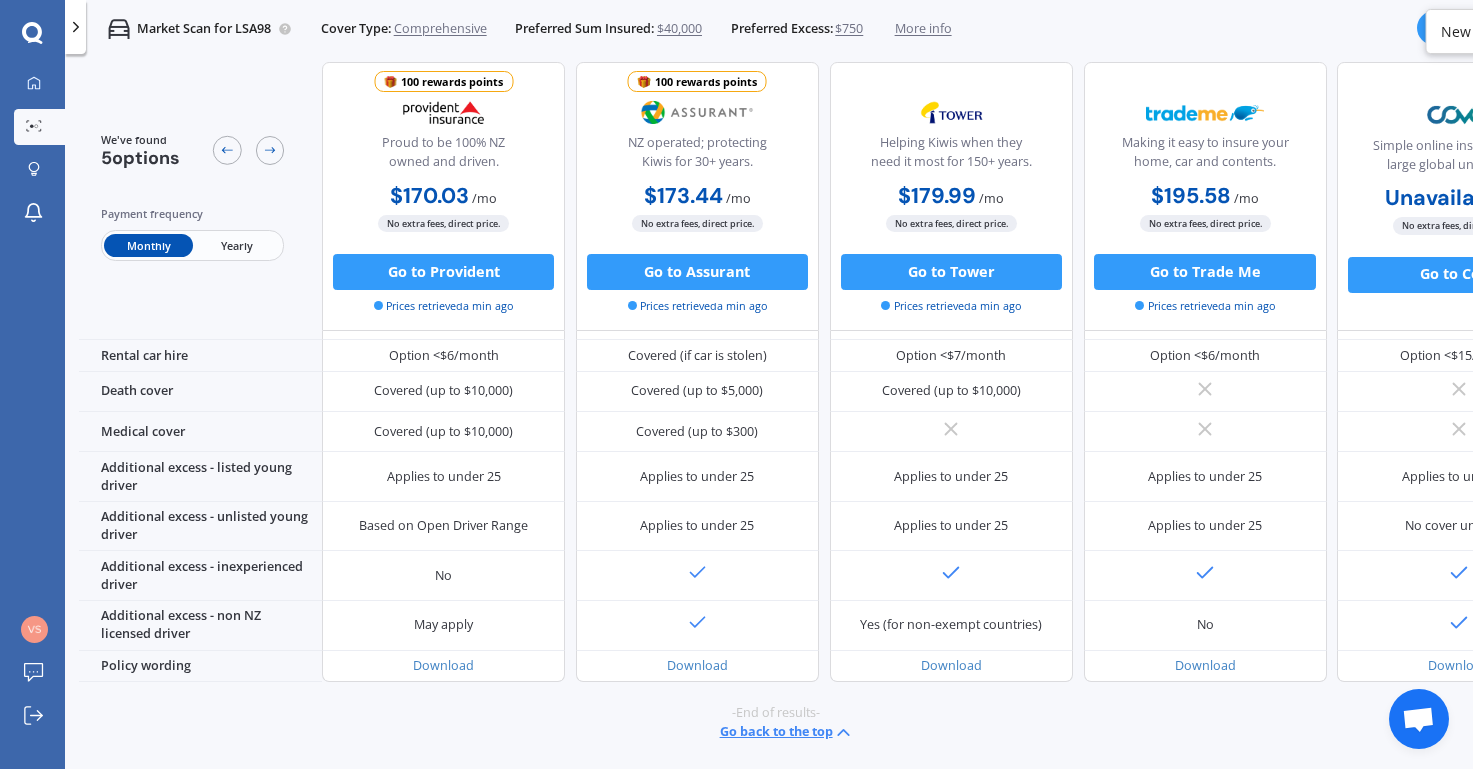 scroll, scrollTop: 947, scrollLeft: 0, axis: vertical 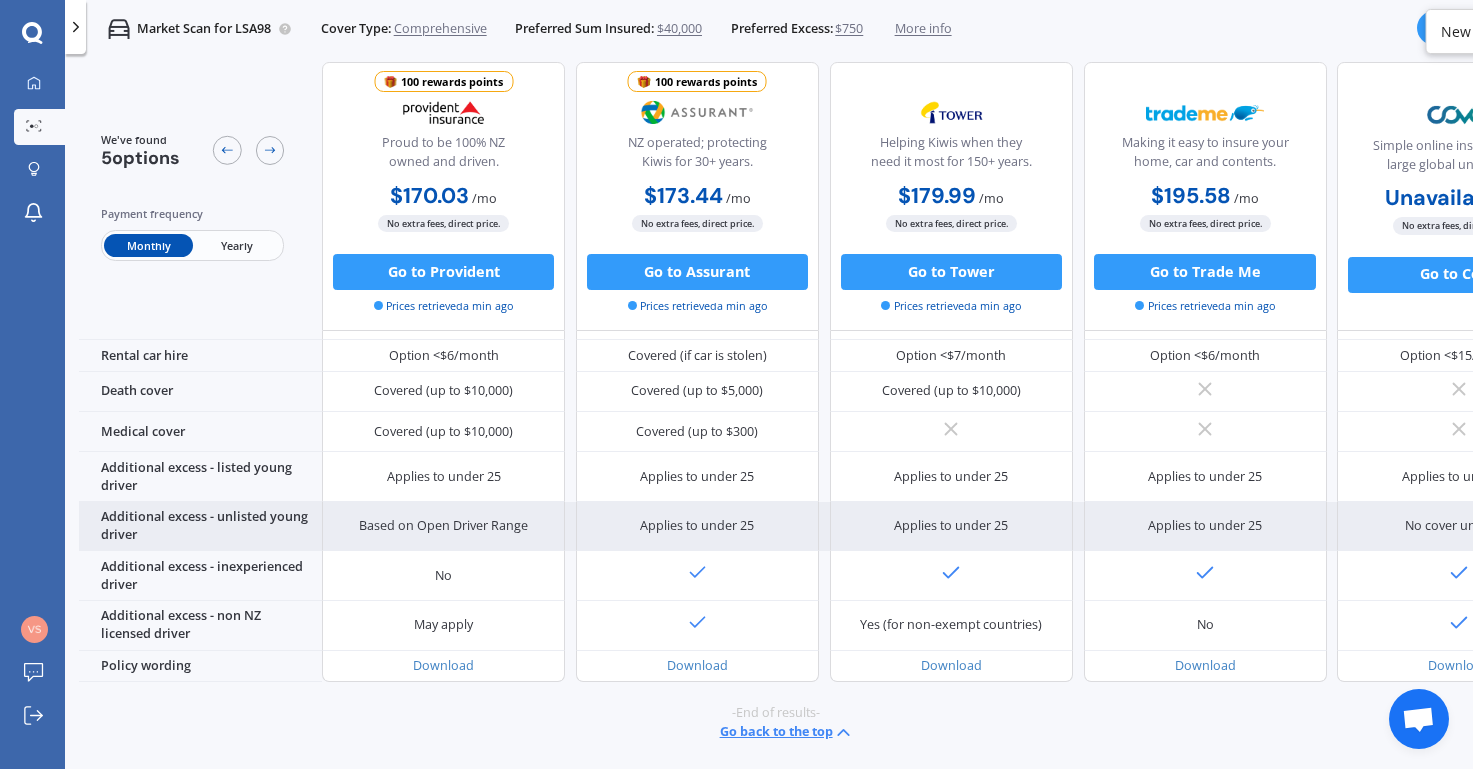 click on "Based on Open Driver Range" at bounding box center (443, 526) 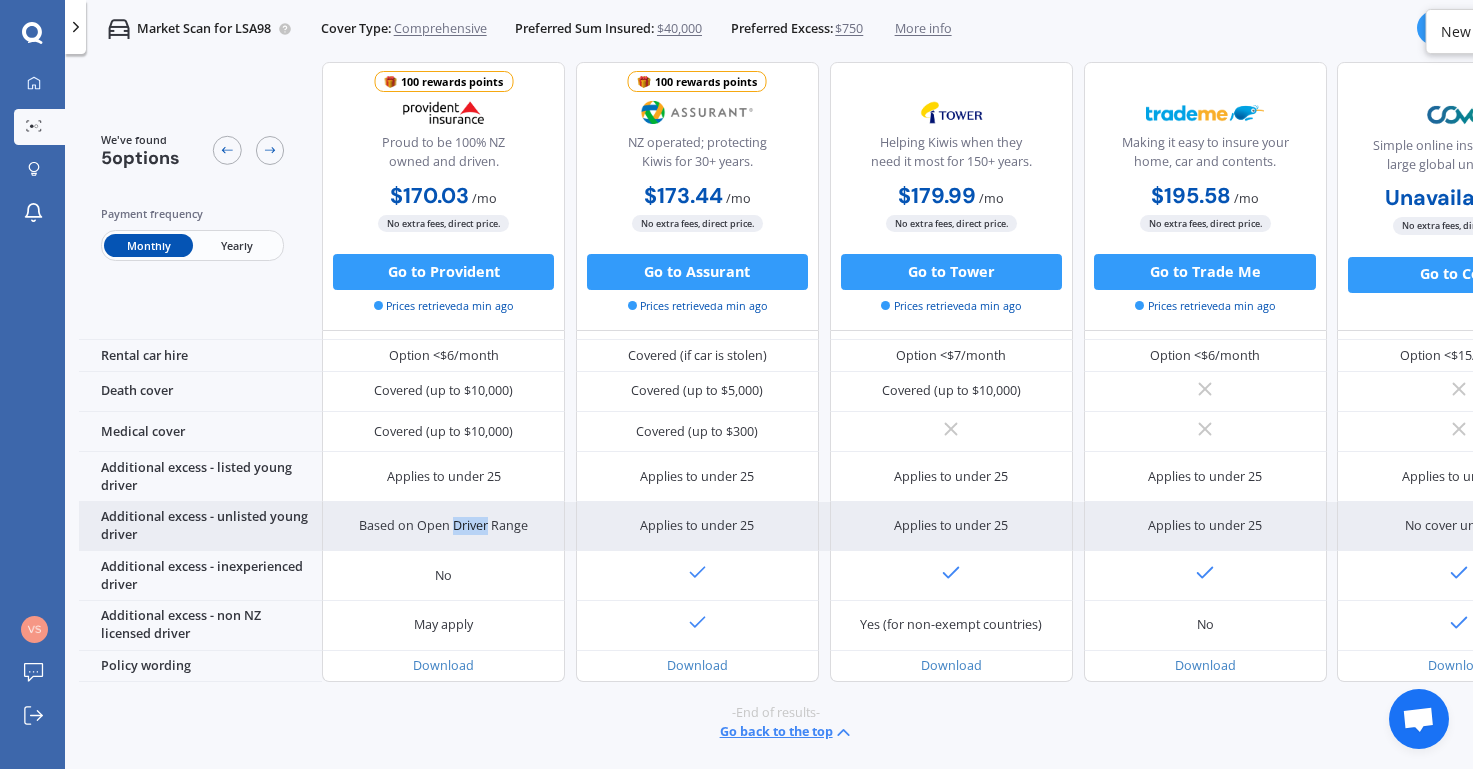click on "Based on Open Driver Range" at bounding box center [443, 526] 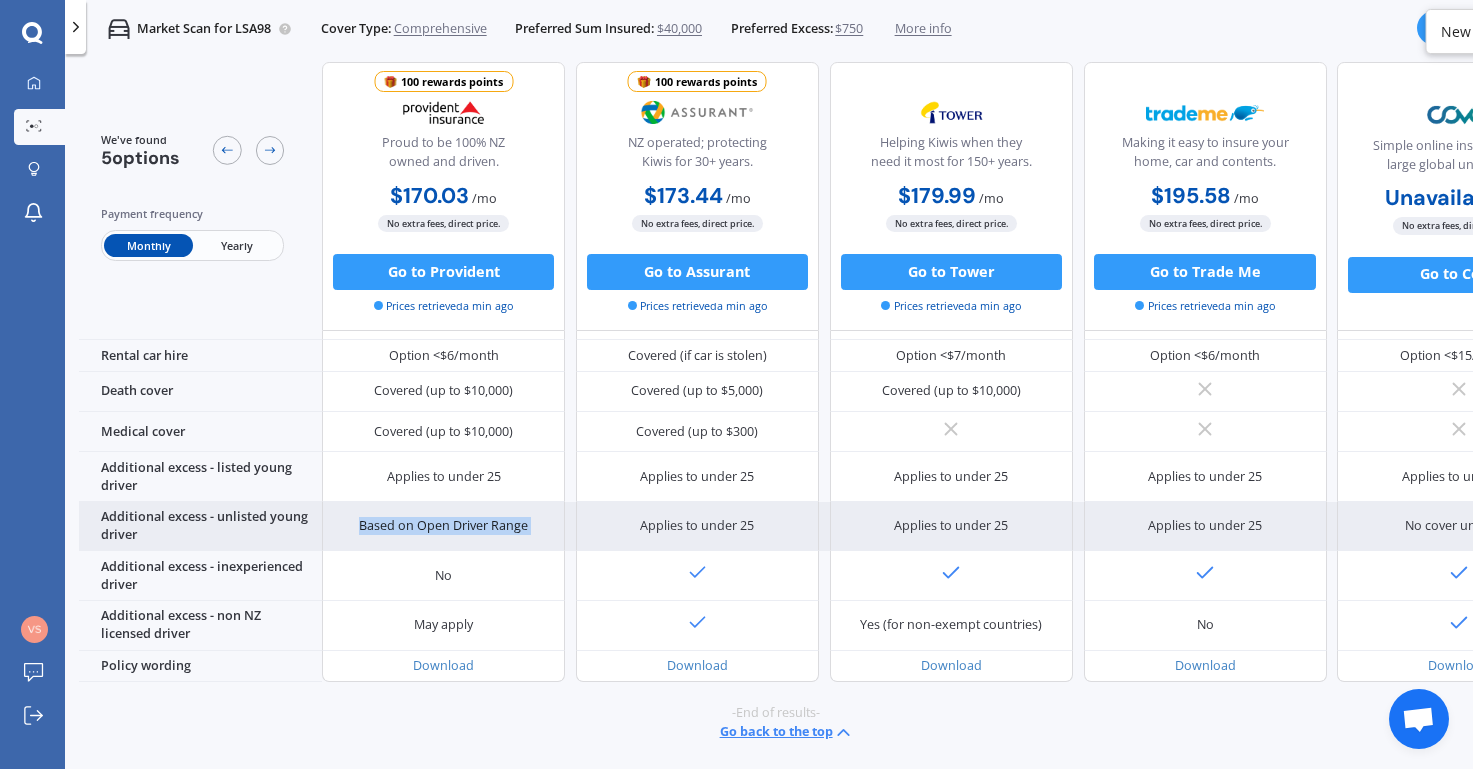 click on "Based on Open Driver Range" at bounding box center [443, 526] 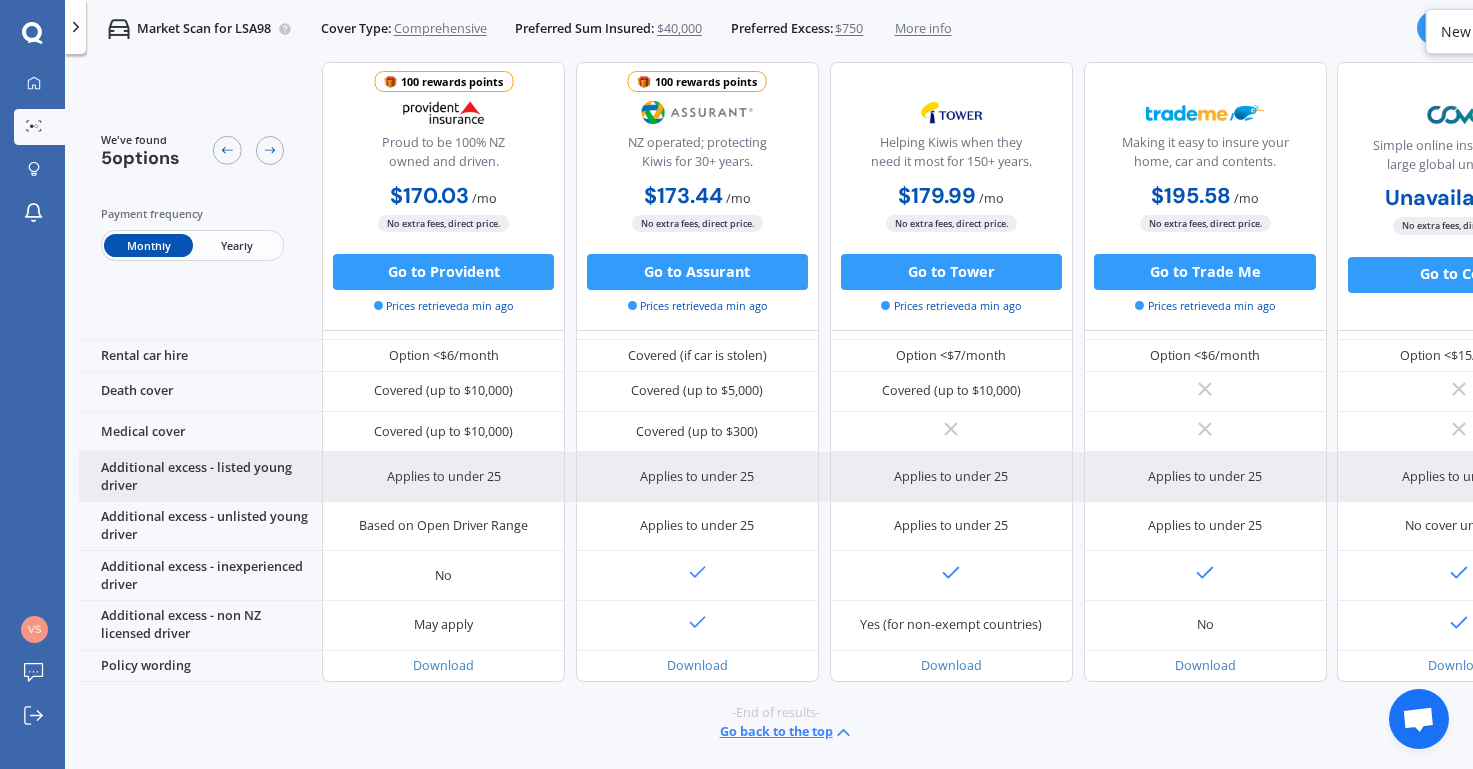 scroll, scrollTop: 916, scrollLeft: 0, axis: vertical 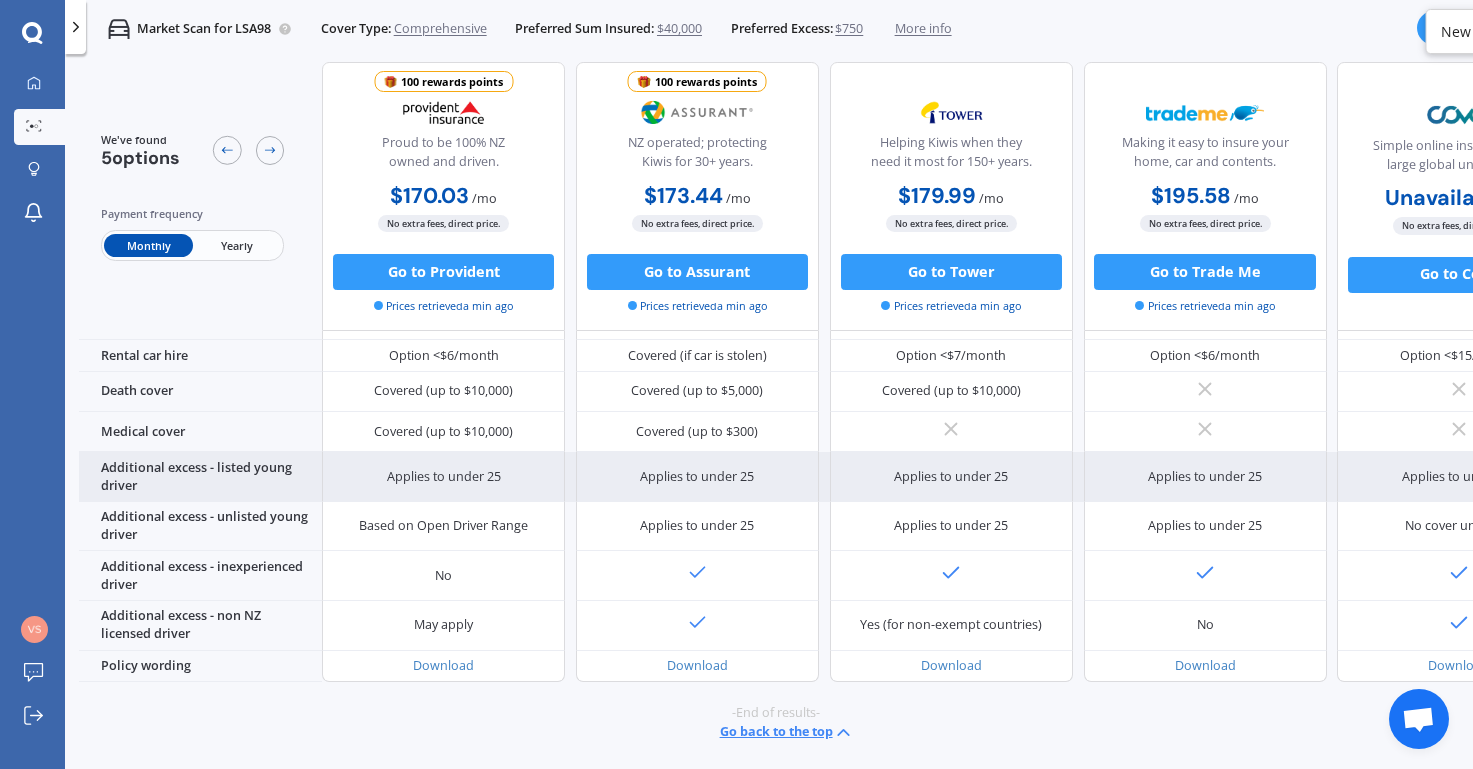 click on "Applies to under 25" at bounding box center (444, 477) 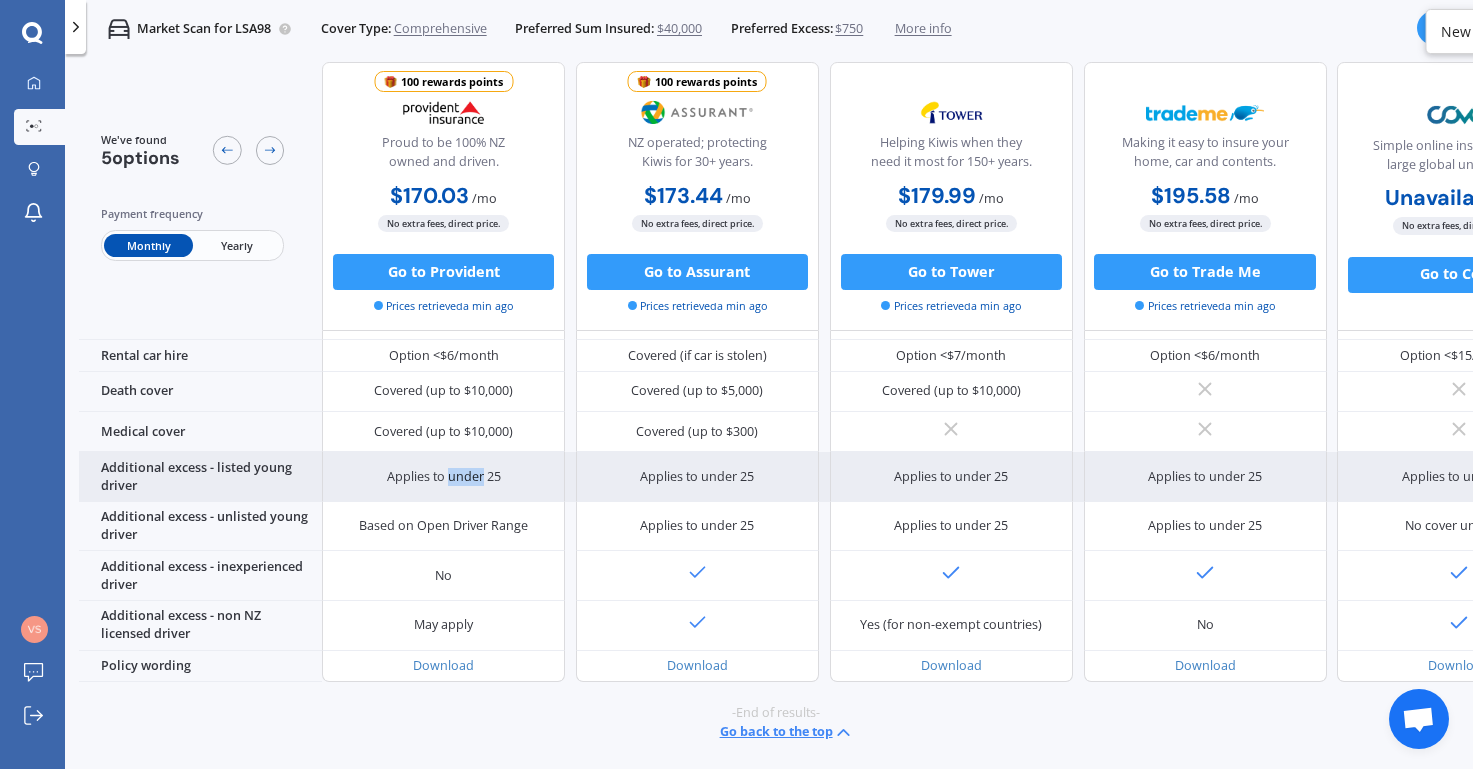 click on "Applies to under 25" at bounding box center [444, 477] 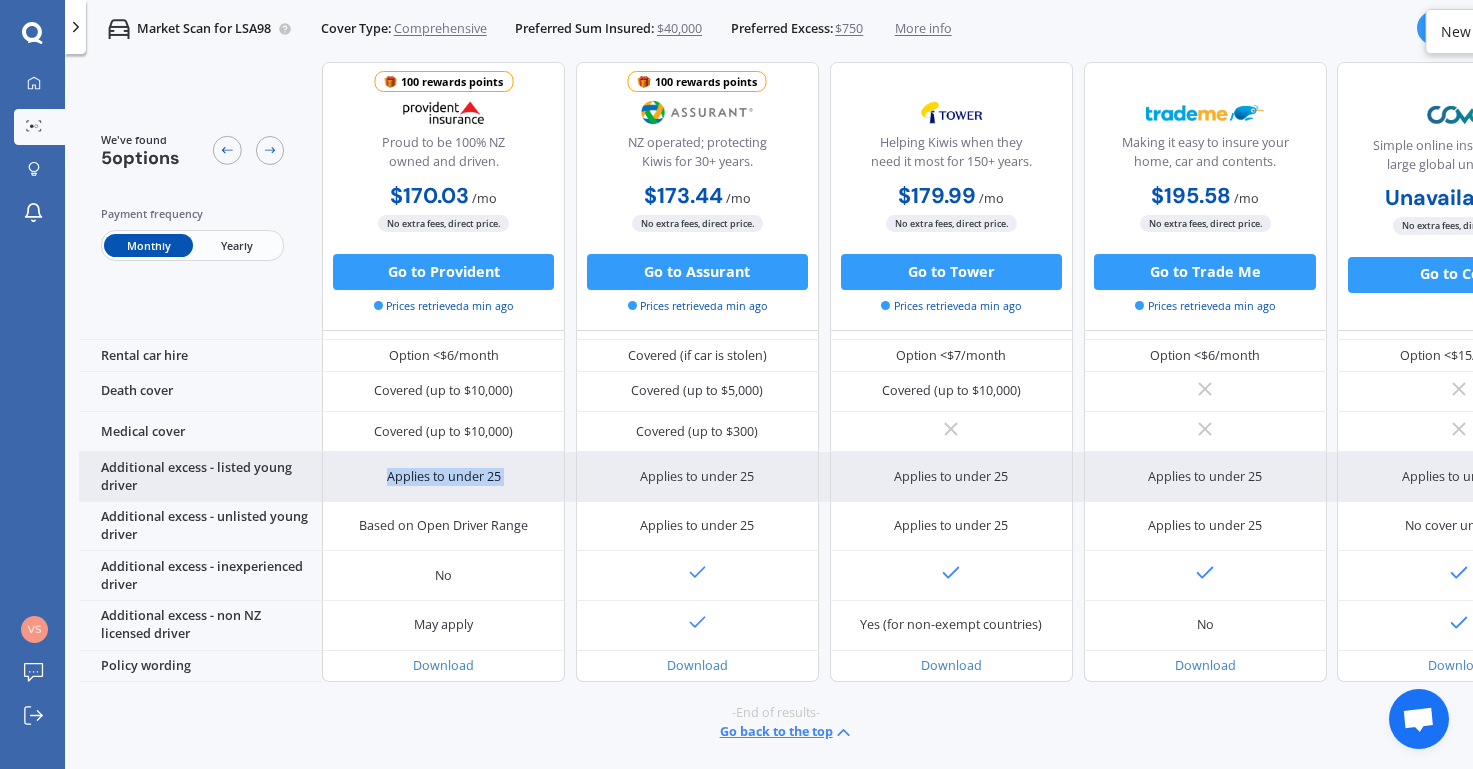 click on "Applies to under 25" at bounding box center [444, 477] 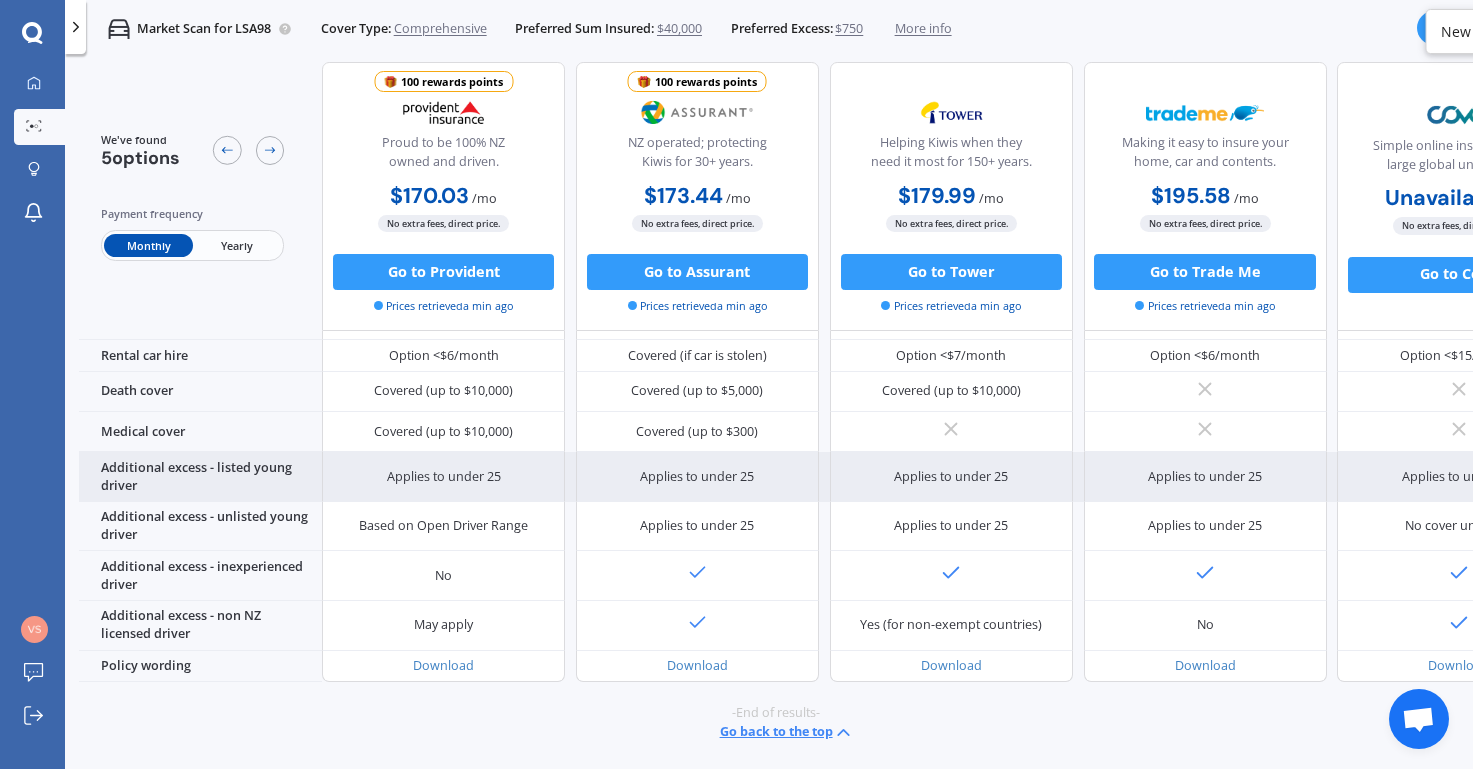 click on "Applies to under 25" at bounding box center [444, 477] 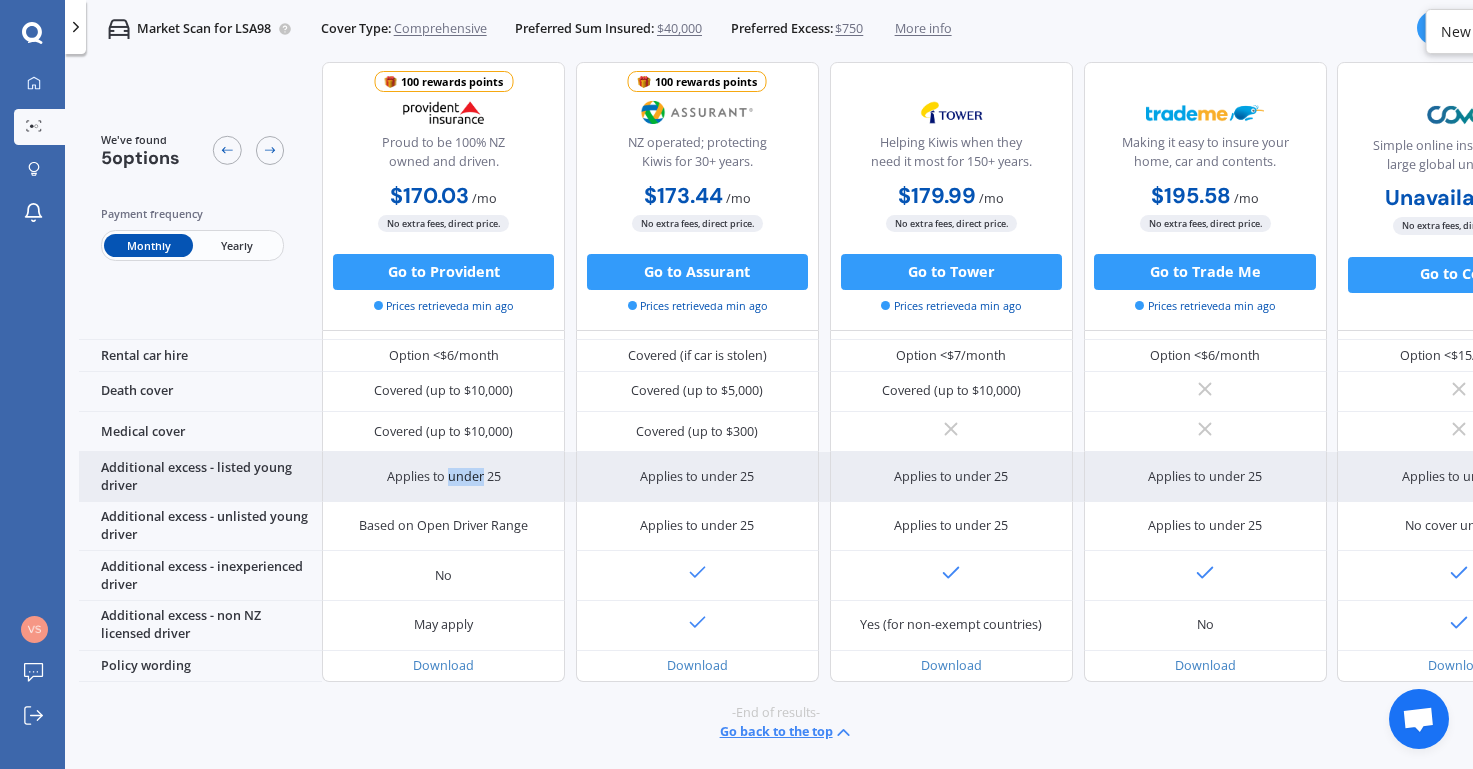click on "Applies to under 25" at bounding box center [444, 477] 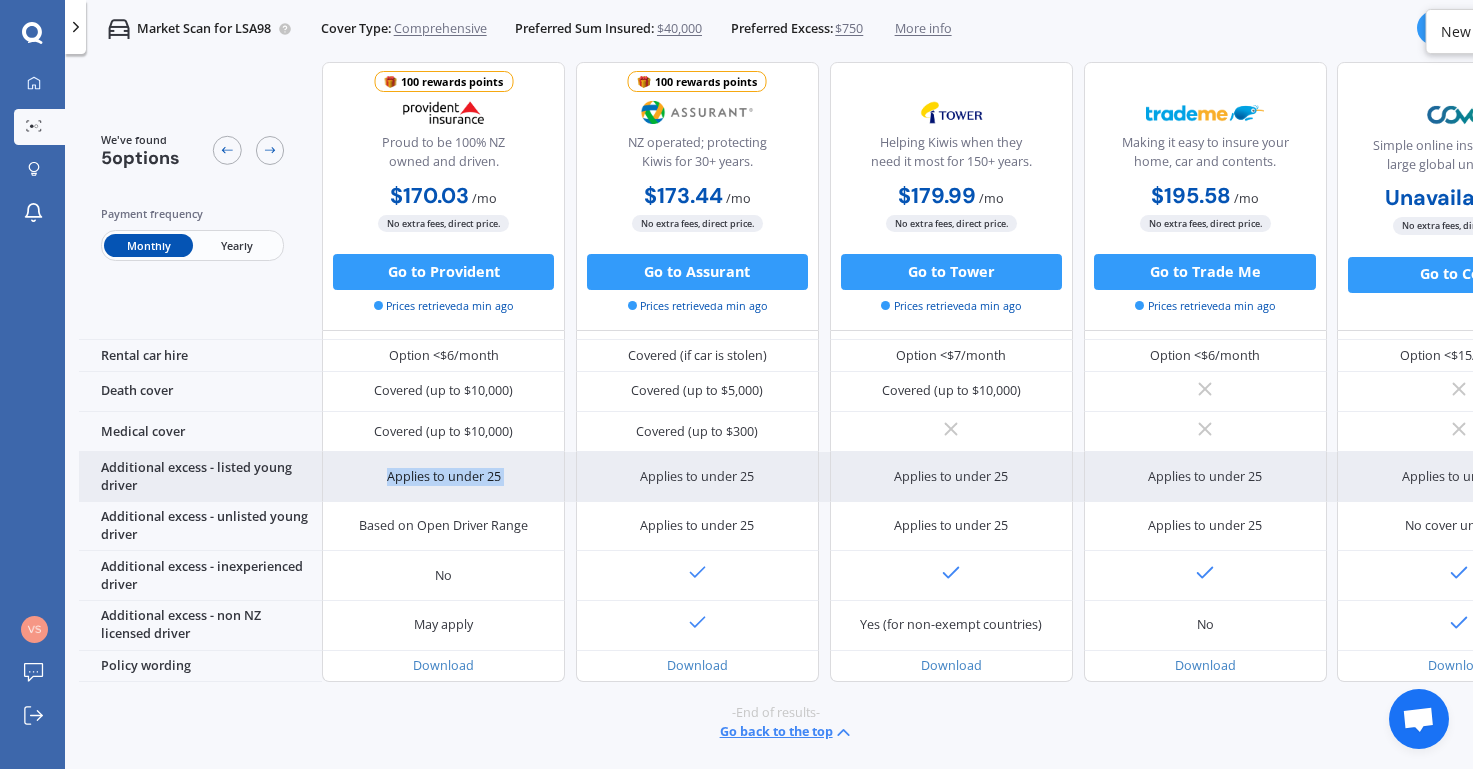 click on "Applies to under 25" at bounding box center (444, 477) 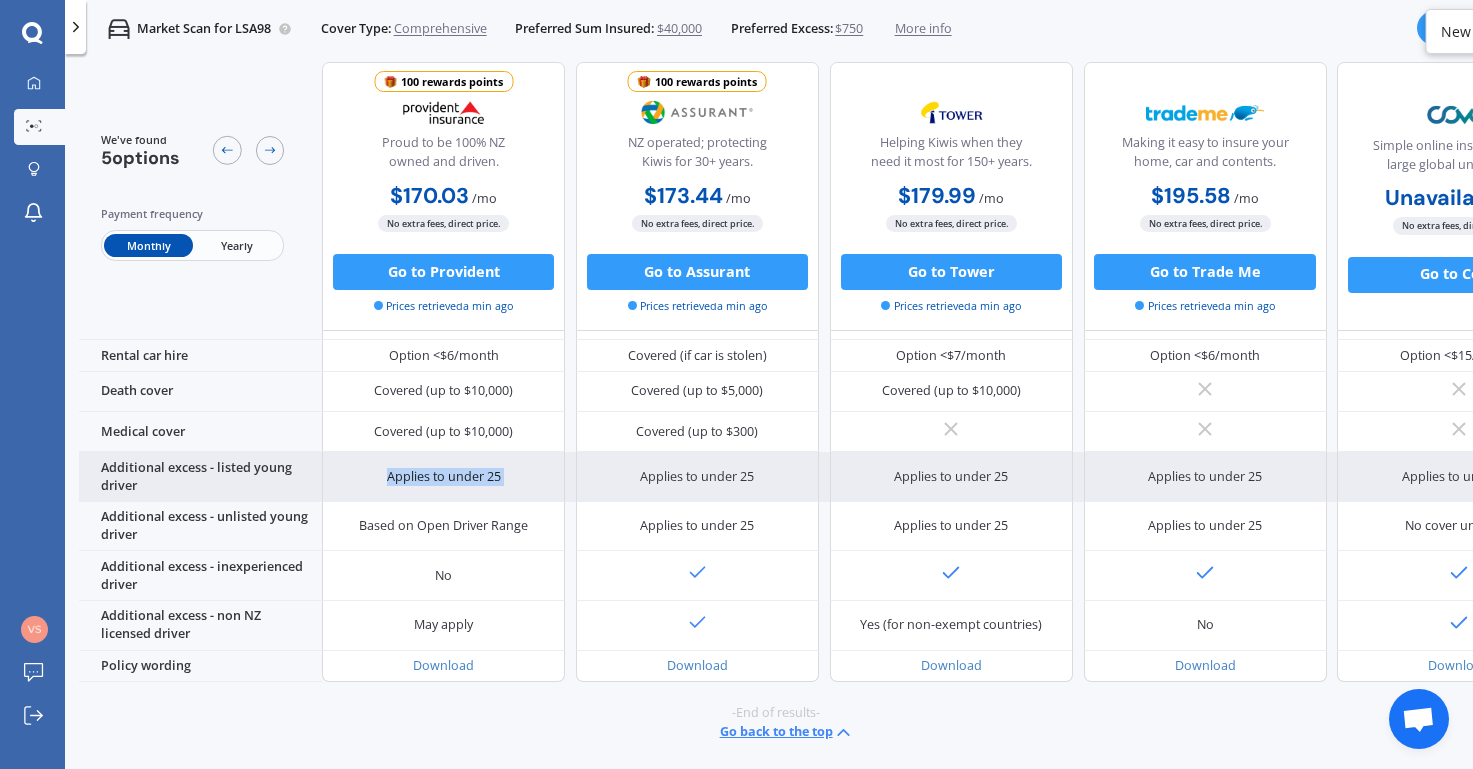 click on "Applies to under 25" at bounding box center (443, 477) 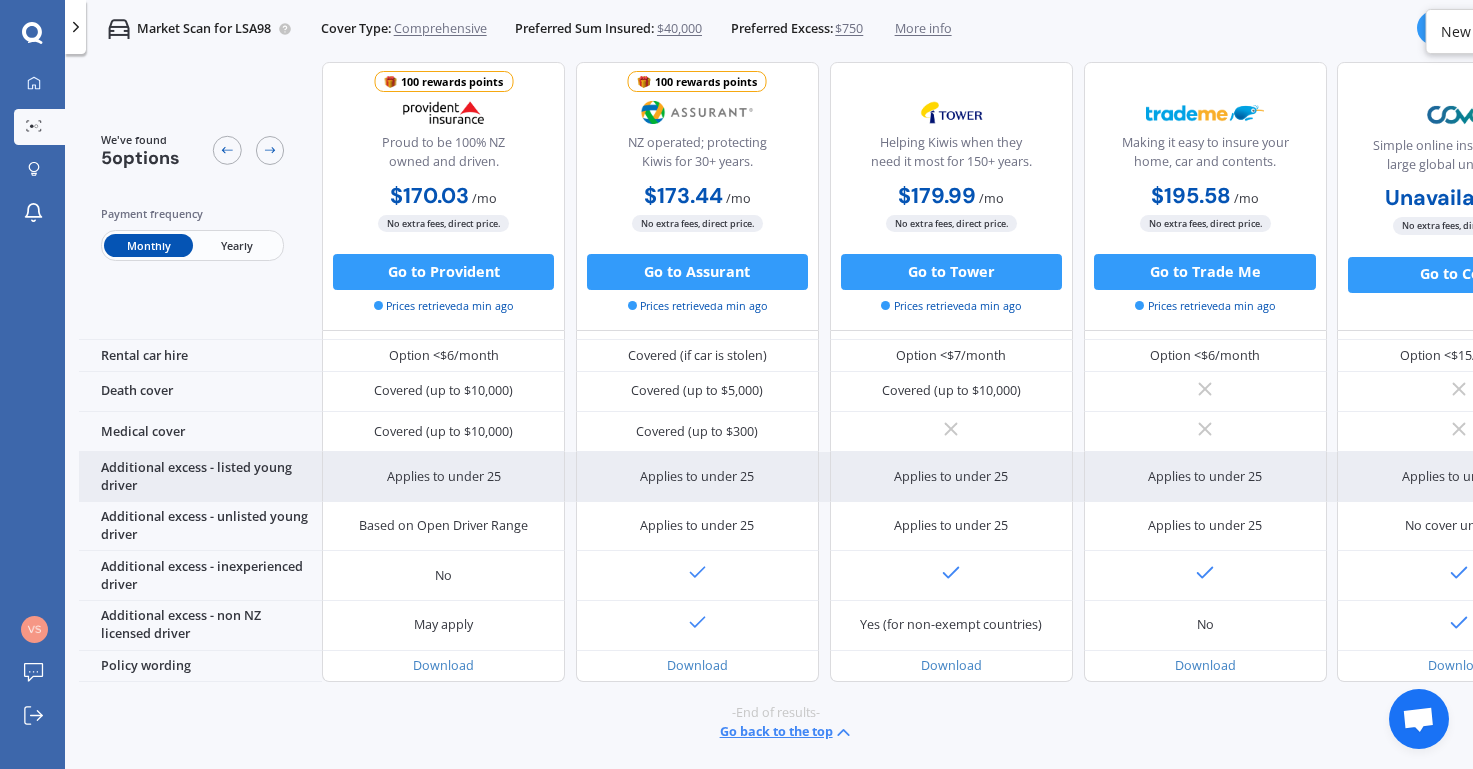 click on "Additional excess - listed young driver" at bounding box center (200, 477) 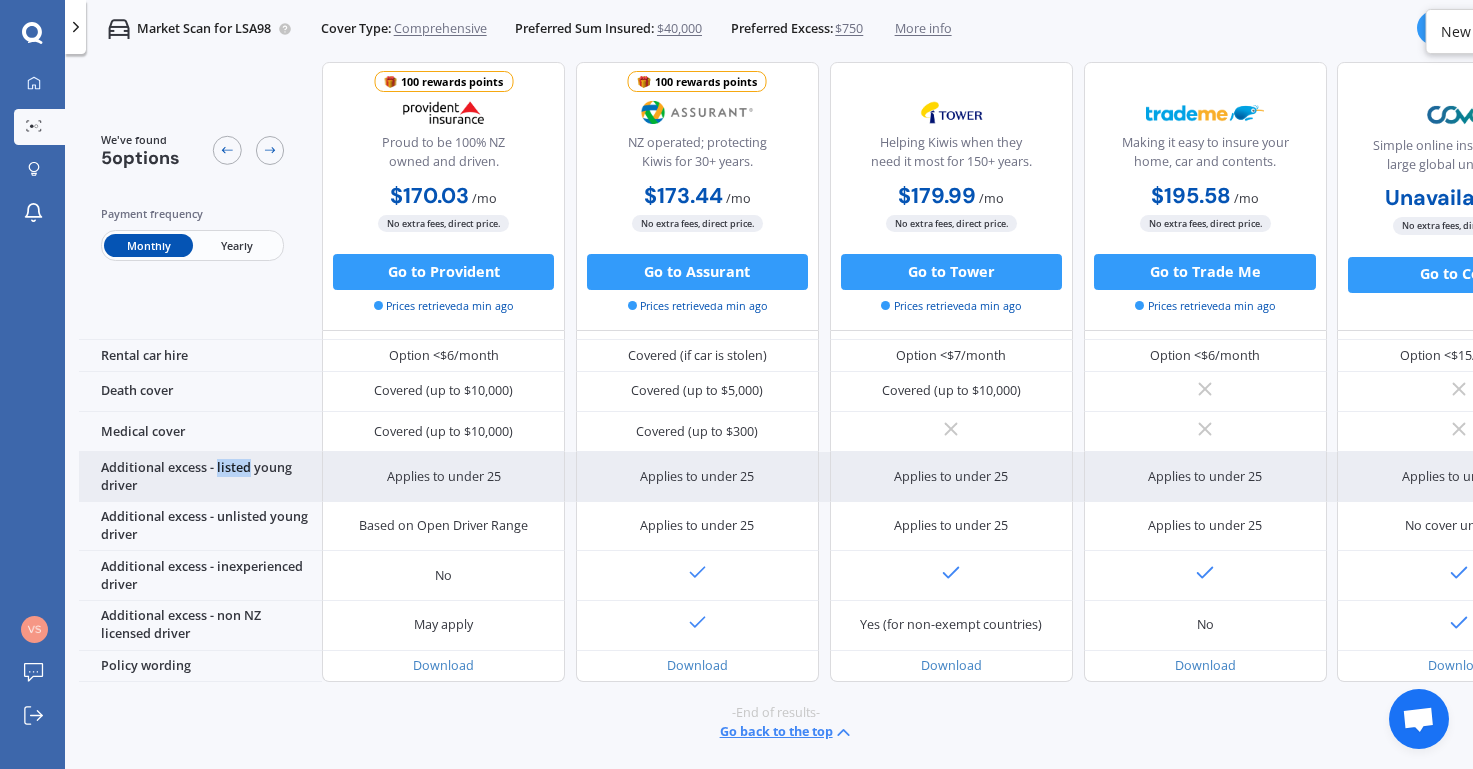 click on "Additional excess - listed young driver" at bounding box center (200, 477) 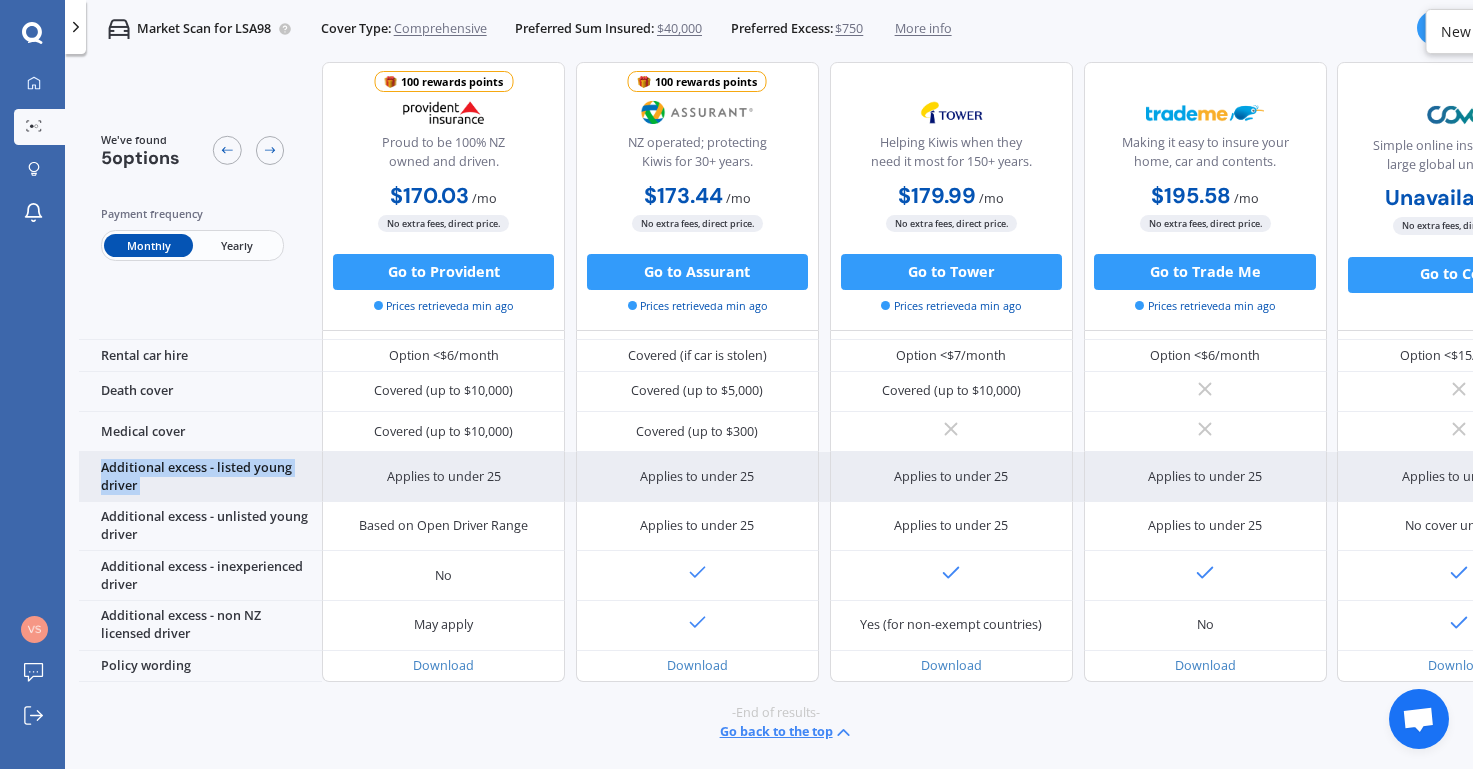 click on "Additional excess - listed young driver" at bounding box center [200, 477] 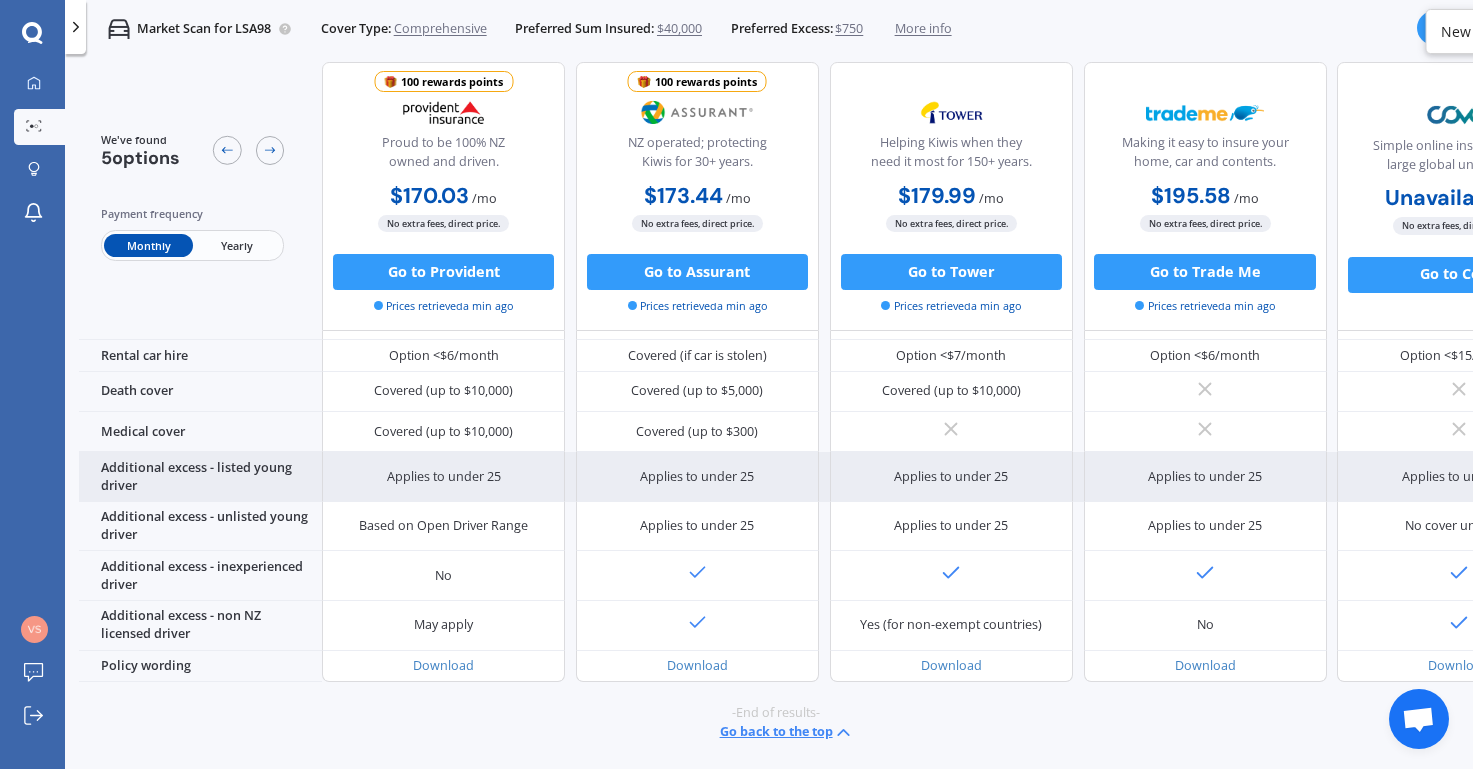 click on "Applies to under 25" at bounding box center (443, 477) 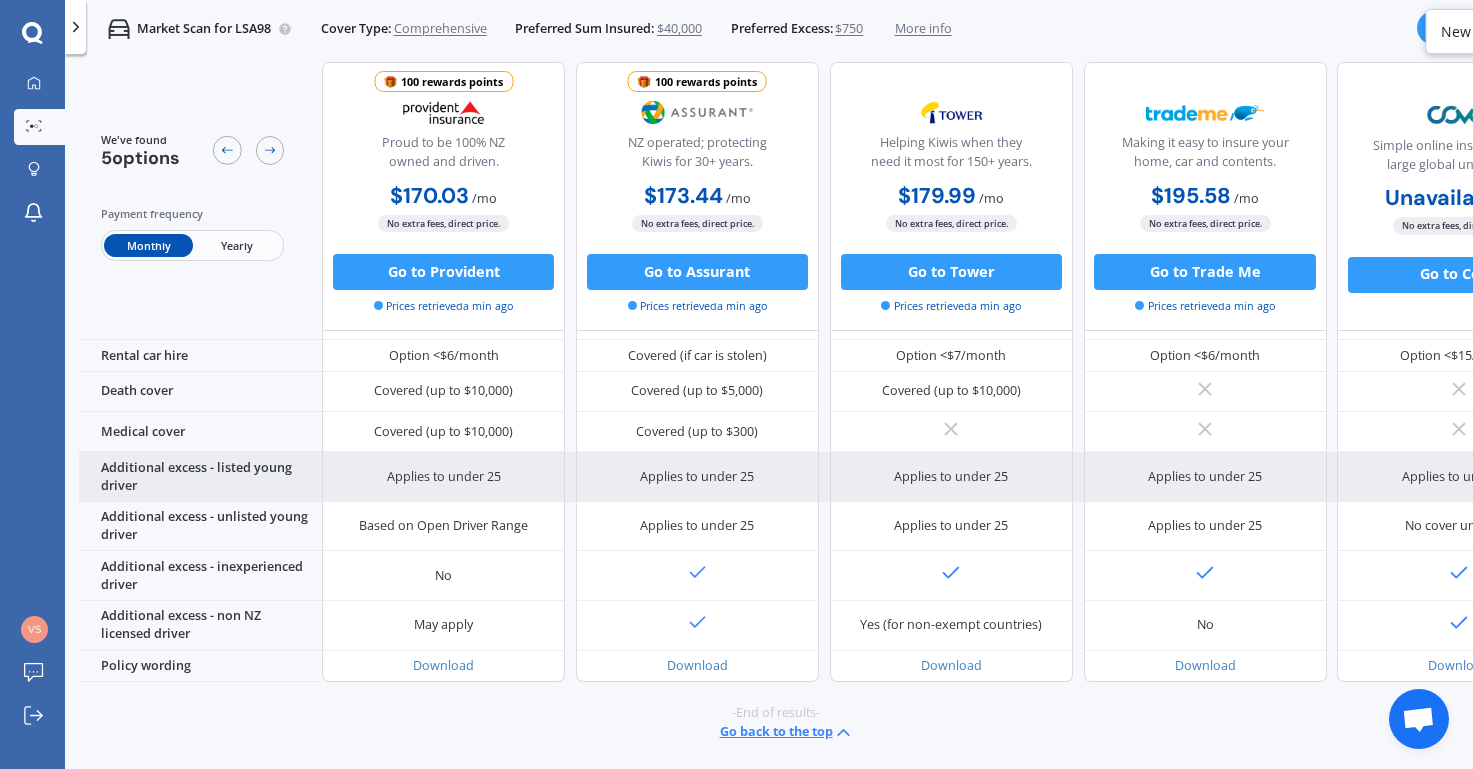 click on "Applies to under 25" at bounding box center (444, 477) 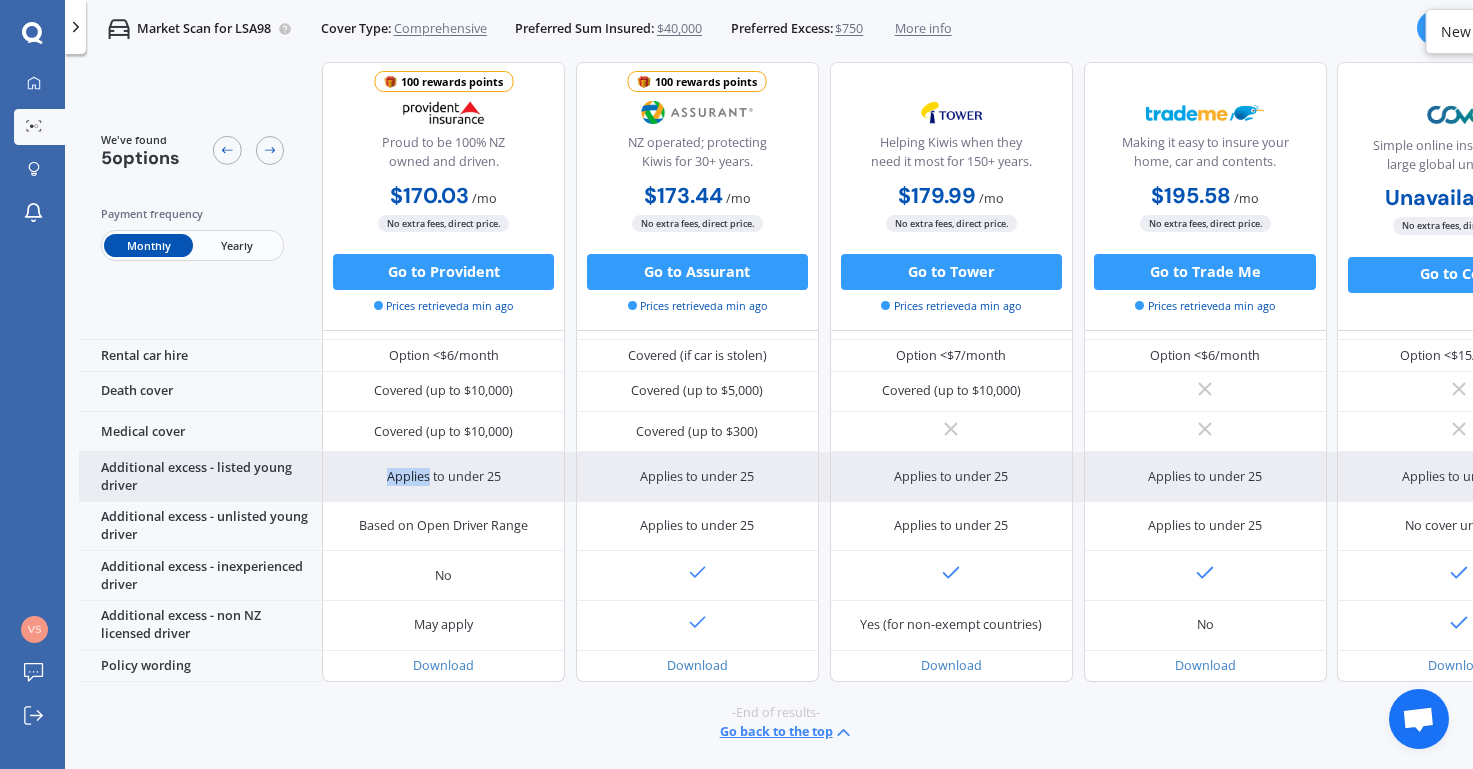 click on "Applies to under 25" at bounding box center (444, 477) 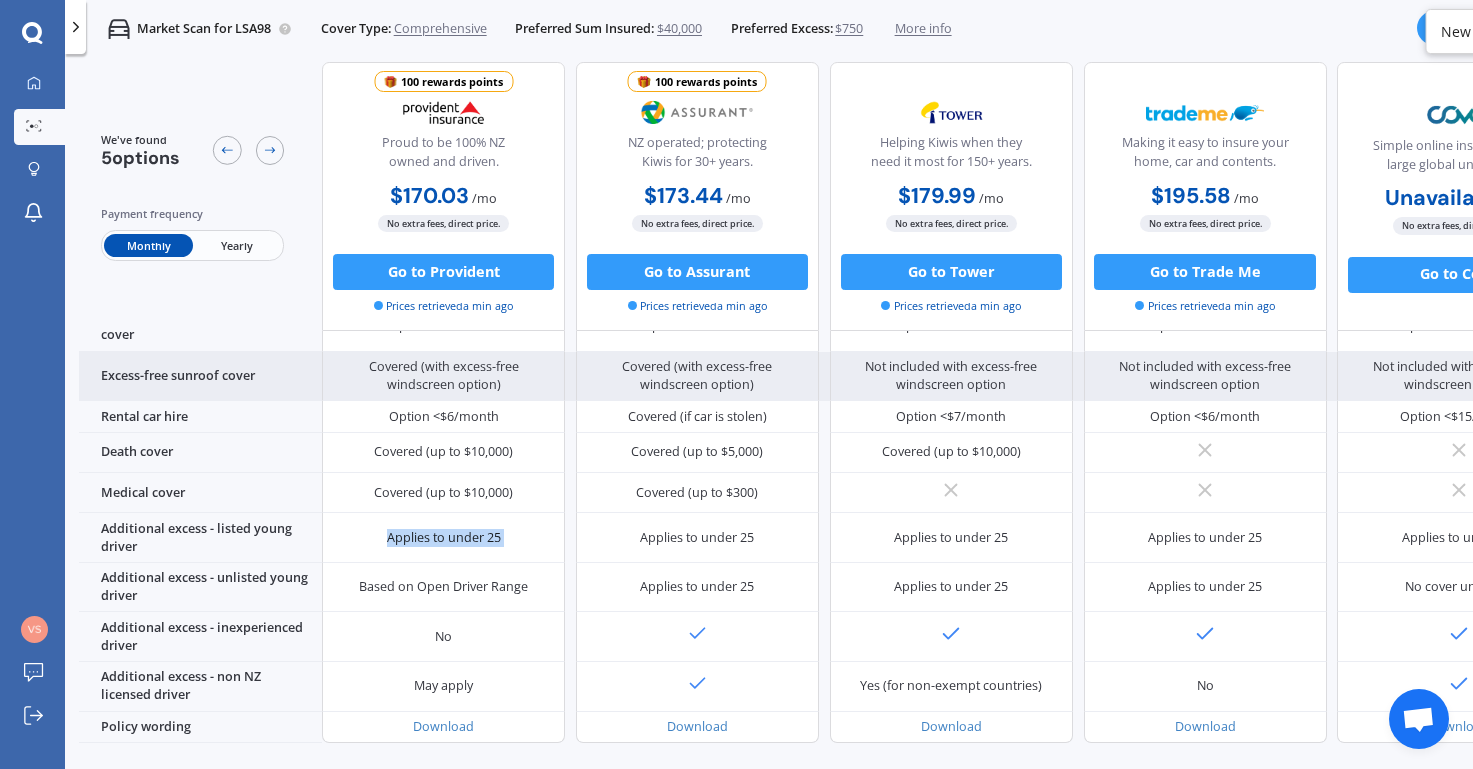 scroll, scrollTop: 776, scrollLeft: 0, axis: vertical 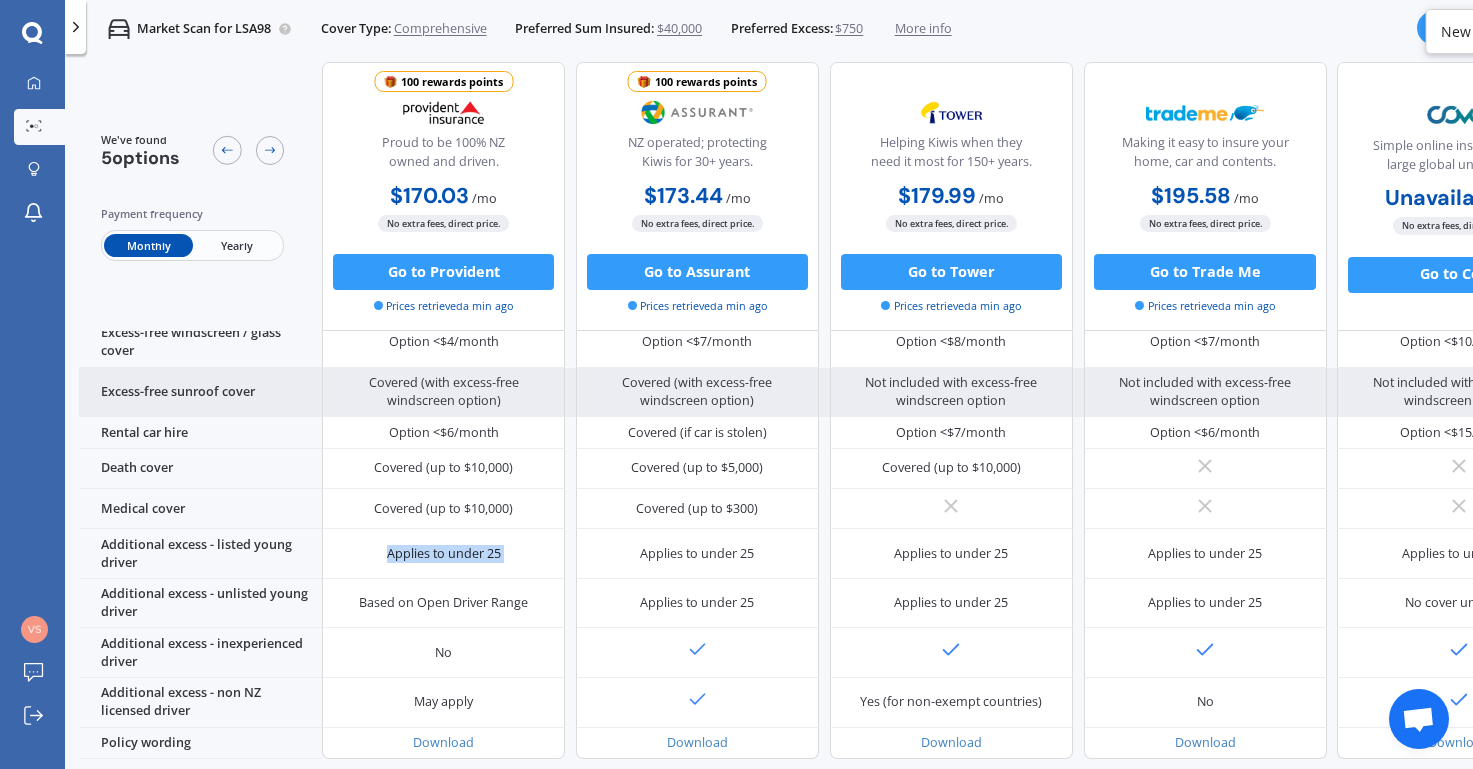 click on "Covered (with excess-free windscreen option)" at bounding box center [444, 392] 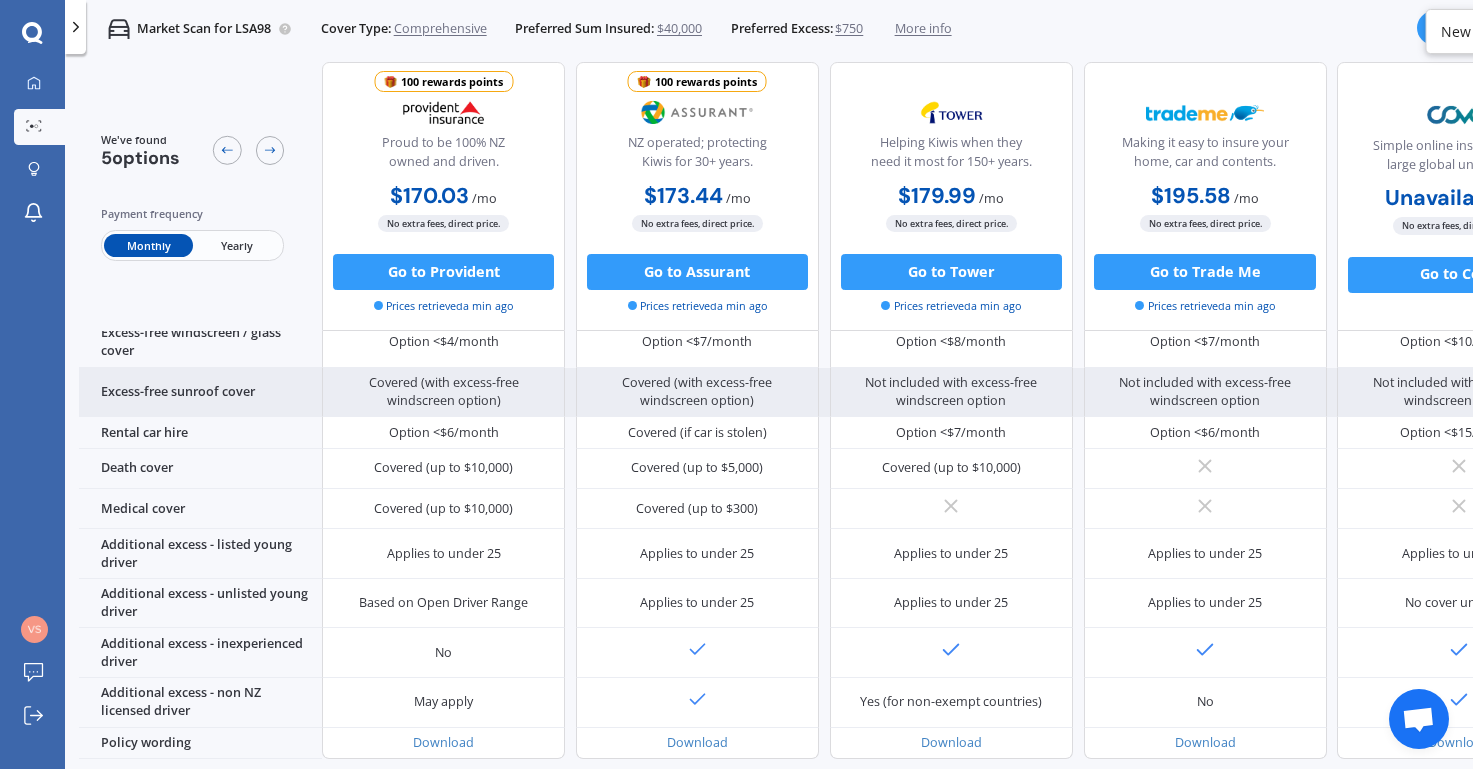 click on "Covered (with excess-free windscreen option)" at bounding box center [444, 392] 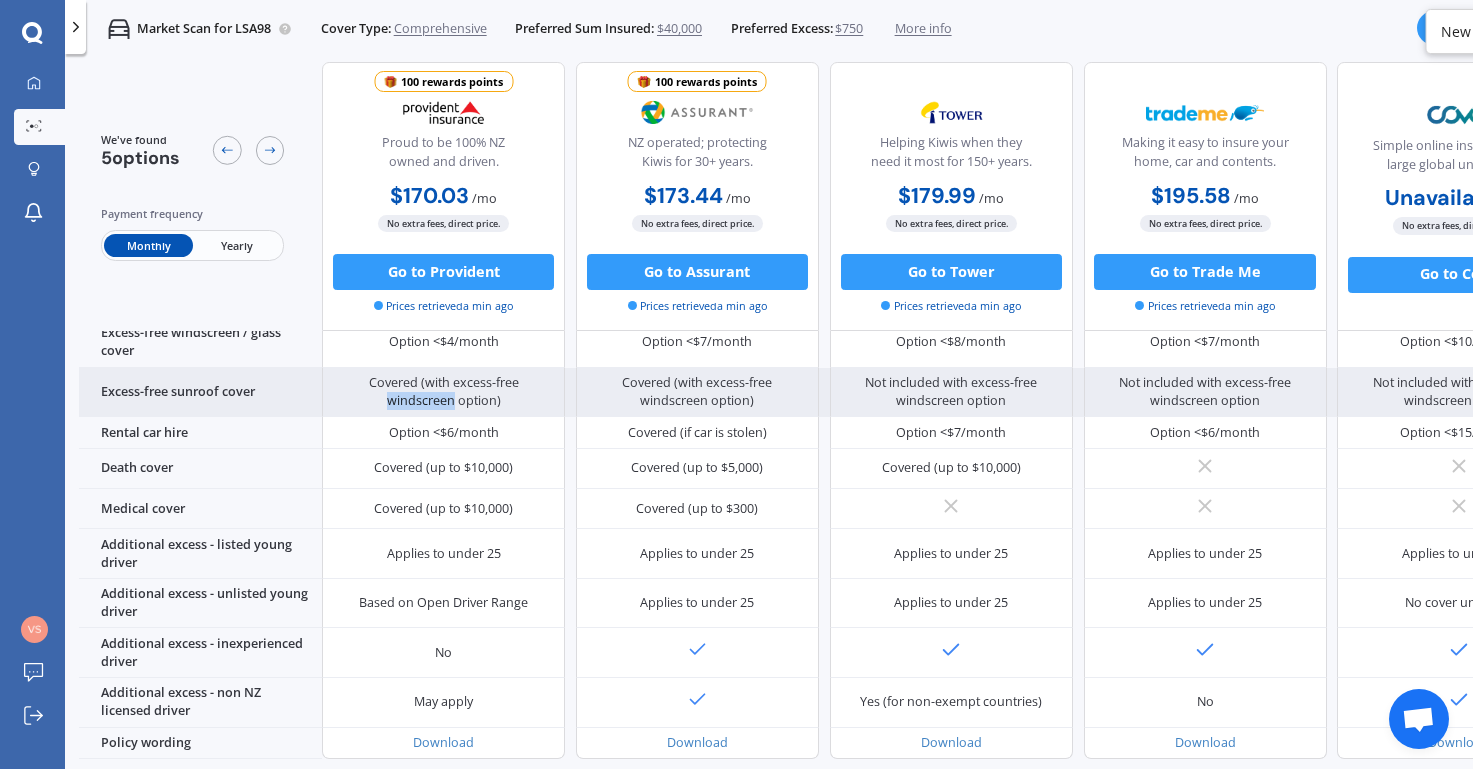 click on "Covered (with excess-free windscreen option)" at bounding box center (444, 392) 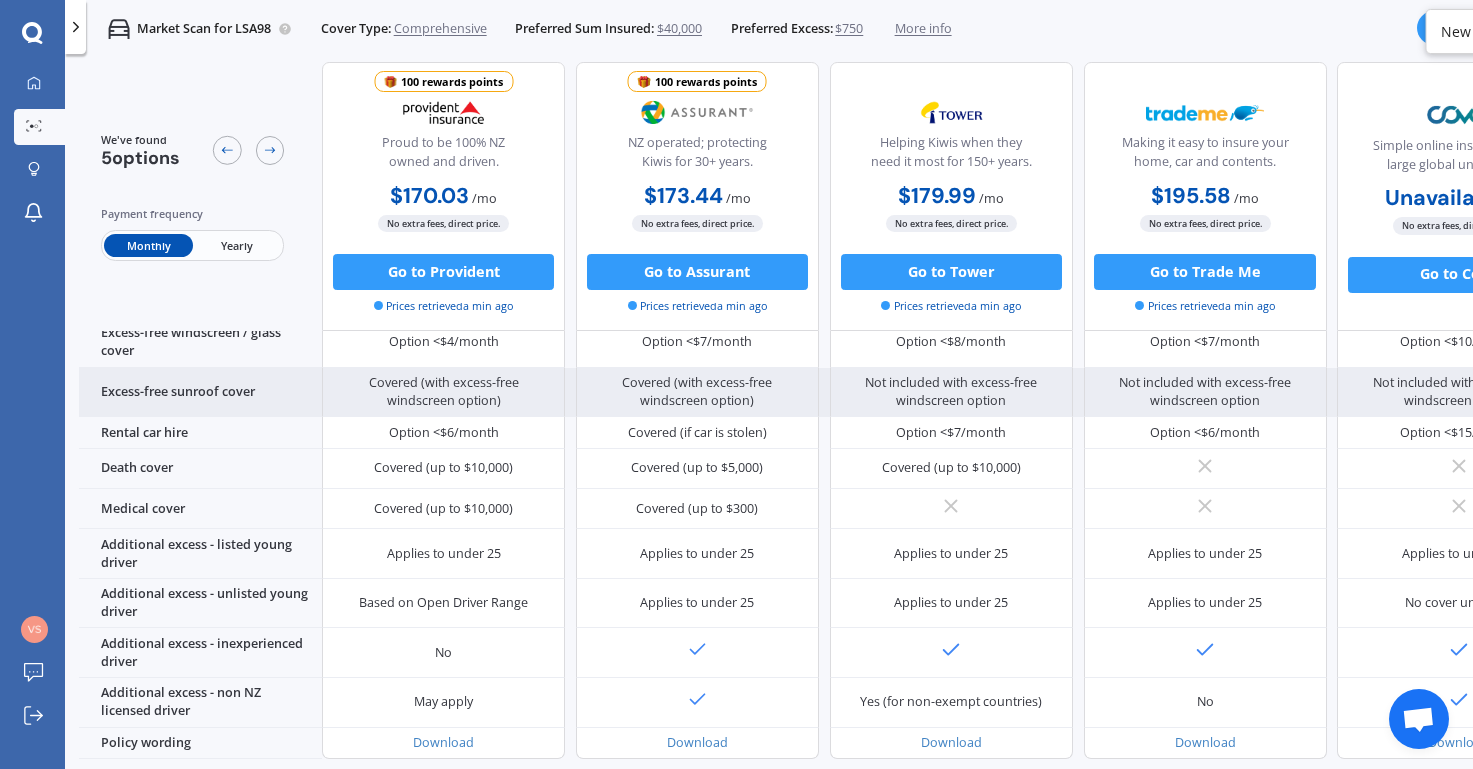 click on "Covered (with excess-free windscreen option)" at bounding box center (444, 392) 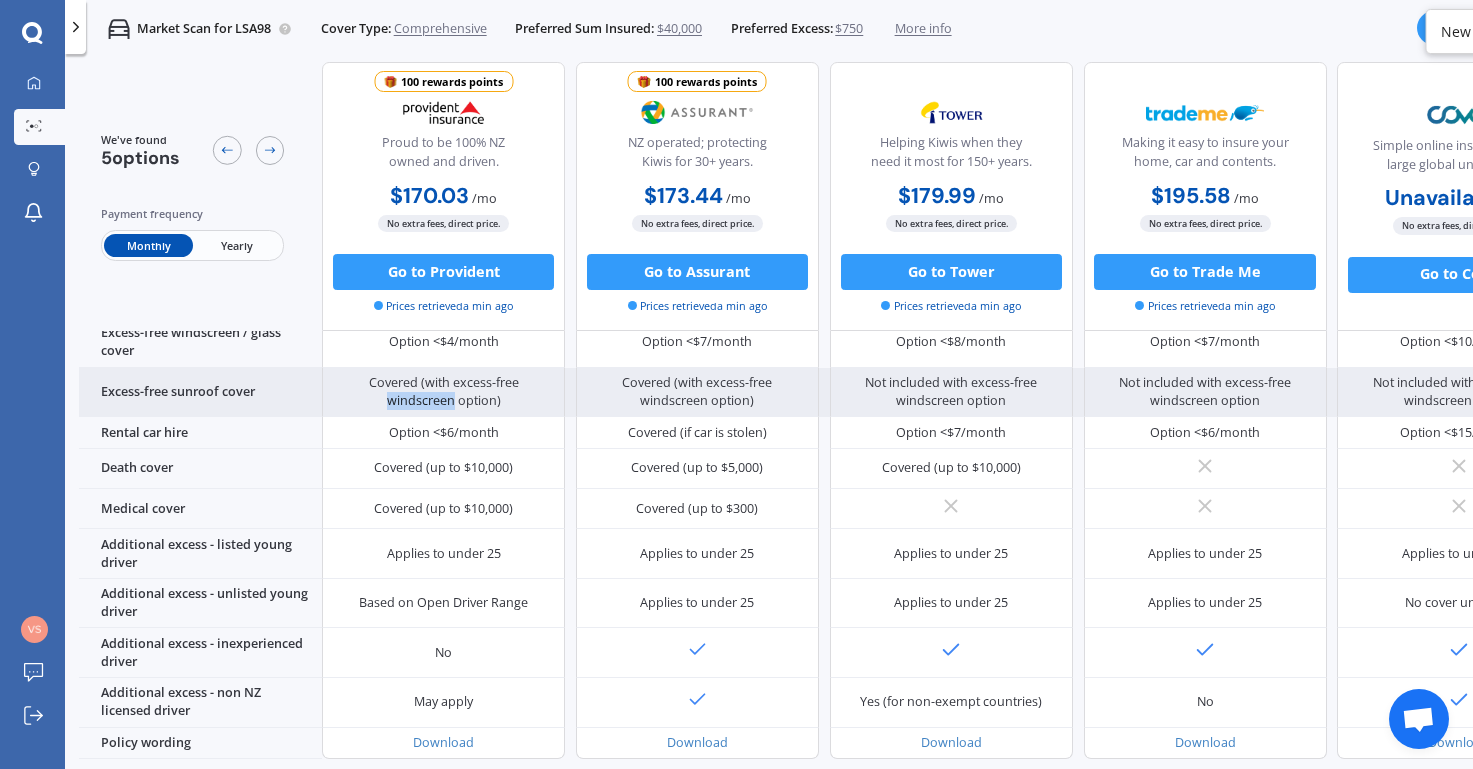 click on "Covered (with excess-free windscreen option)" at bounding box center (444, 392) 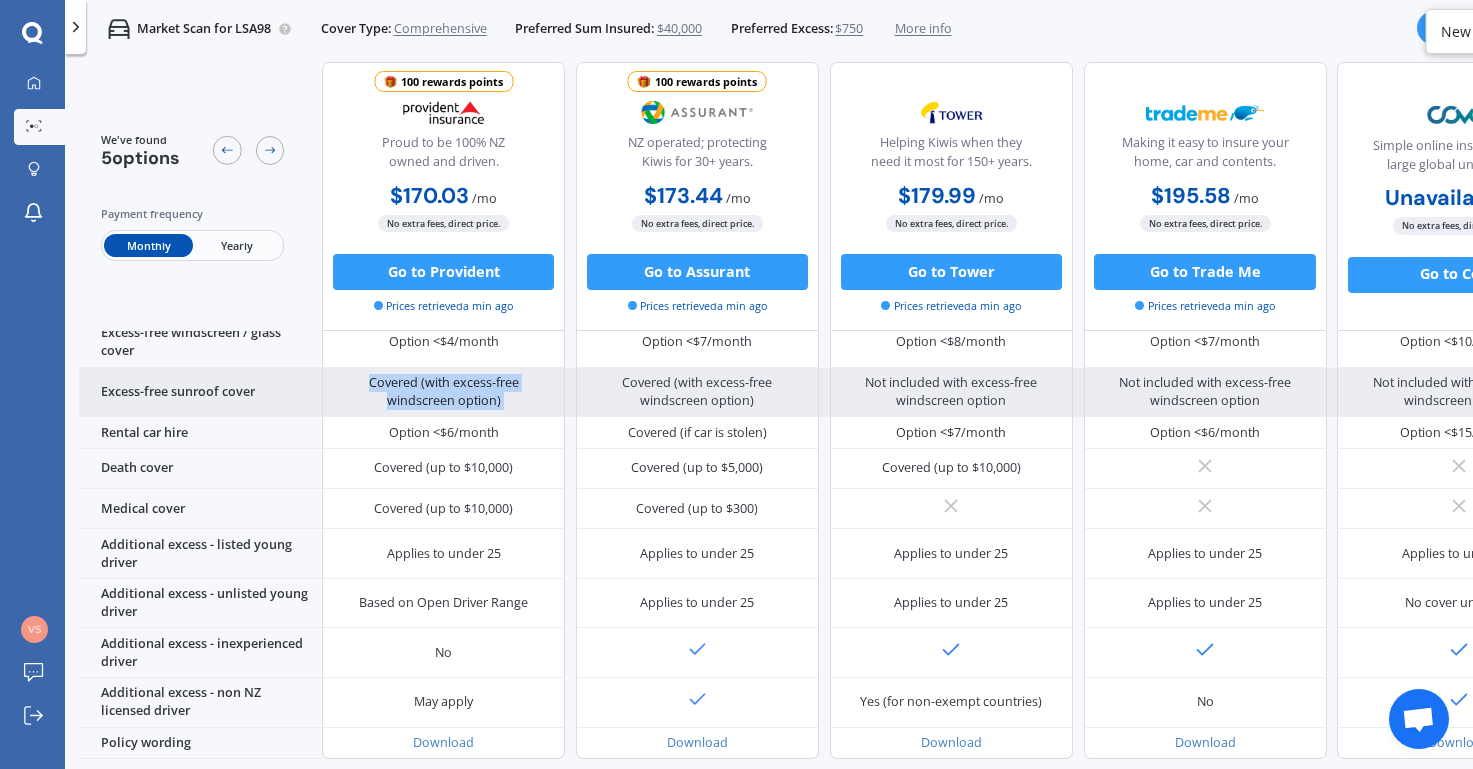 click on "Covered (with excess-free windscreen option)" at bounding box center (444, 392) 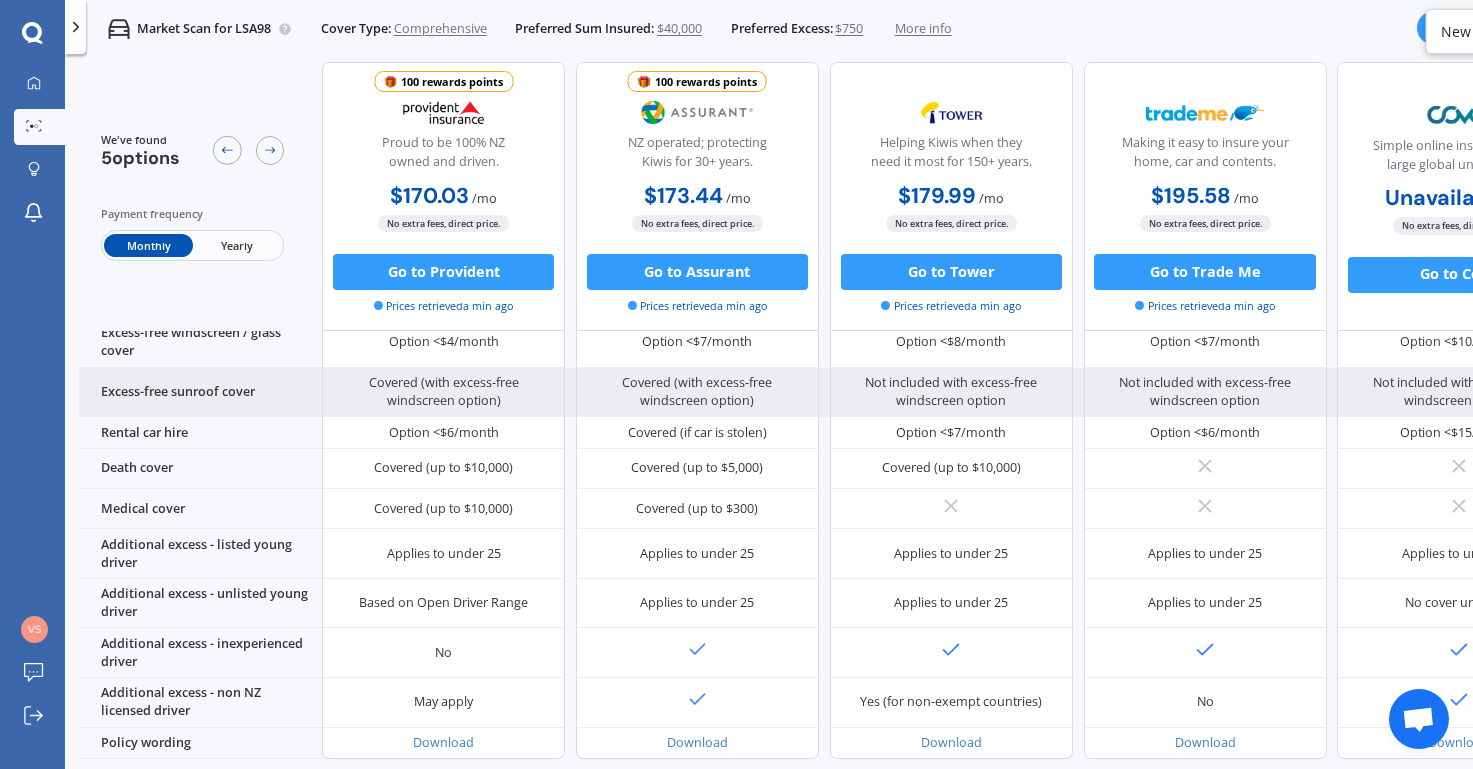 click on "Covered (with excess-free windscreen option)" at bounding box center [444, 392] 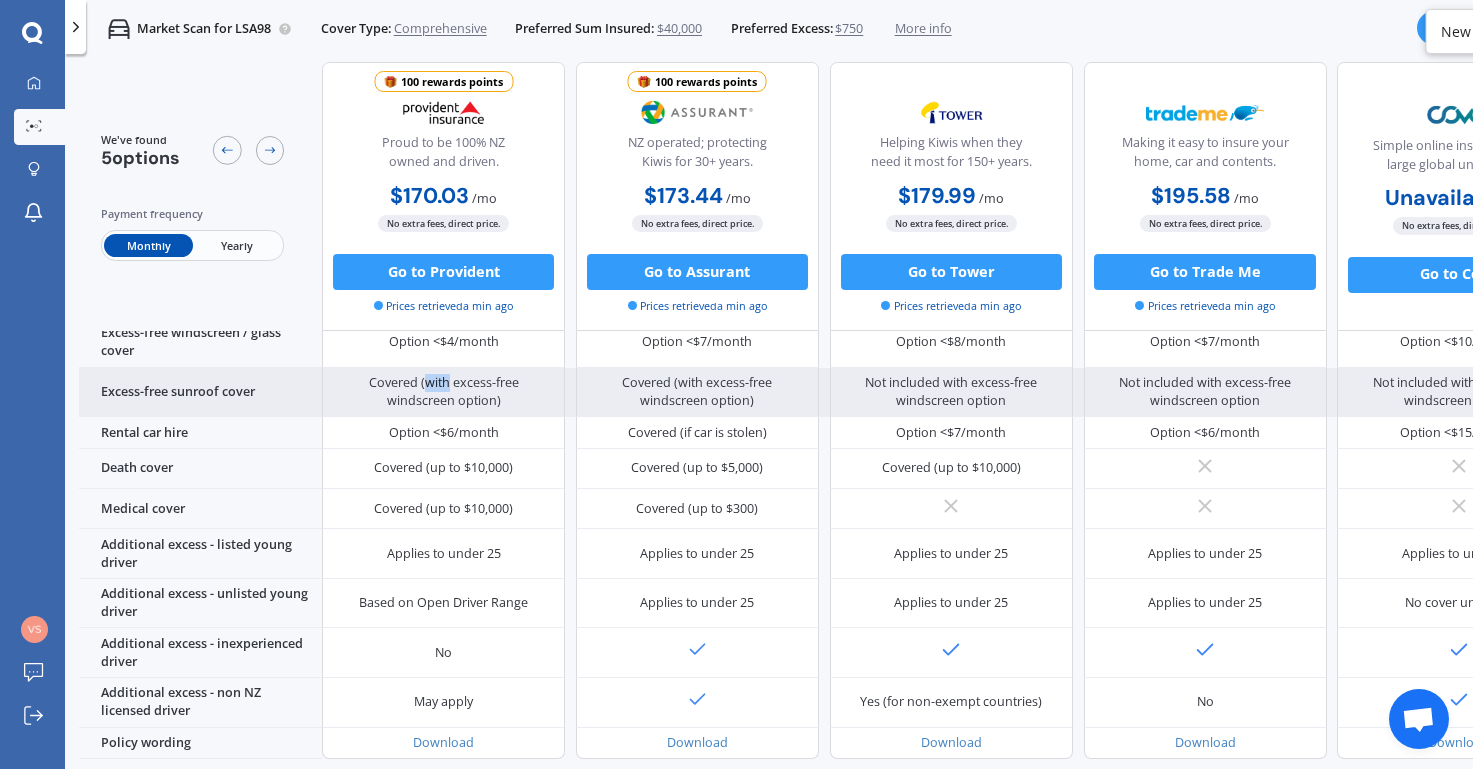 click on "Covered (with excess-free windscreen option)" at bounding box center (444, 392) 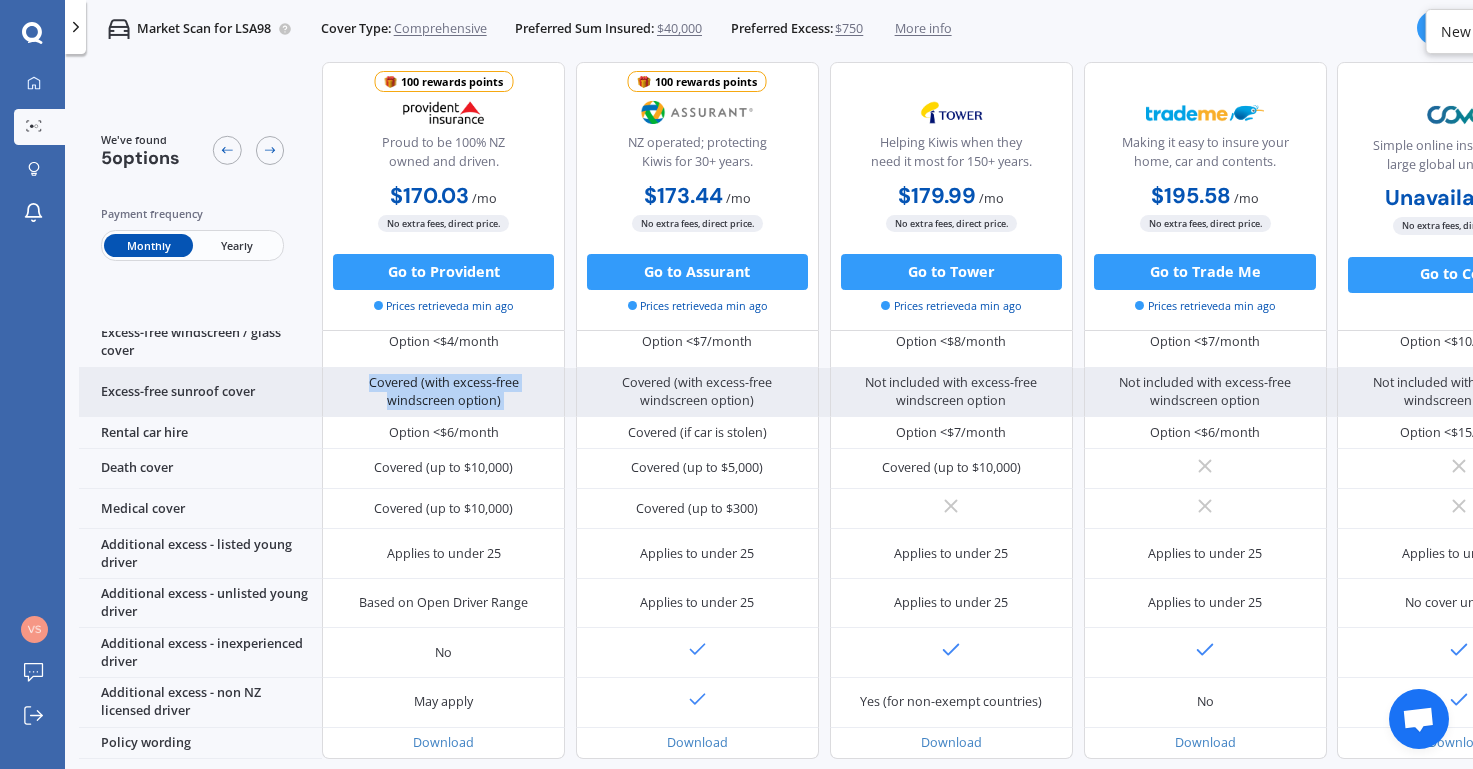 click on "Covered (with excess-free windscreen option)" at bounding box center (444, 392) 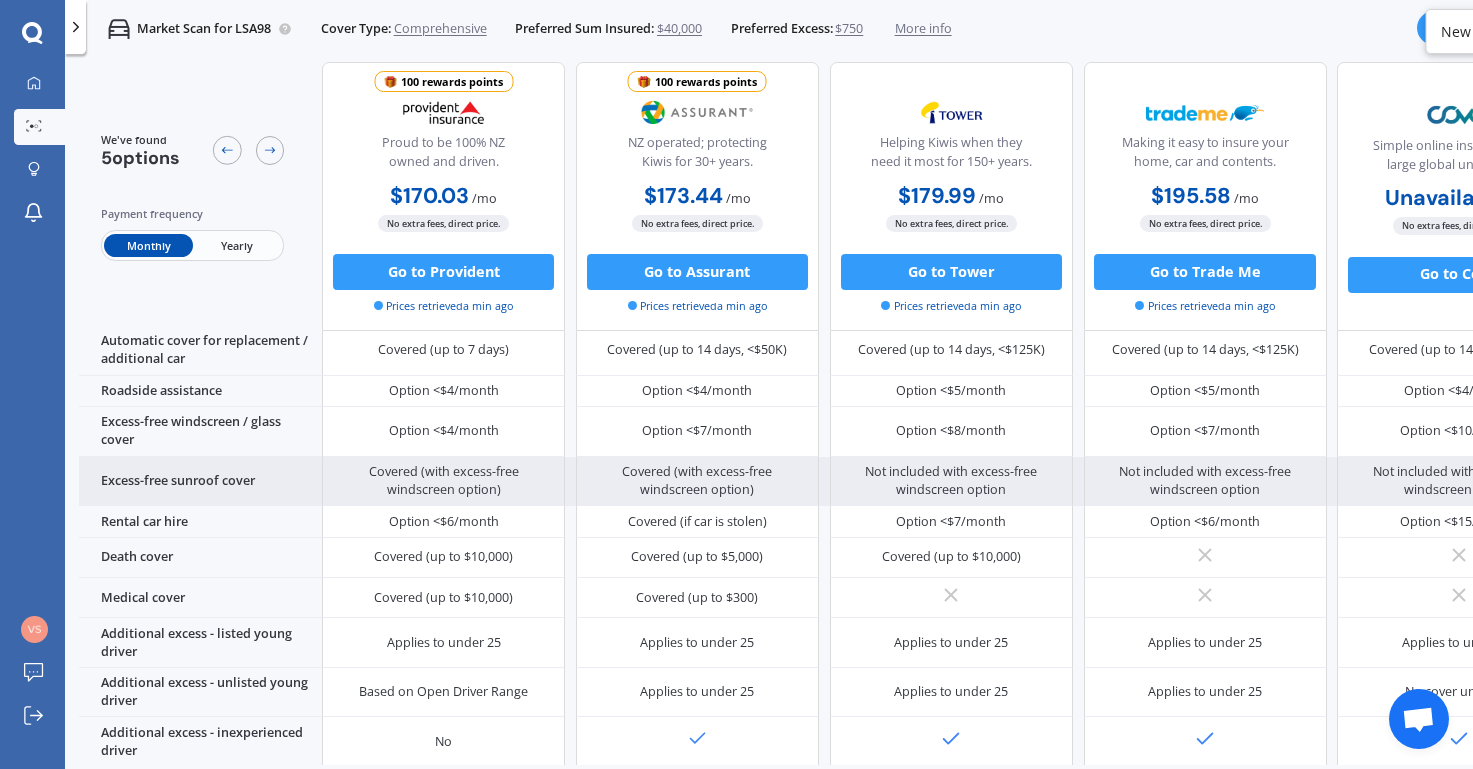 scroll, scrollTop: 657, scrollLeft: 0, axis: vertical 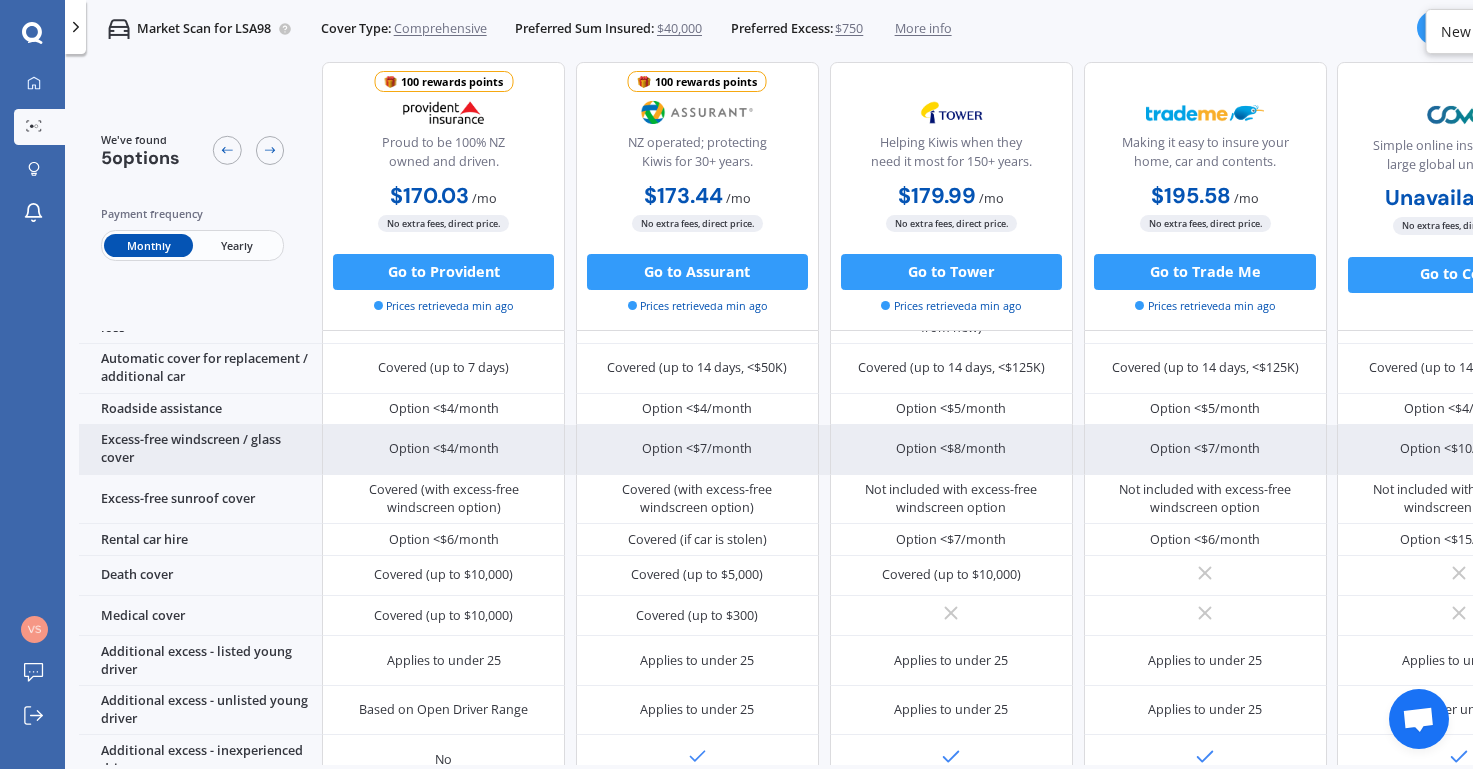 click on "Option <$4/month" at bounding box center (444, 449) 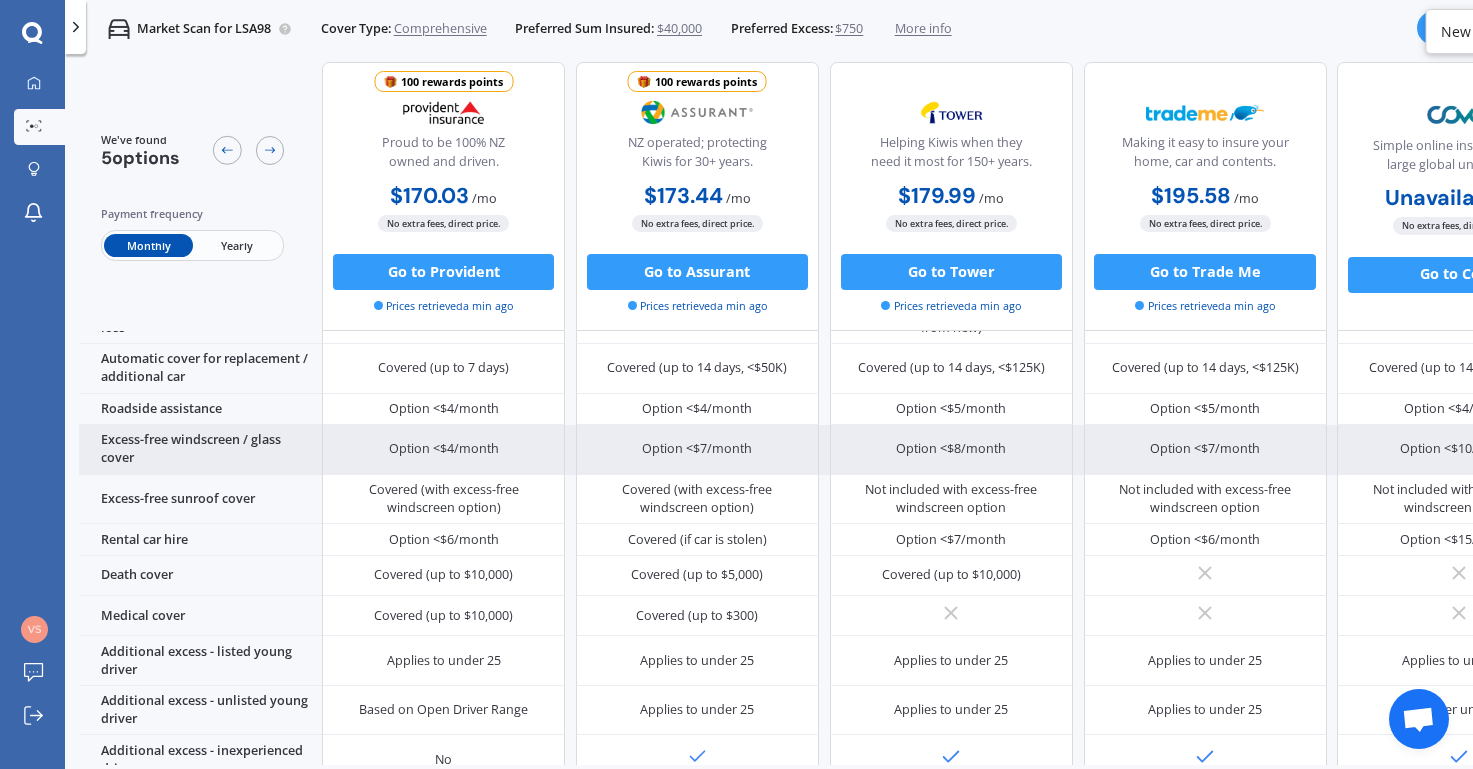 click on "Option <$4/month" at bounding box center (444, 449) 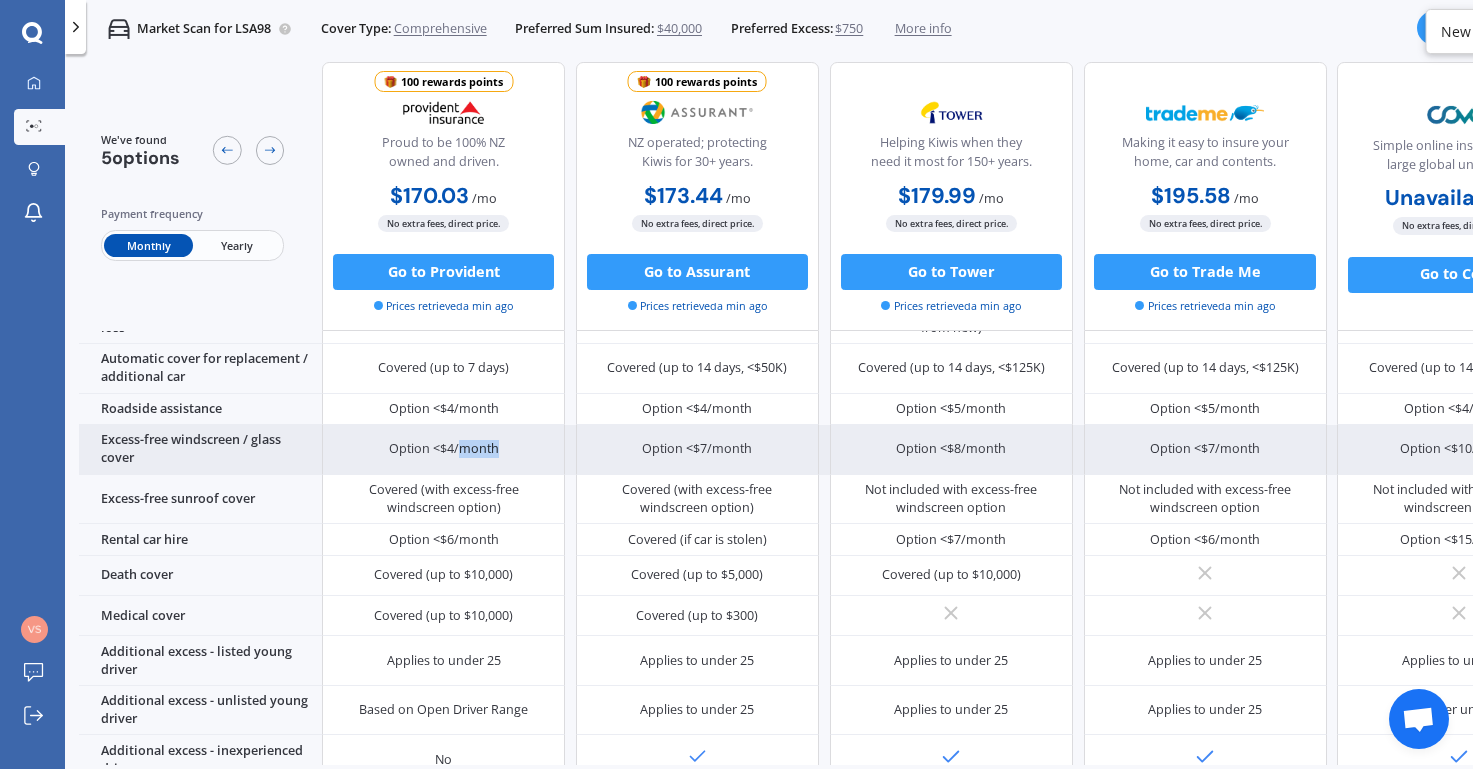 click on "Option <$4/month" at bounding box center [444, 449] 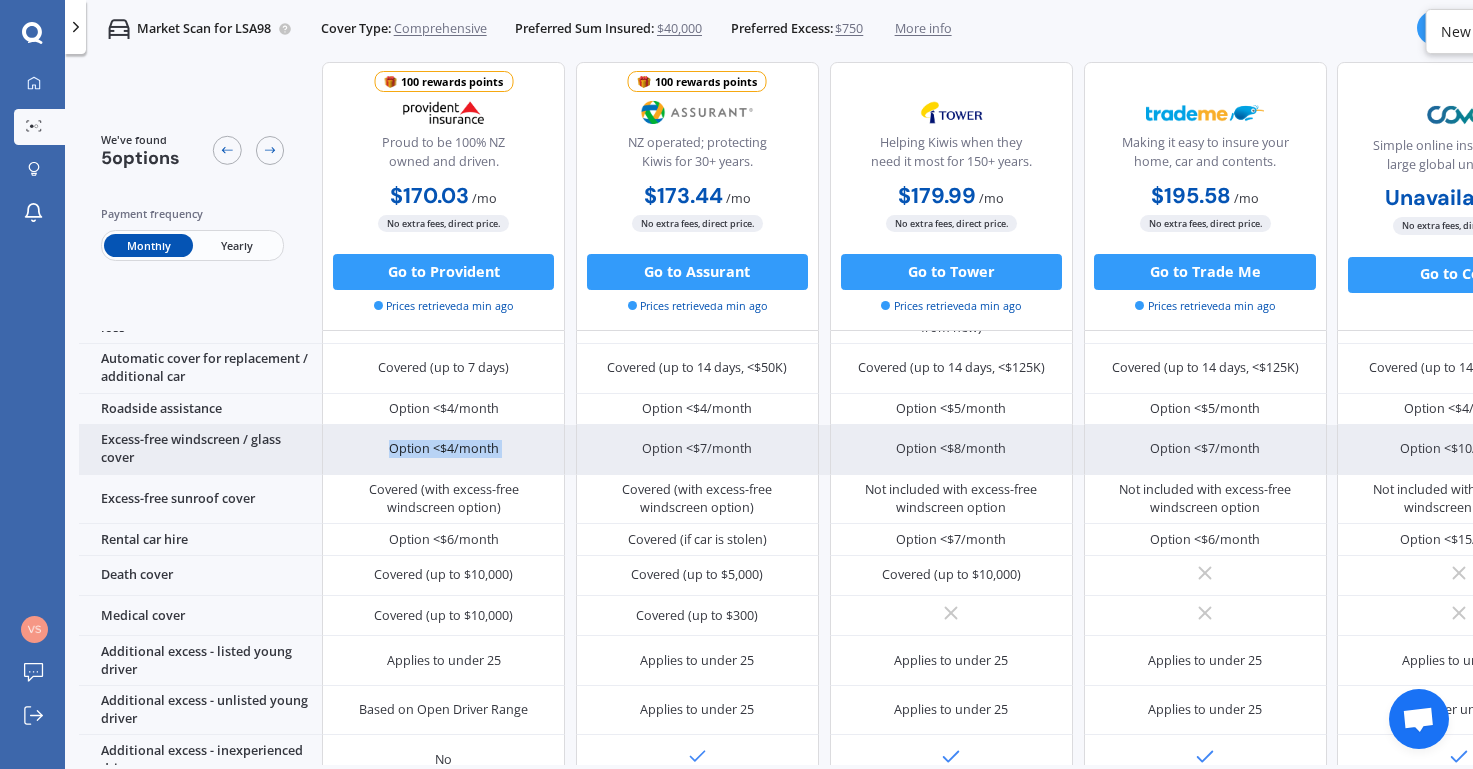 click on "Option <$4/month" at bounding box center (444, 449) 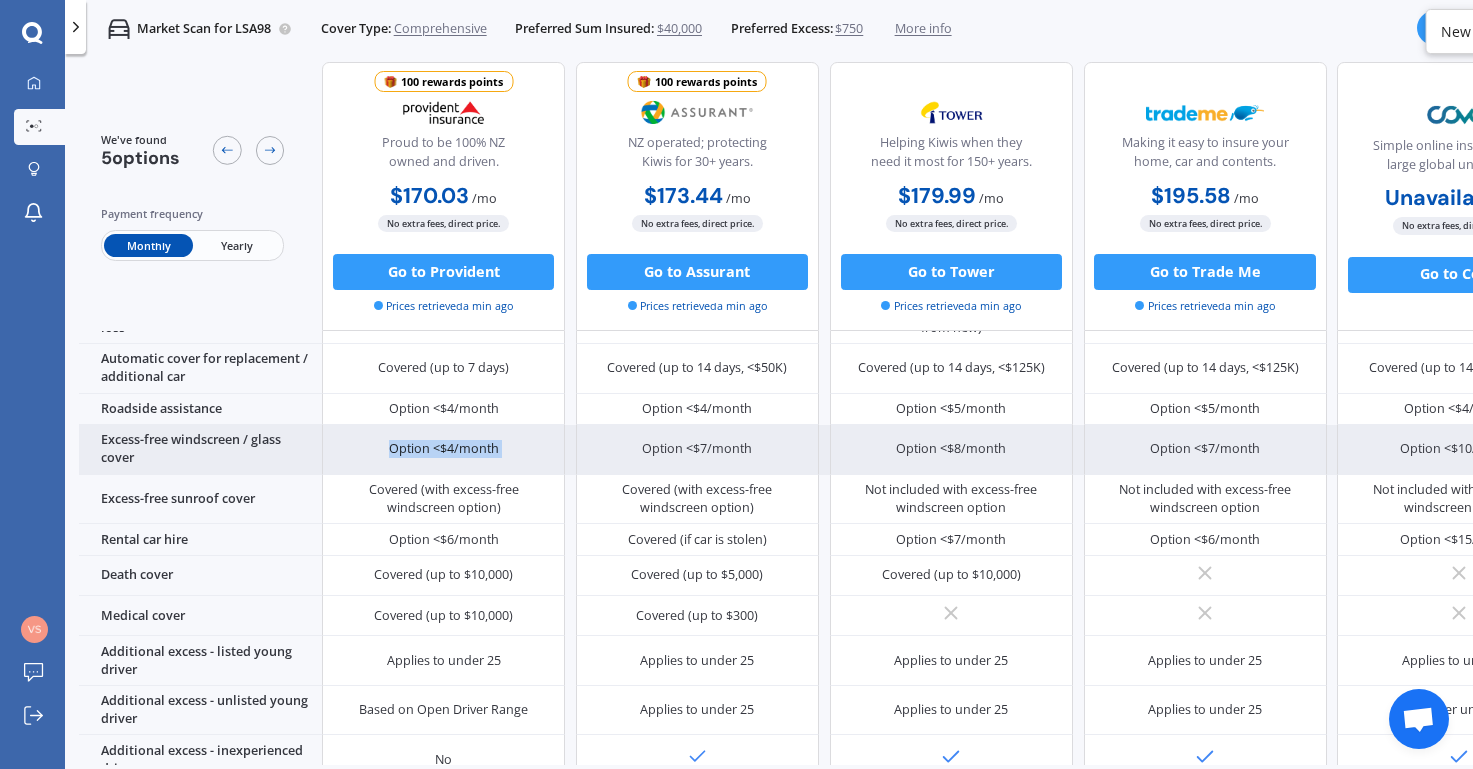 click on "Option <$4/month" at bounding box center (443, 450) 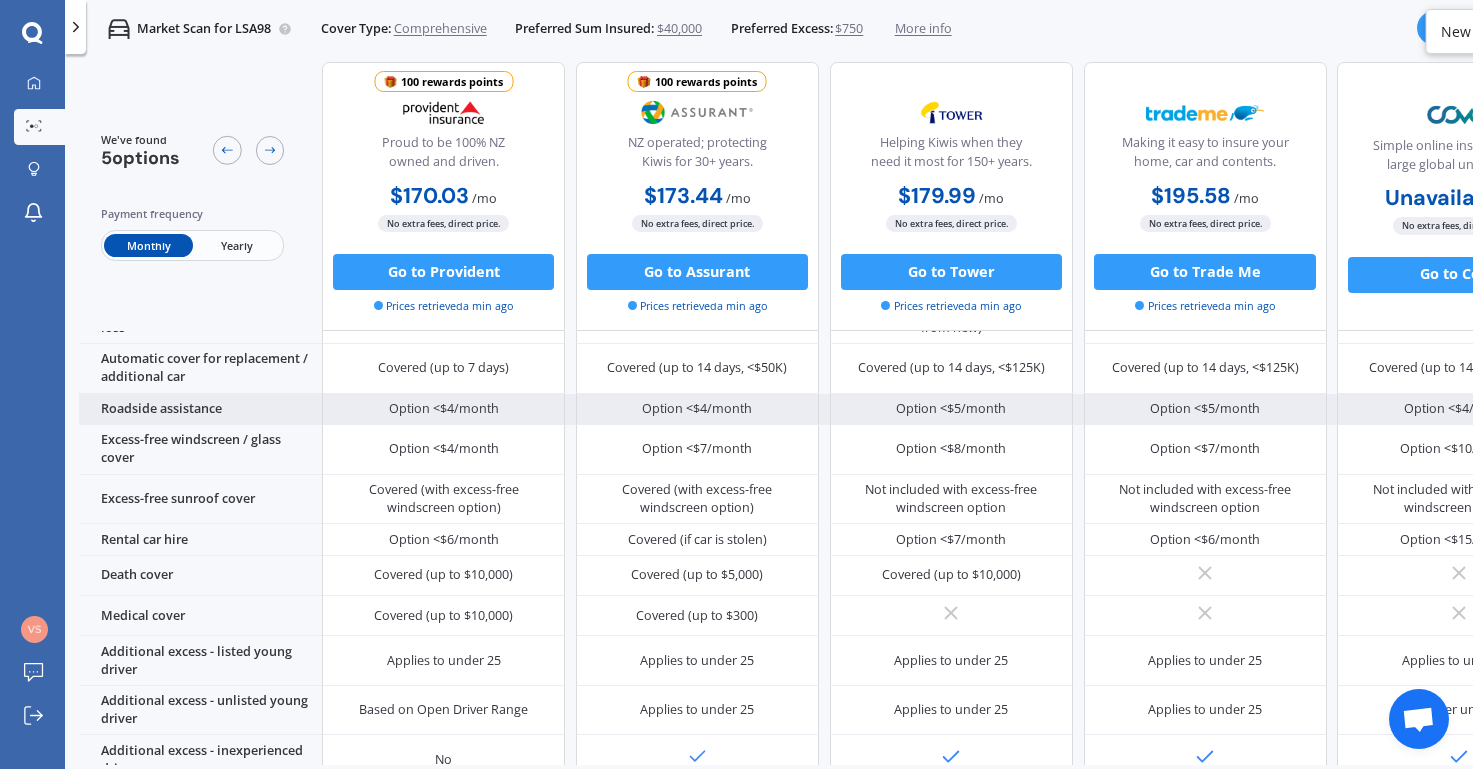 click on "Option <$4/month" at bounding box center (444, 409) 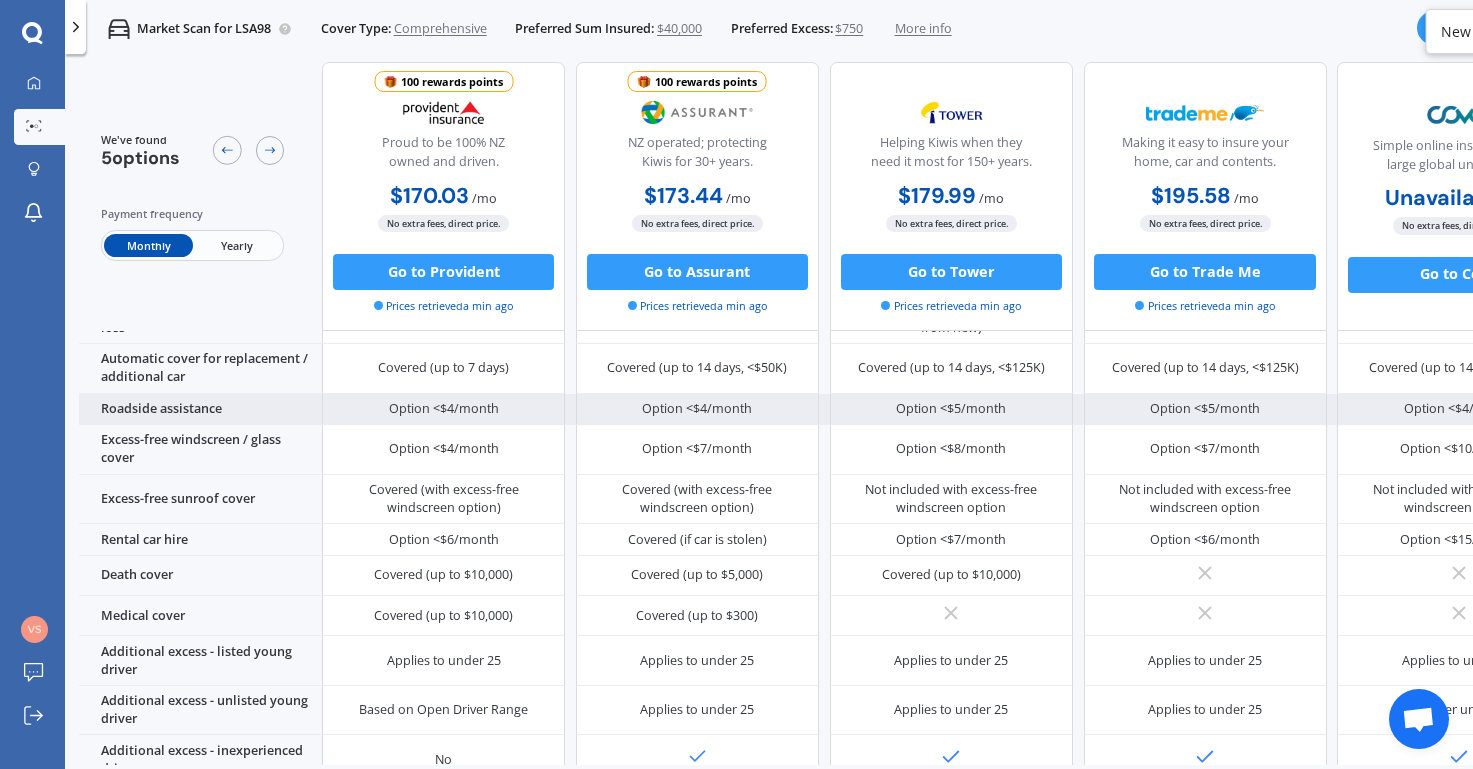 click on "Option <$4/month" at bounding box center (444, 409) 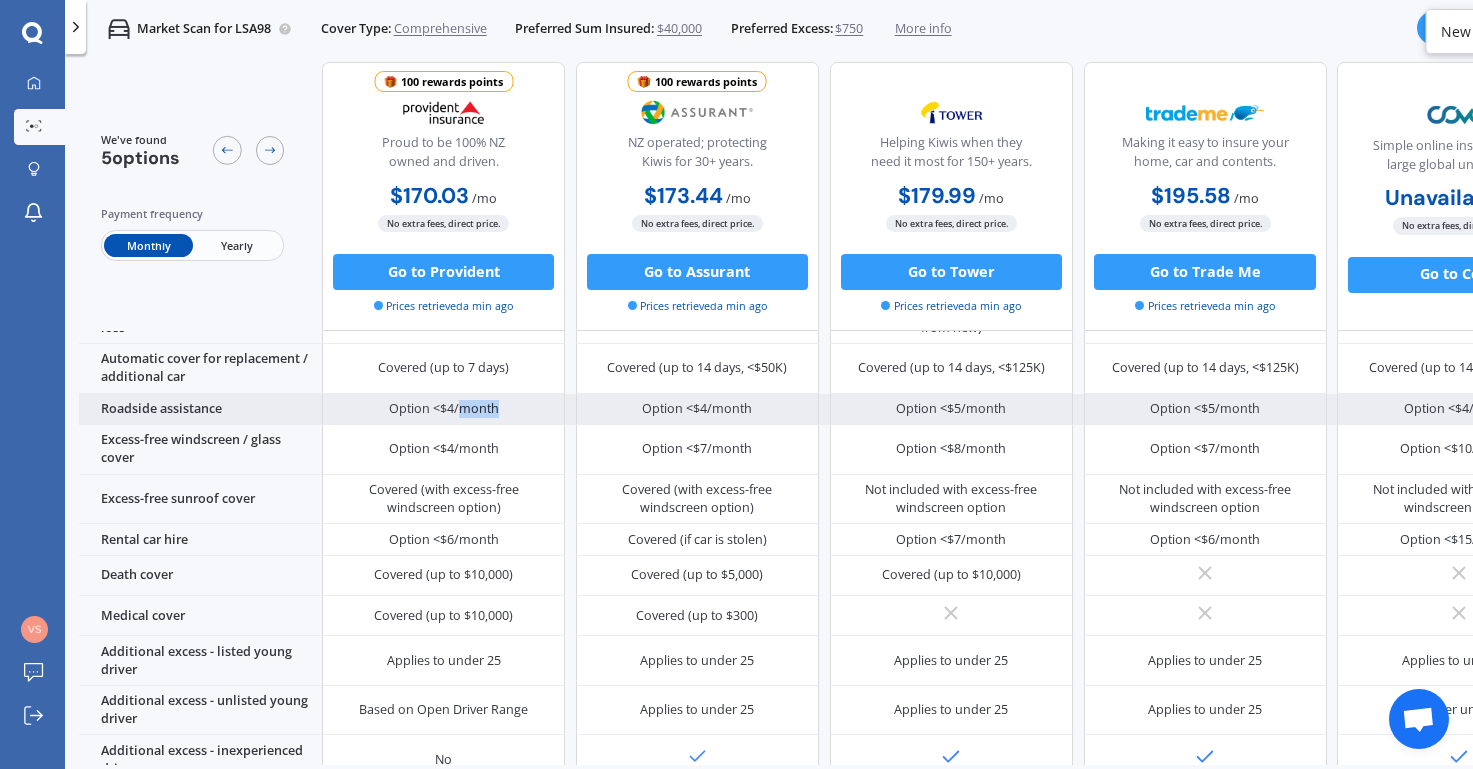 click on "Option <$4/month" at bounding box center [444, 409] 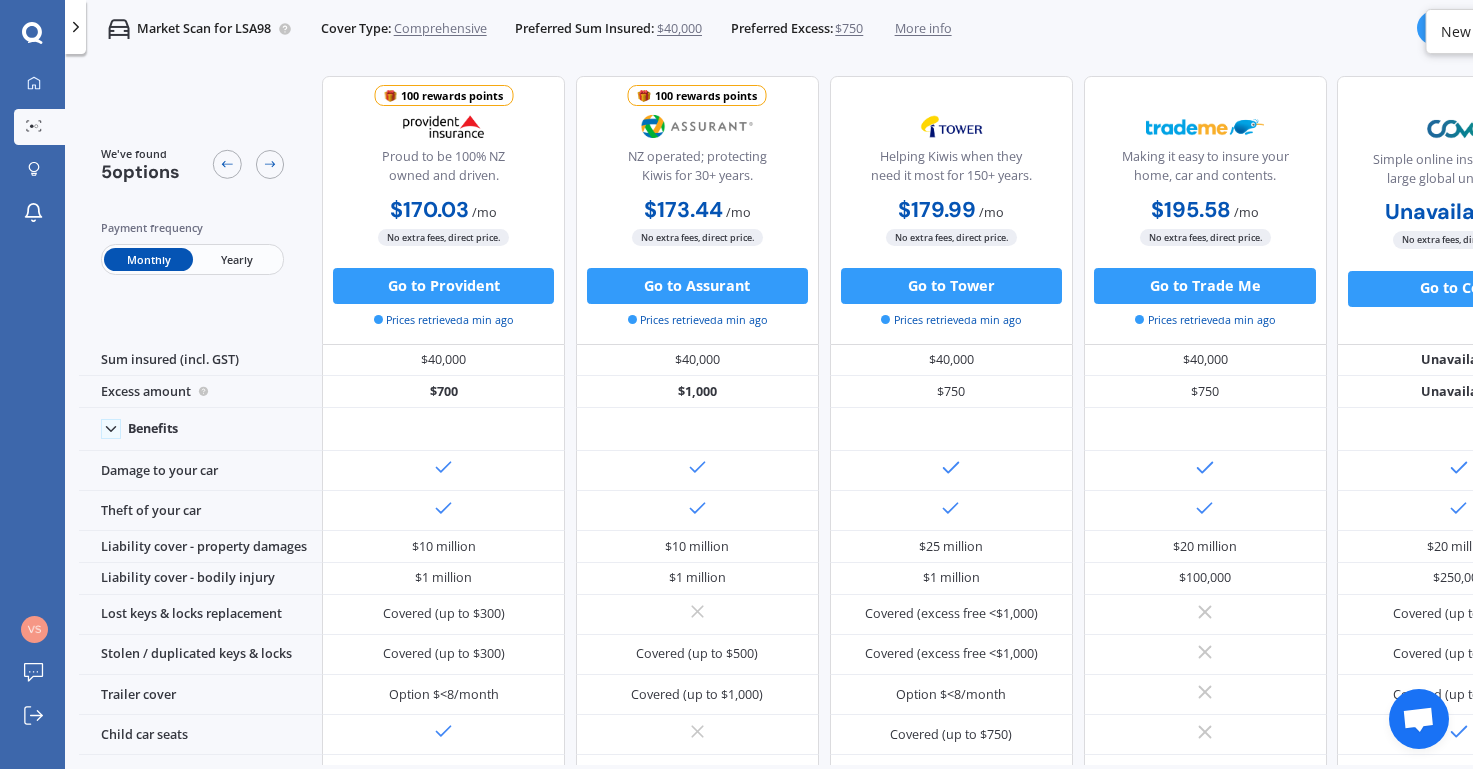scroll, scrollTop: 0, scrollLeft: 0, axis: both 